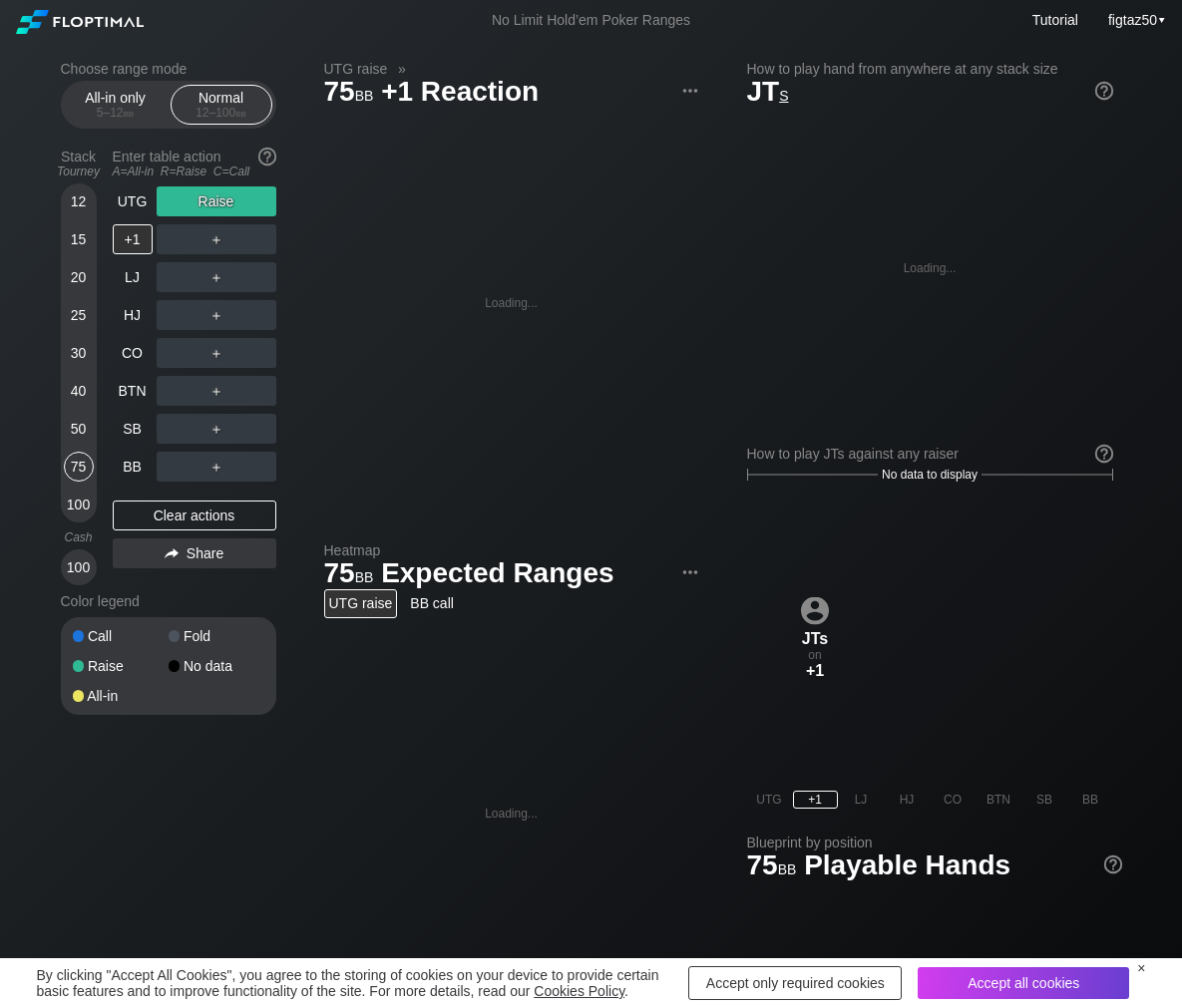 scroll, scrollTop: 0, scrollLeft: 0, axis: both 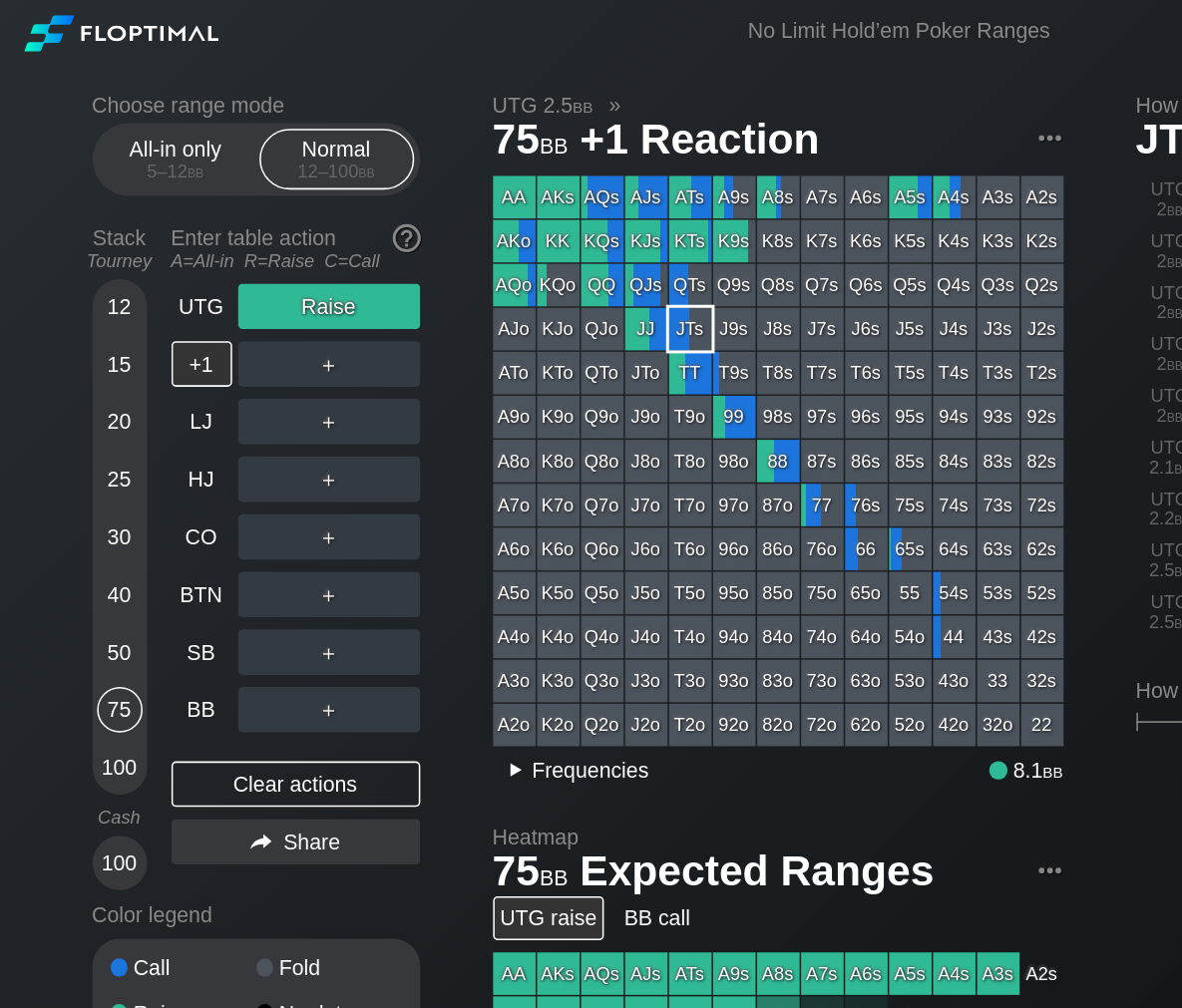 click on "Frequencies" at bounding box center (388, 506) 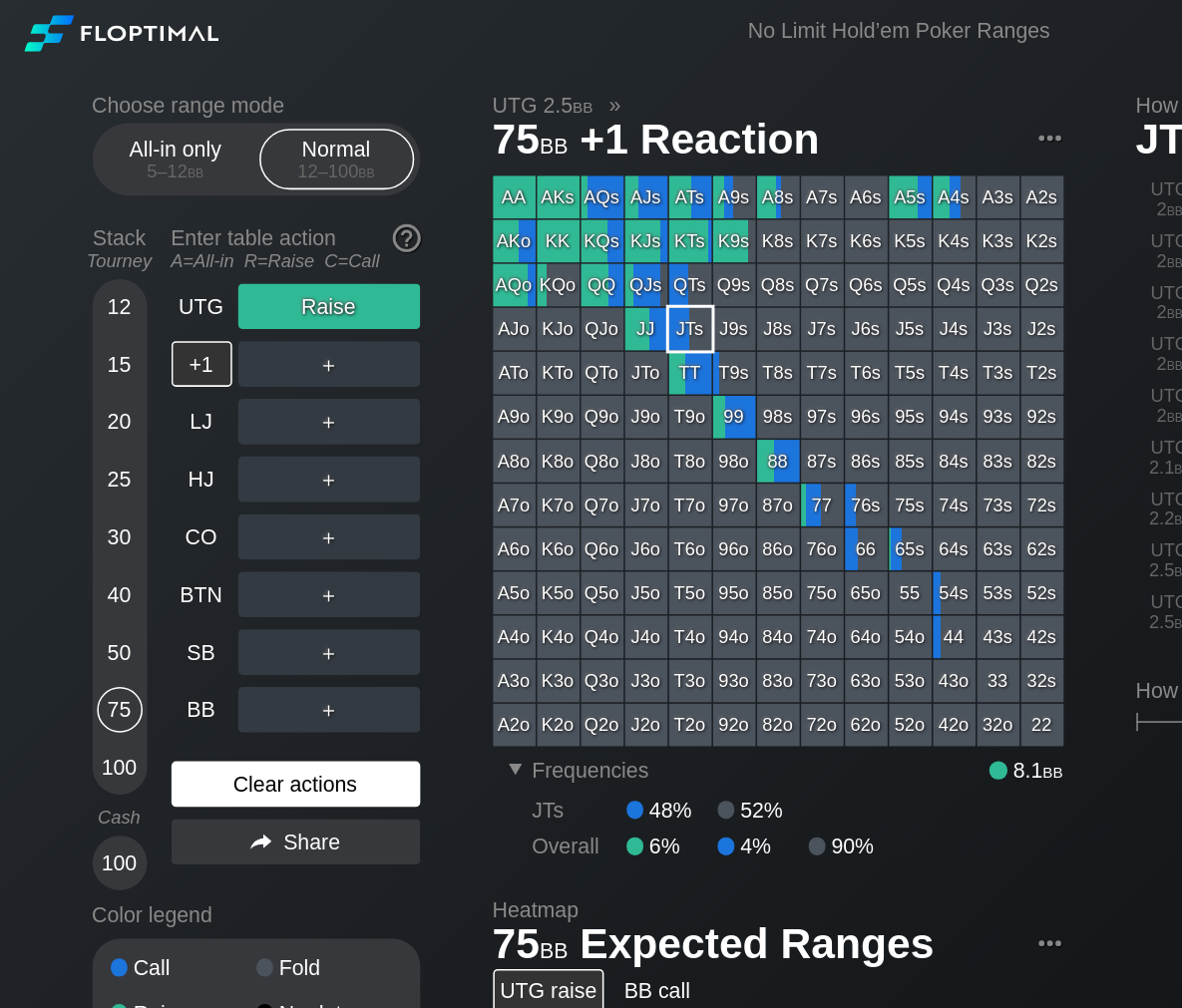 click on "Clear actions" at bounding box center (195, 515) 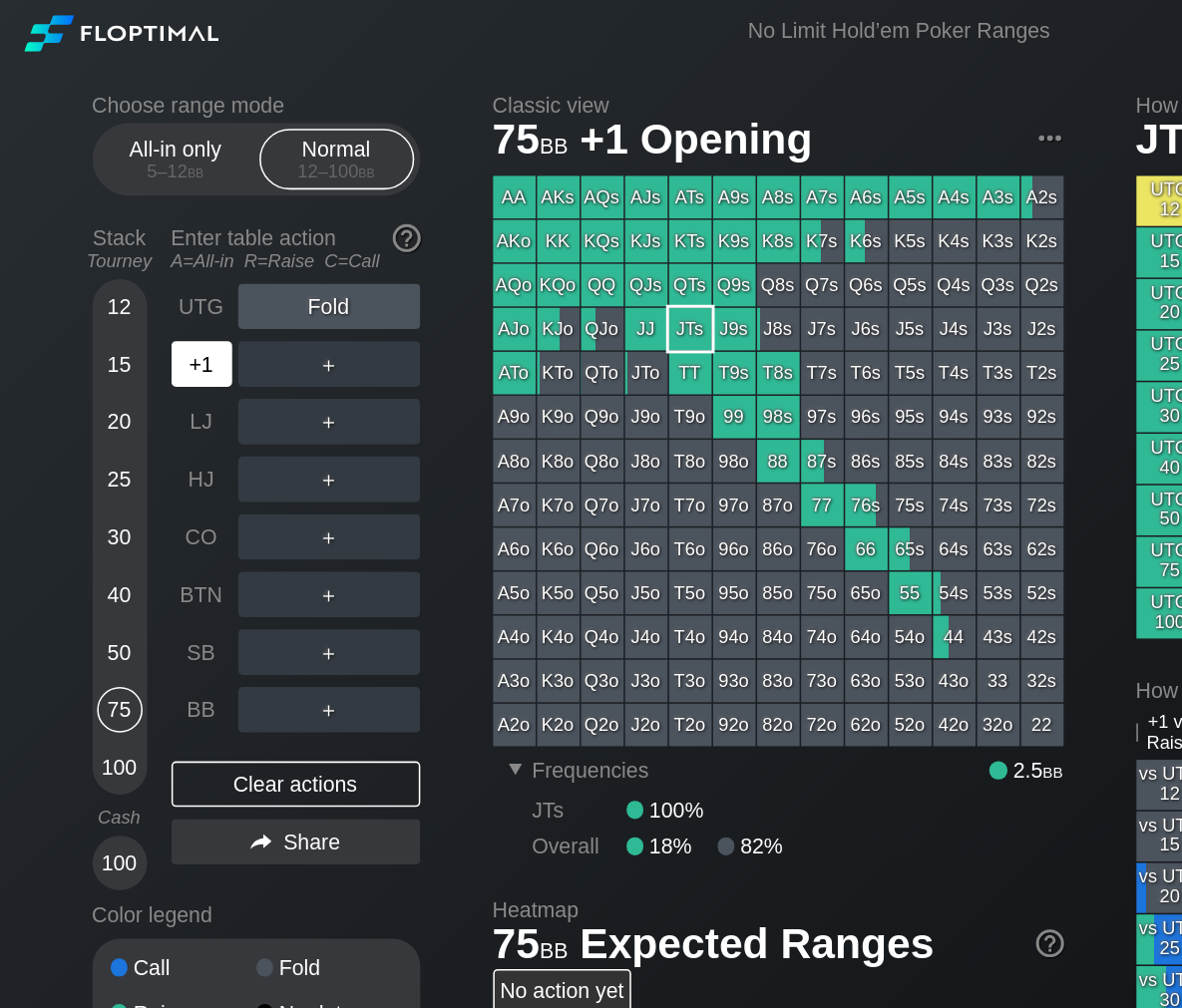 click on "+1" at bounding box center [133, 239] 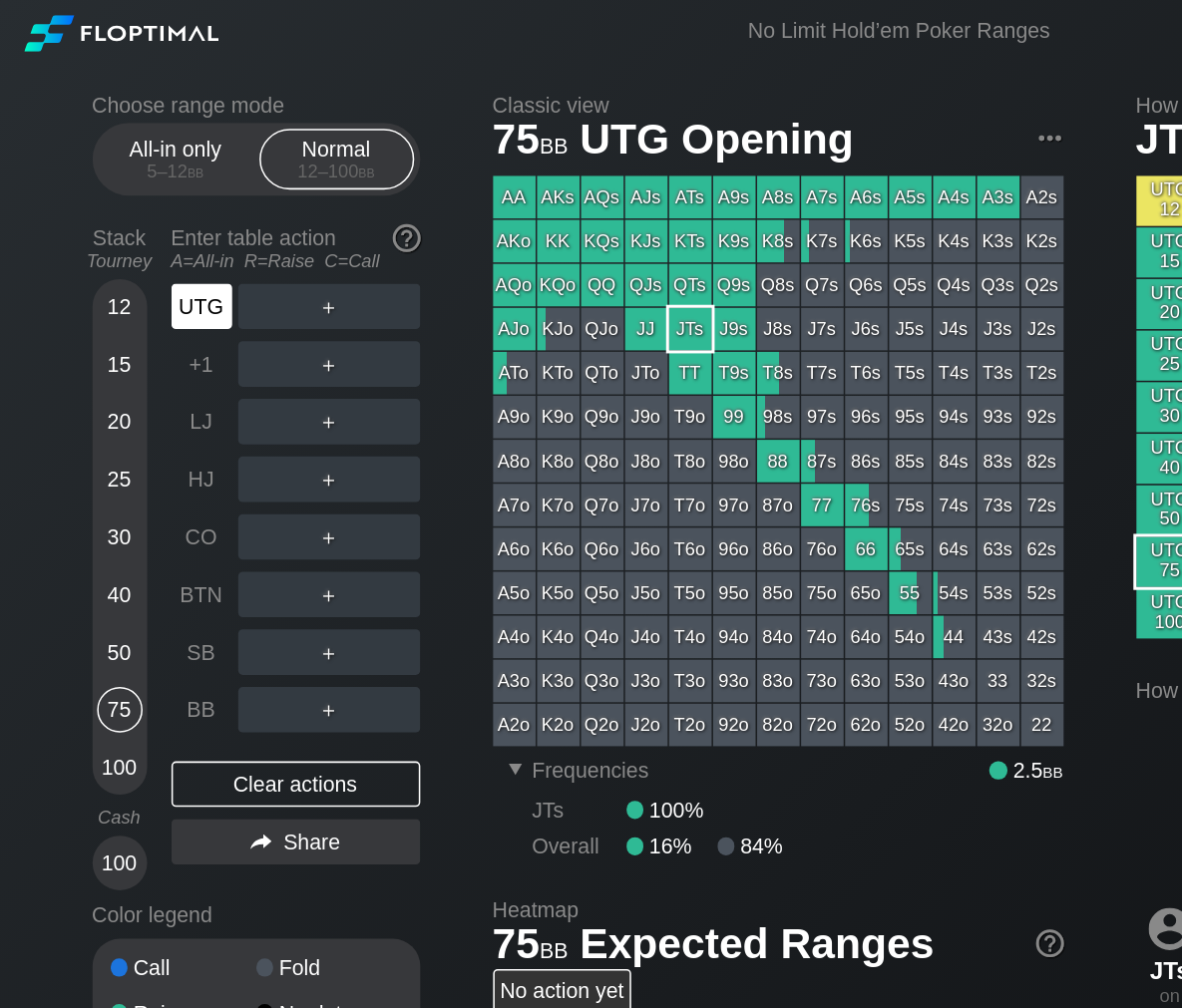 click on "UTG" at bounding box center [133, 201] 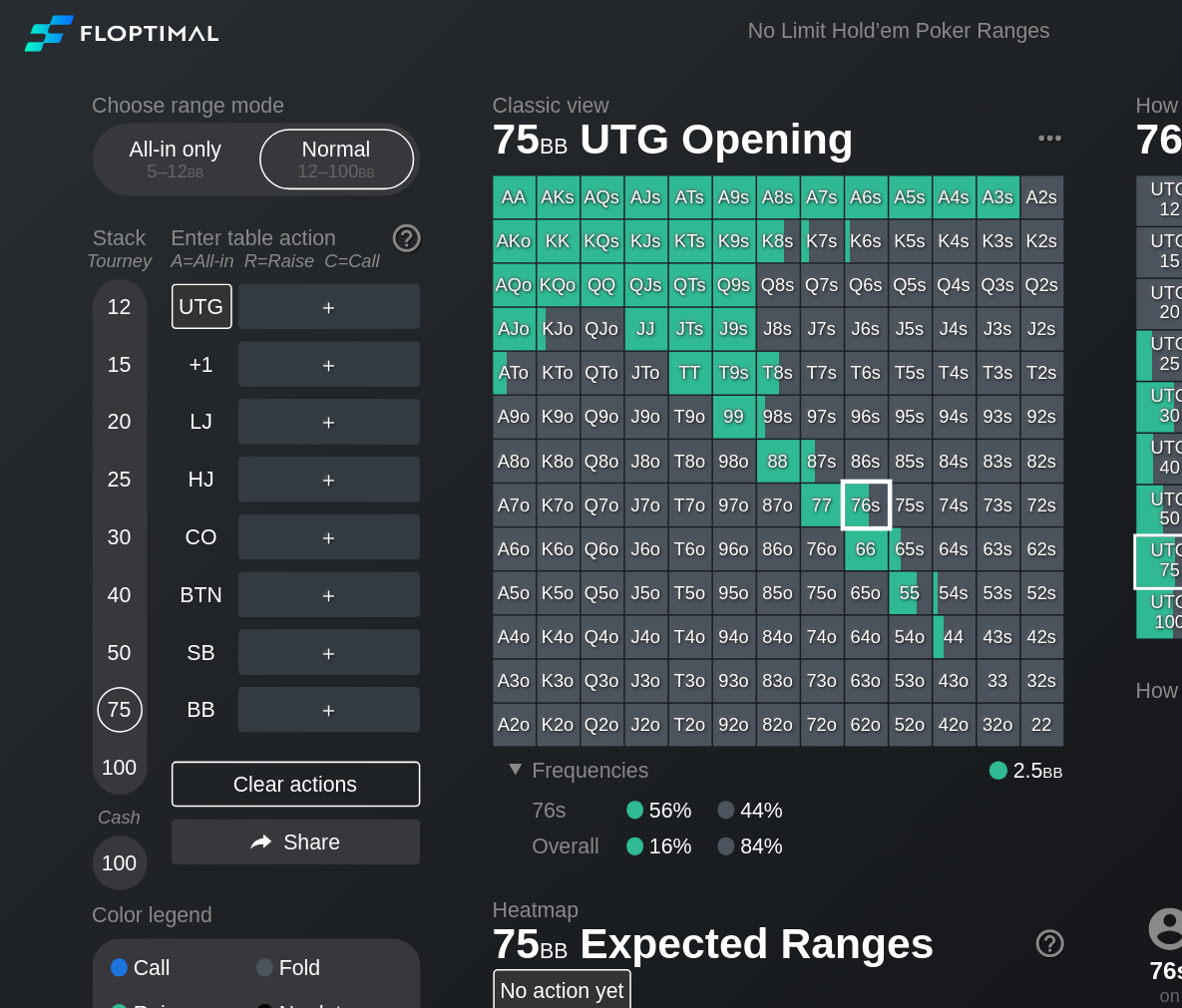 click on "76s" at bounding box center (570, 332) 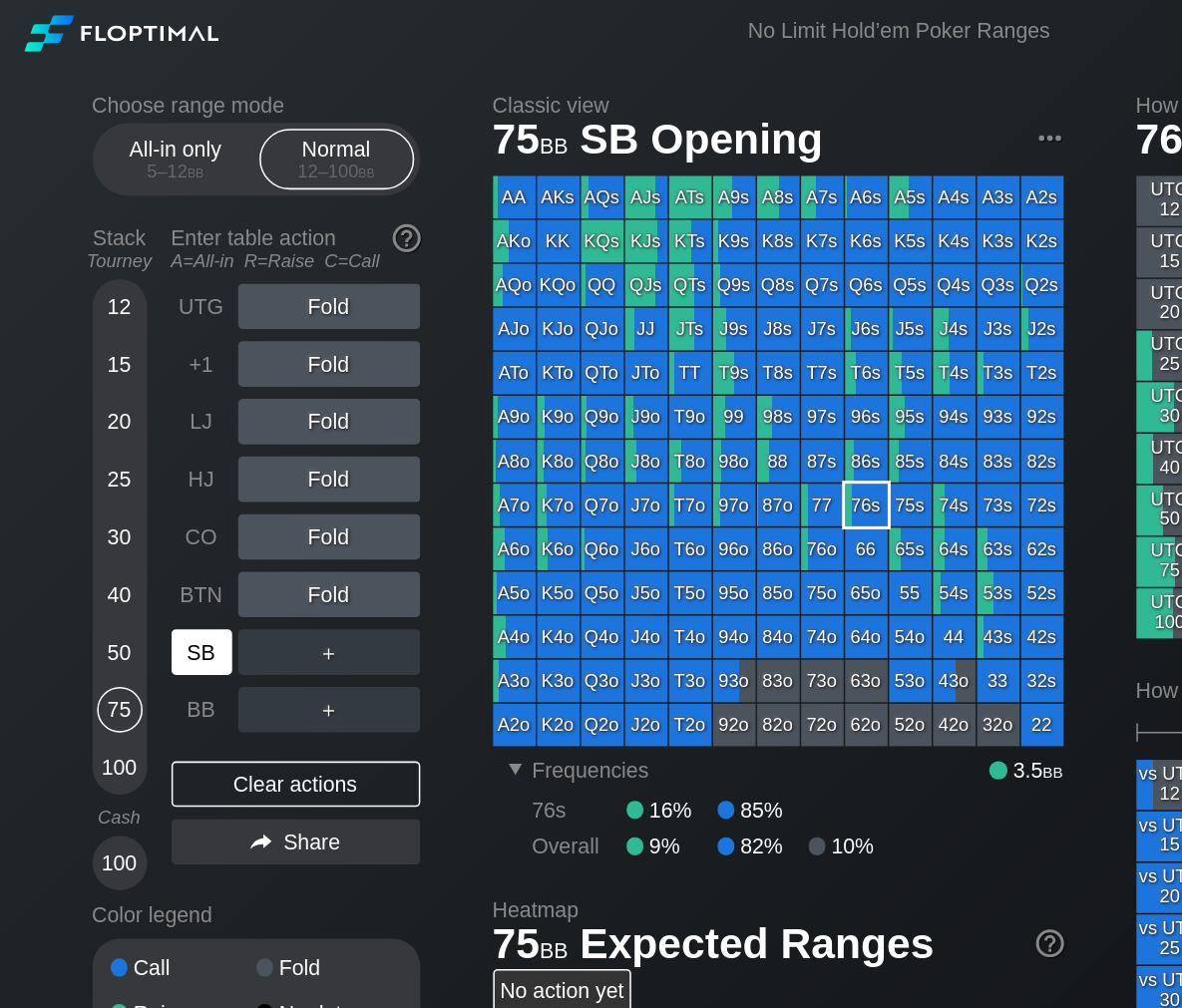 click on "SB" at bounding box center [133, 429] 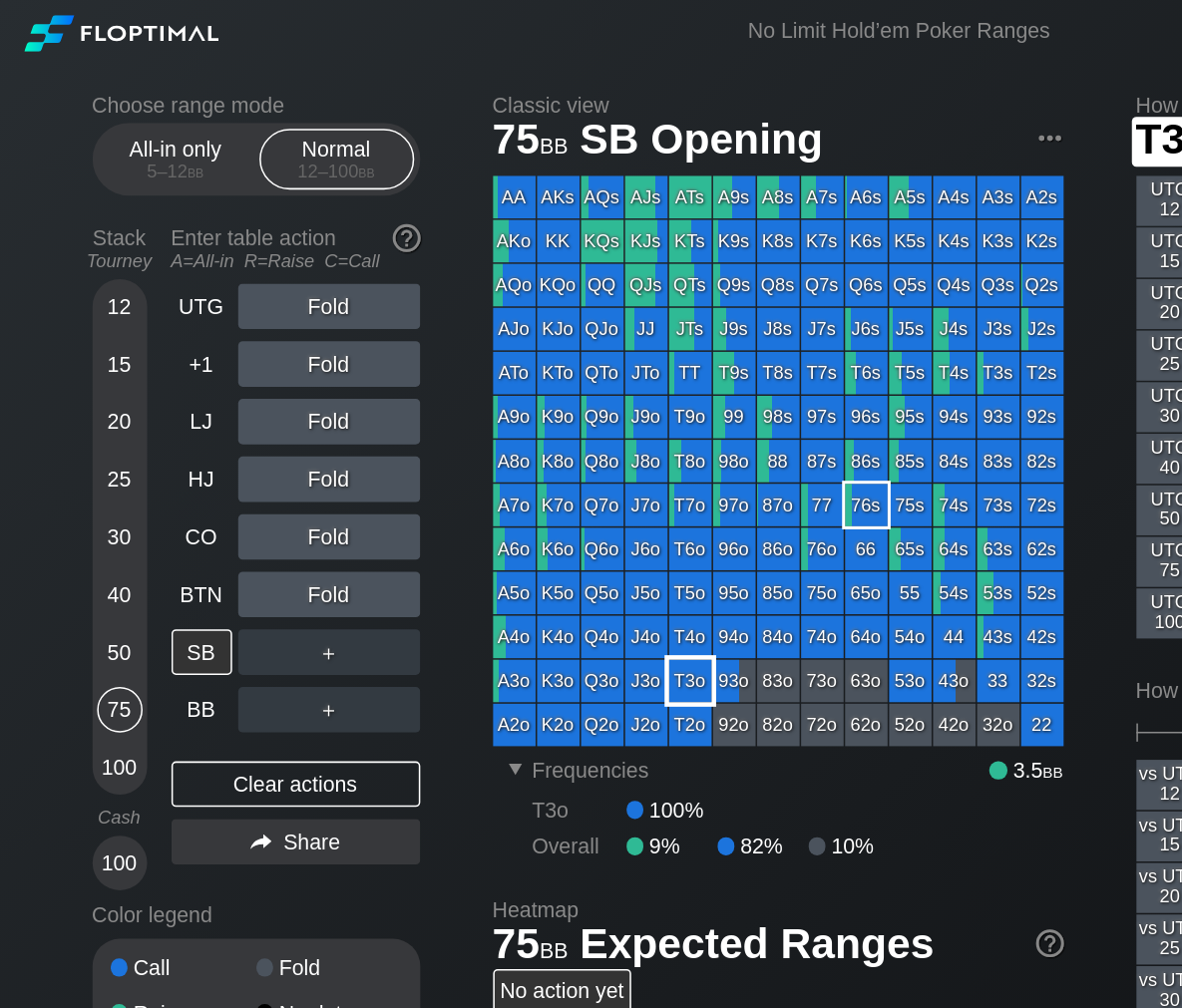 click on "T3o" at bounding box center (454, 448) 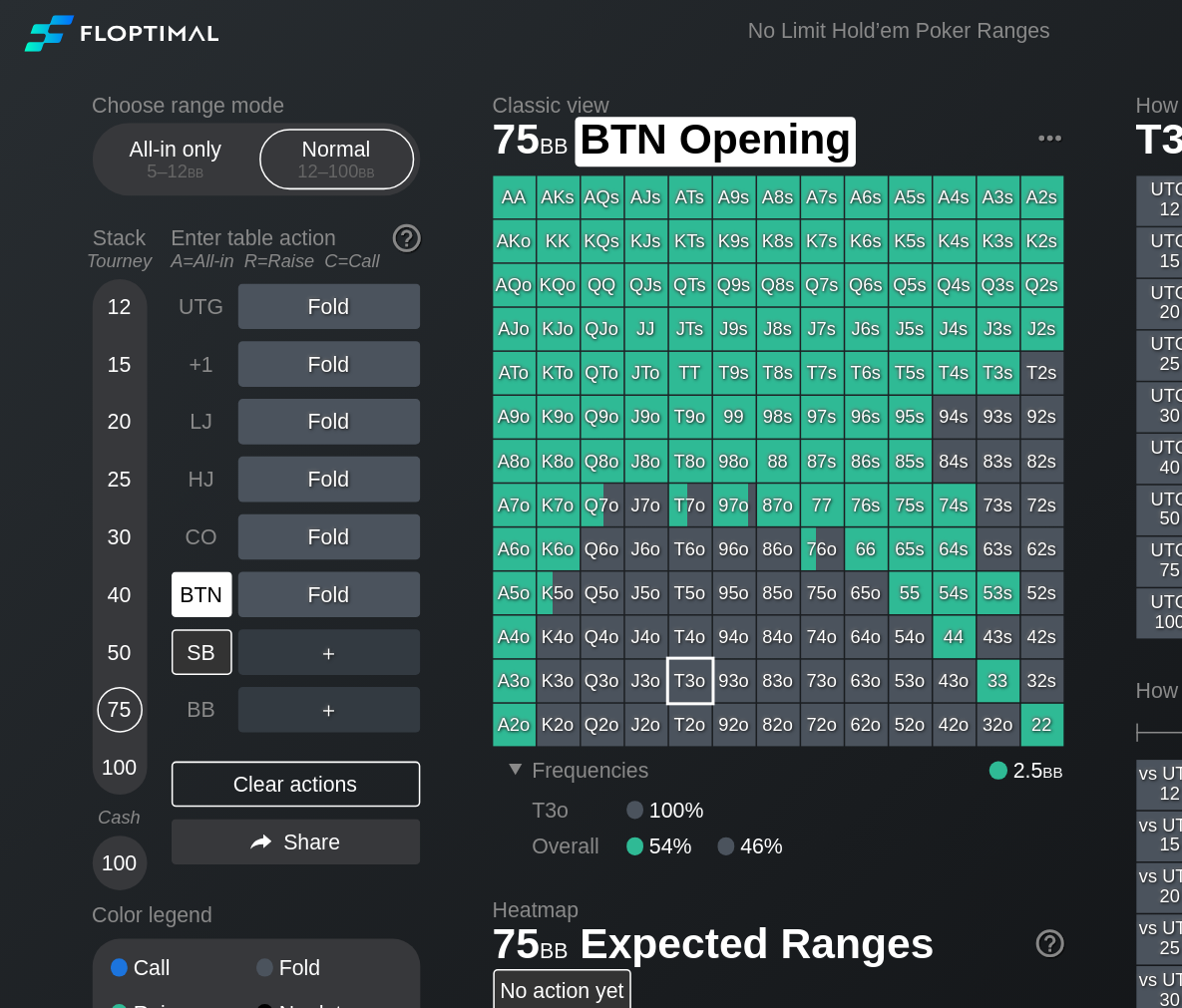 click on "BTN" at bounding box center (133, 391) 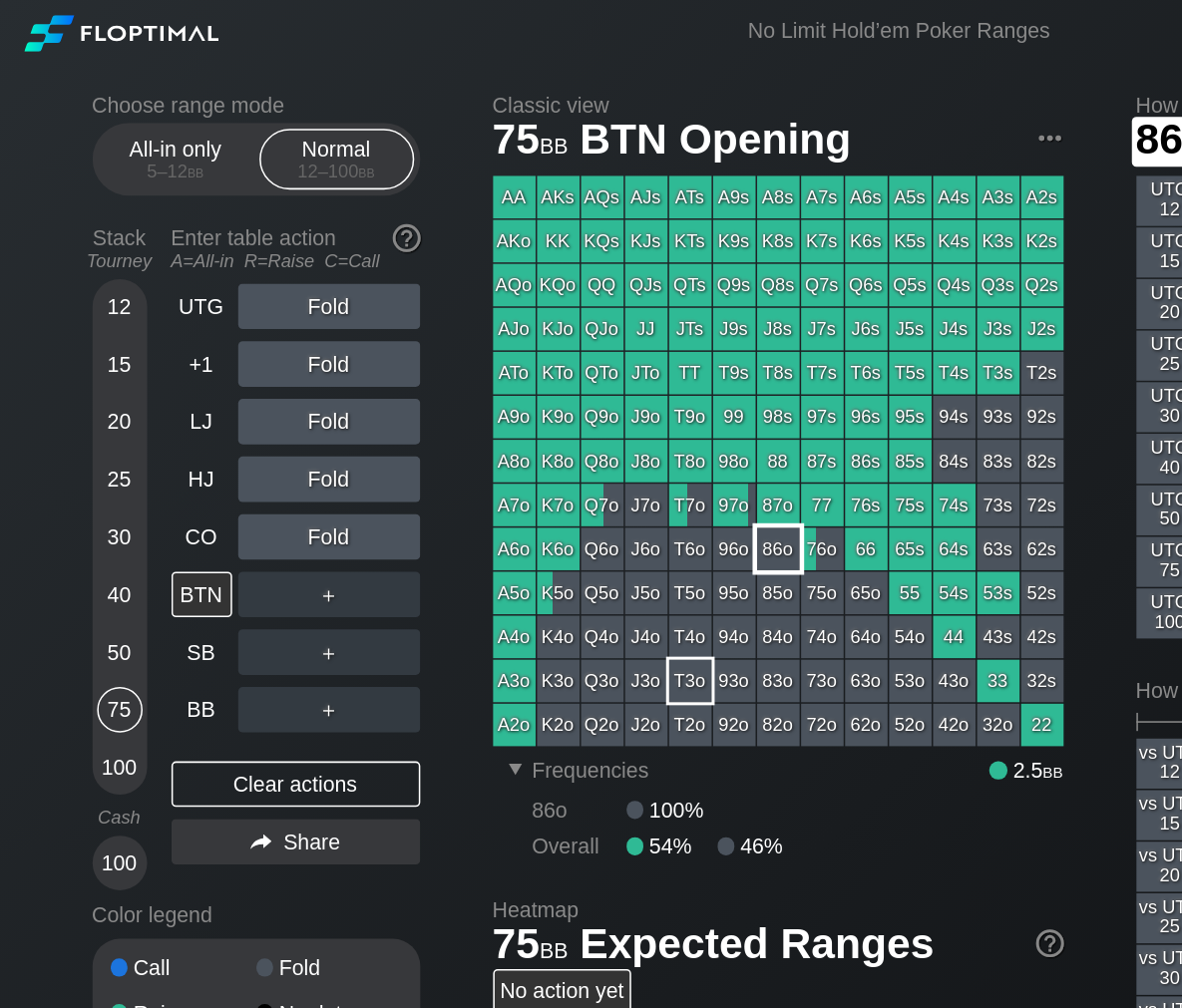 click on "86o" at bounding box center [512, 361] 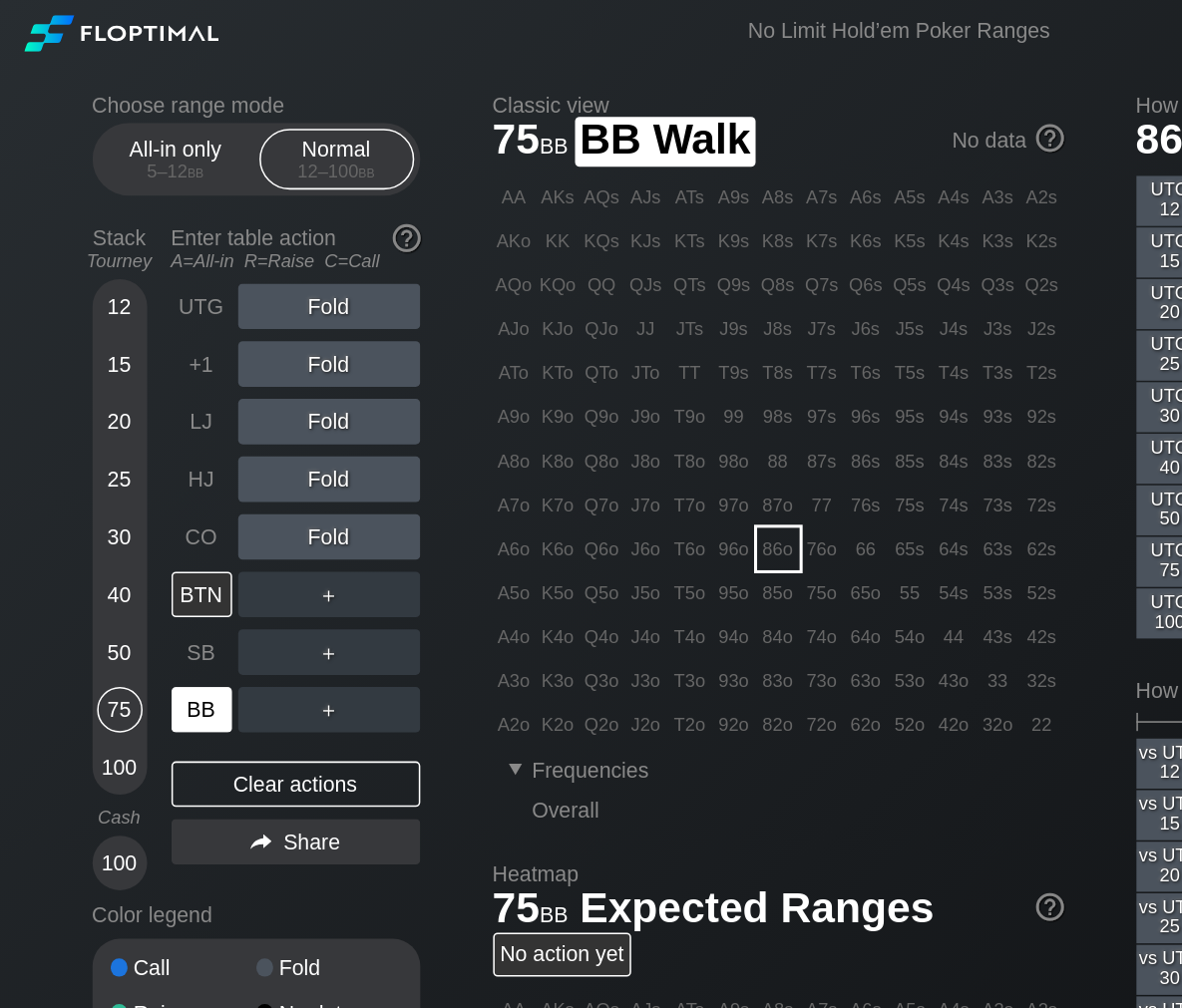 click on "BB" at bounding box center (133, 467) 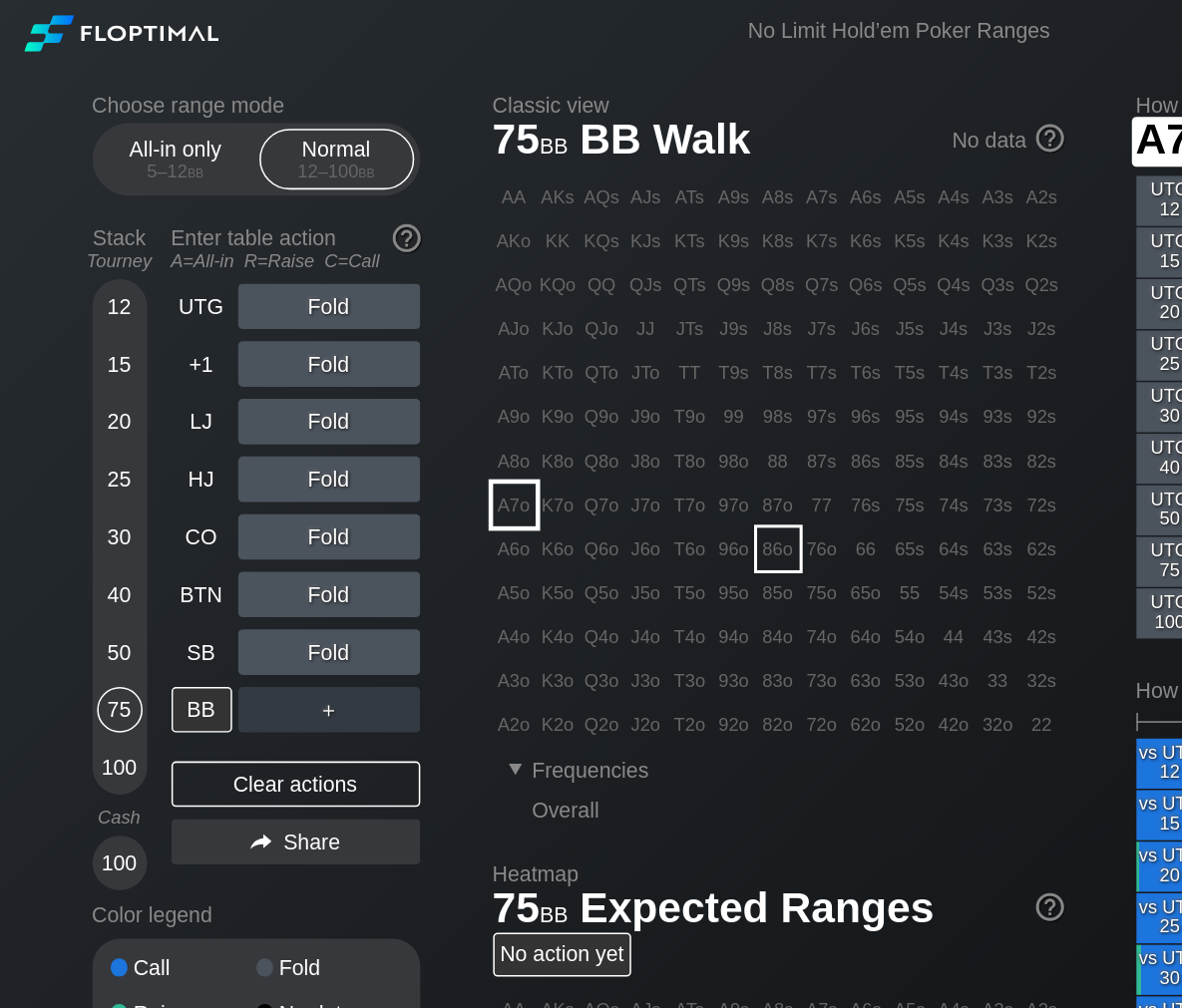 click on "A7o" at bounding box center [338, 332] 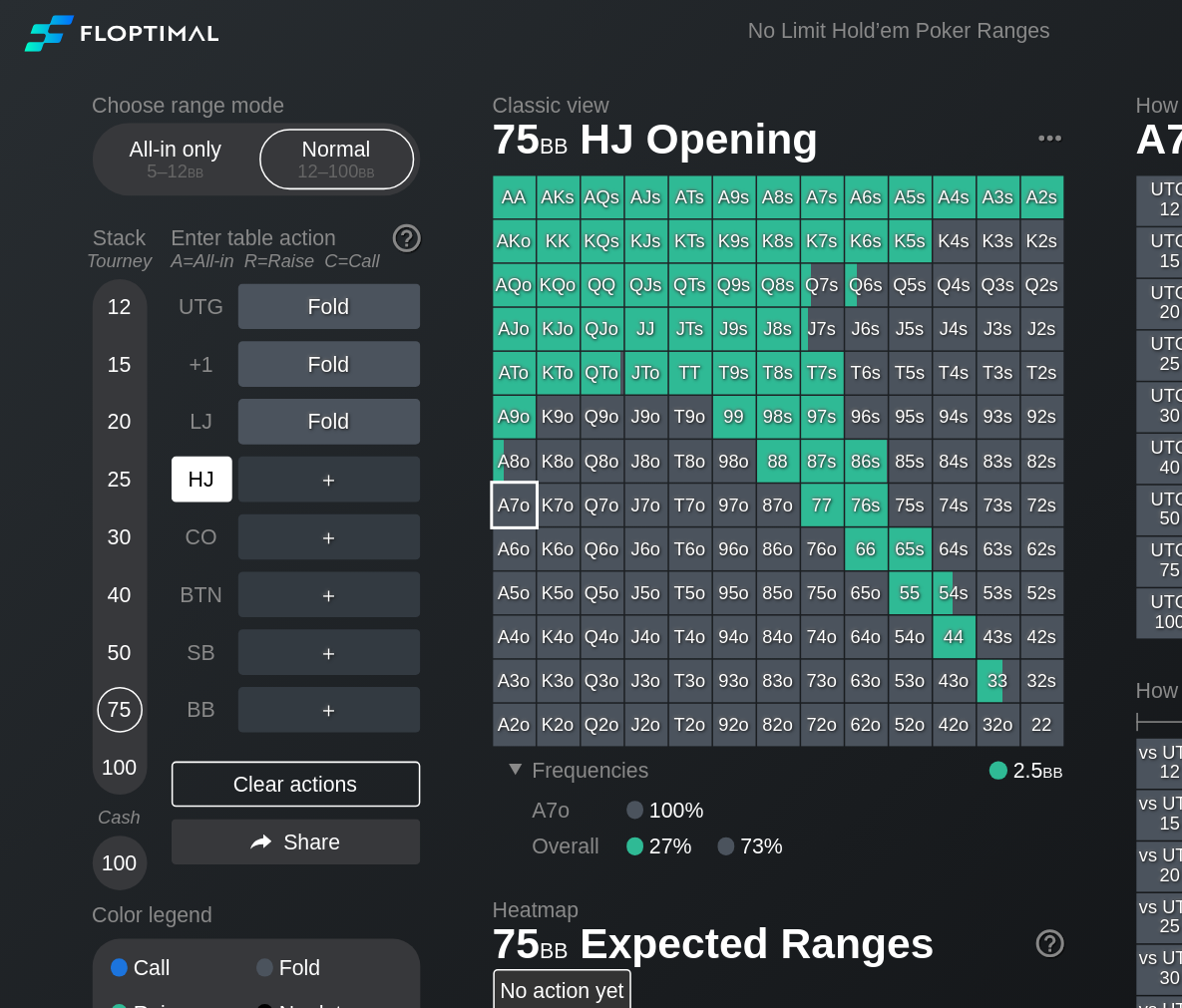 click on "HJ" at bounding box center (133, 315) 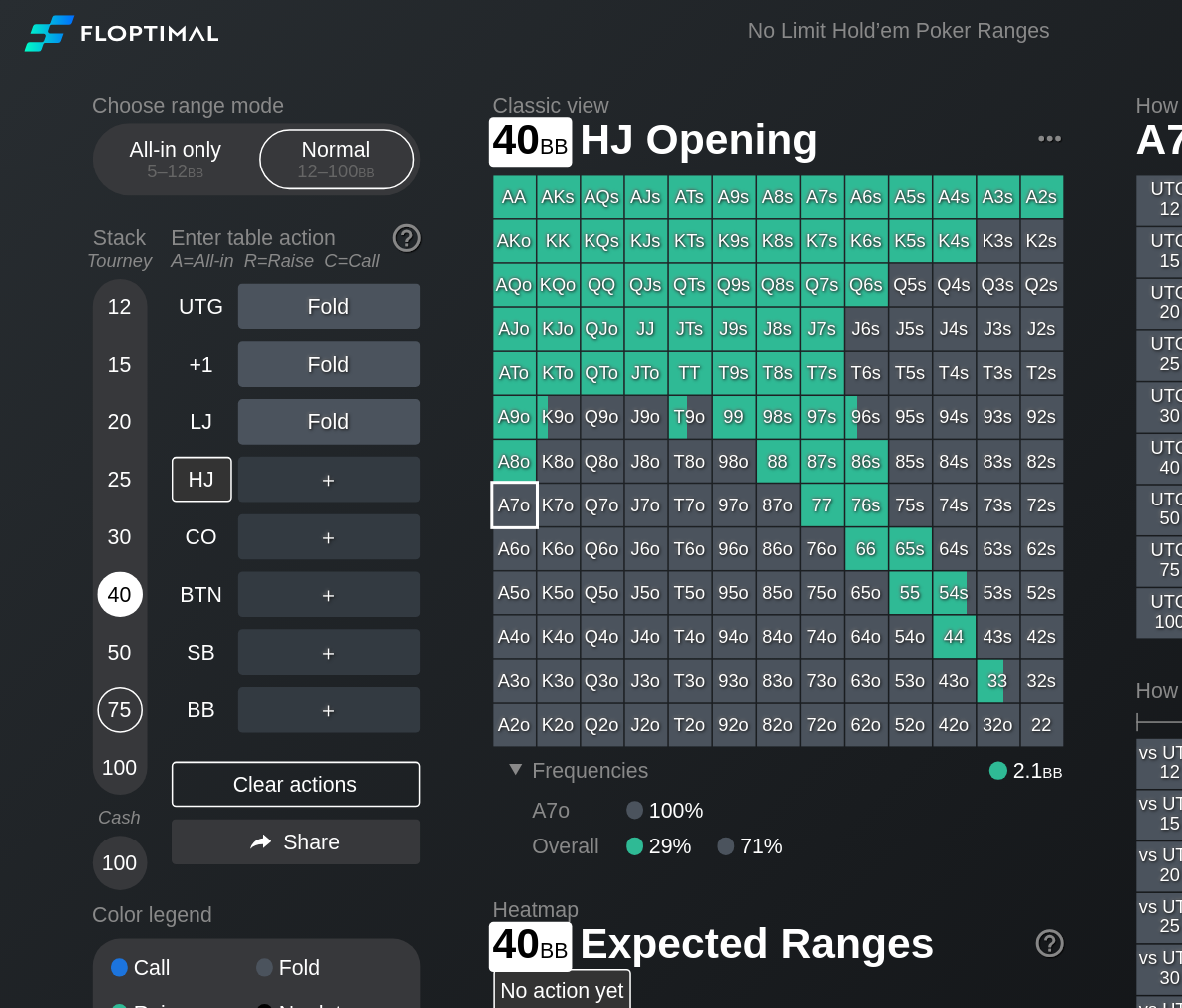 click on "40" at bounding box center [79, 391] 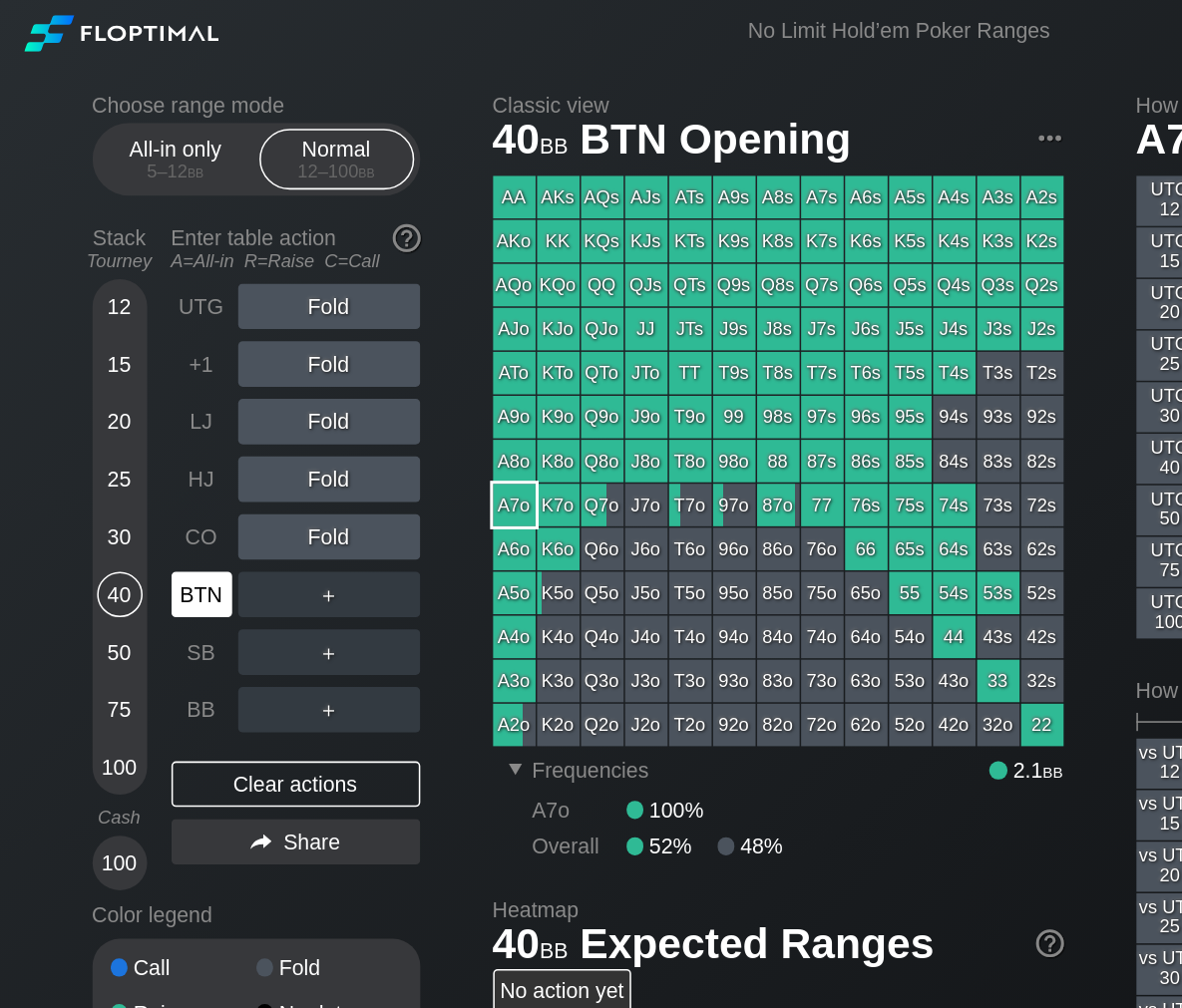 click on "BTN" at bounding box center [133, 391] 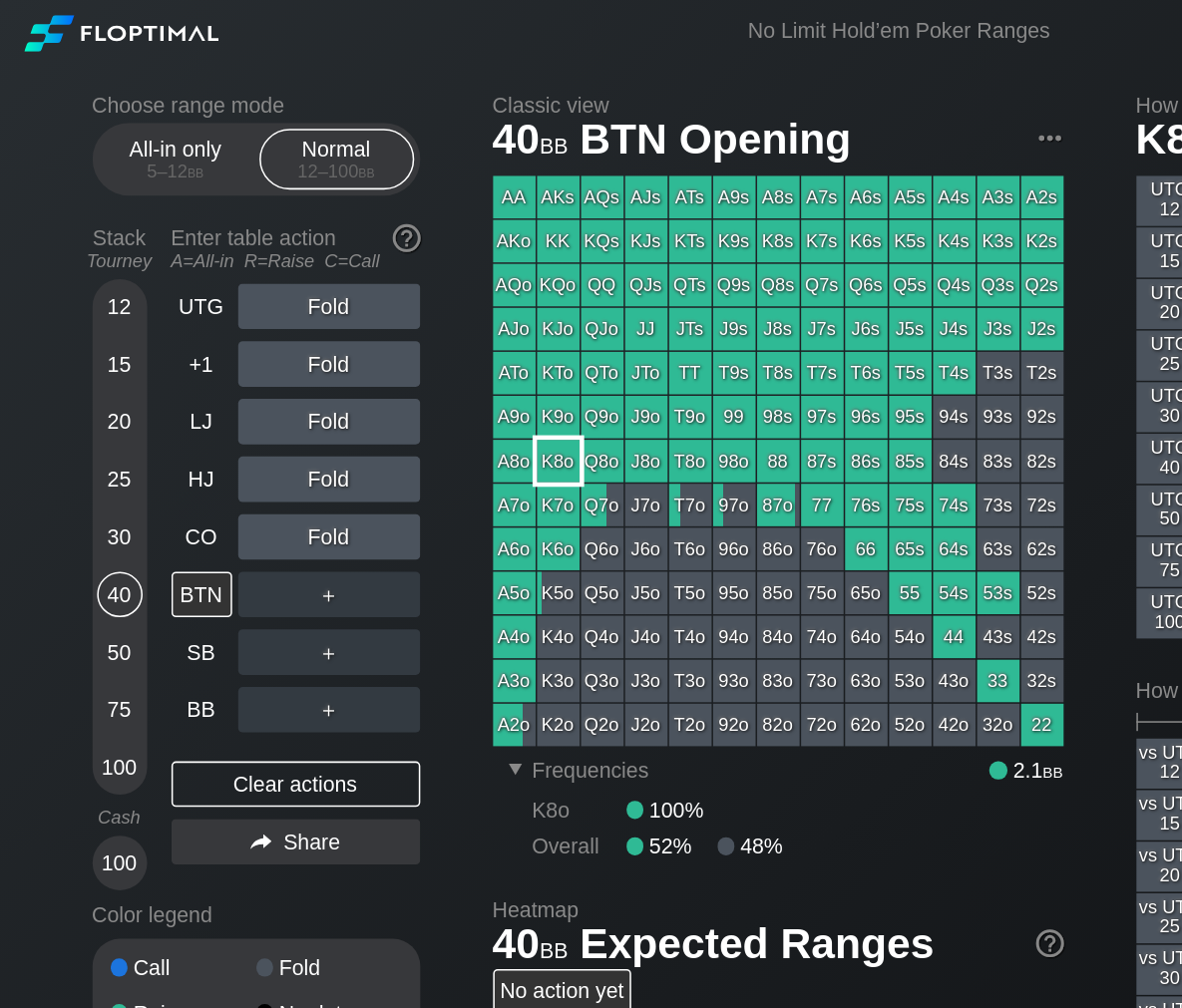 click on "K8o" at bounding box center (367, 303) 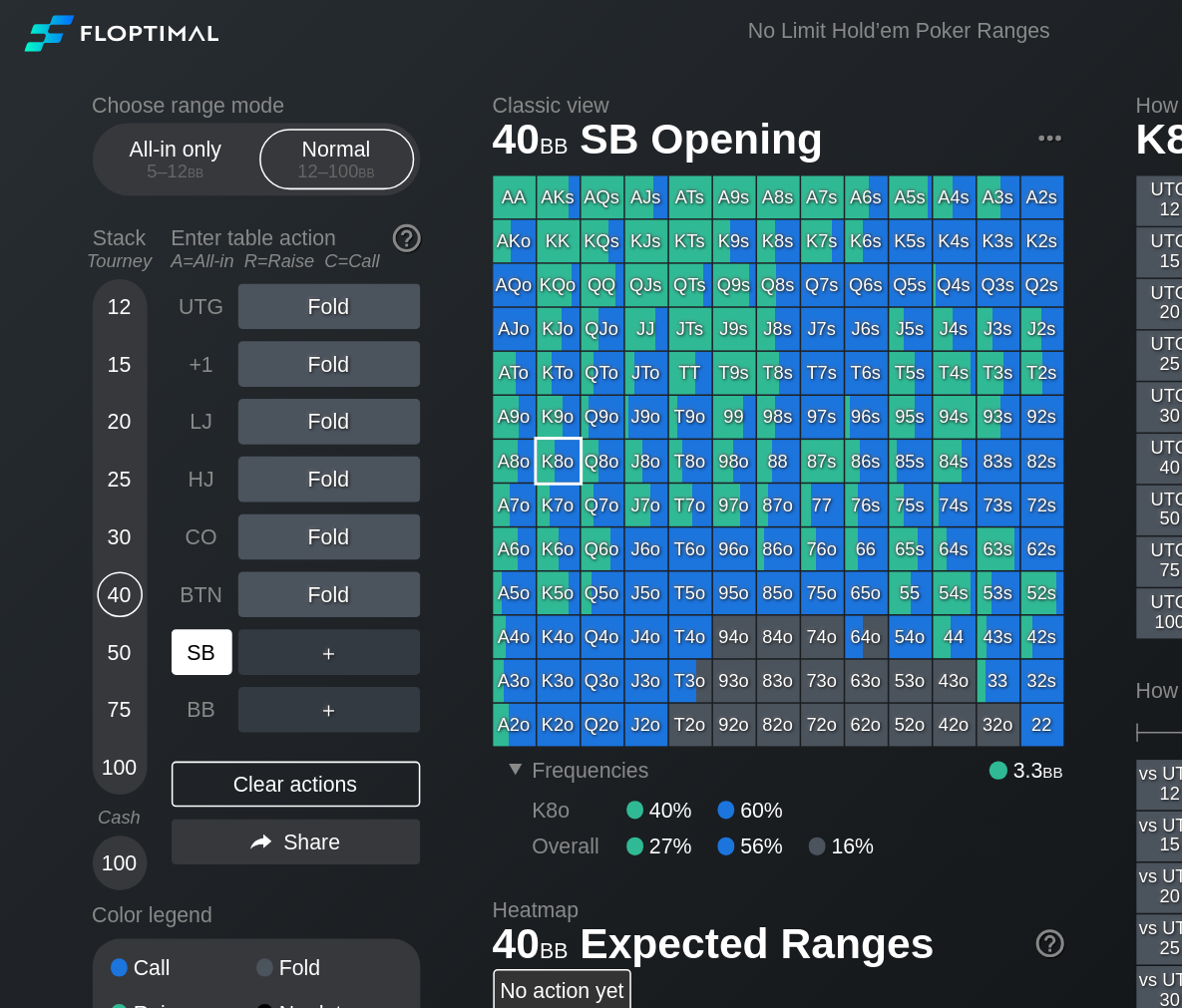 click on "SB" at bounding box center [133, 429] 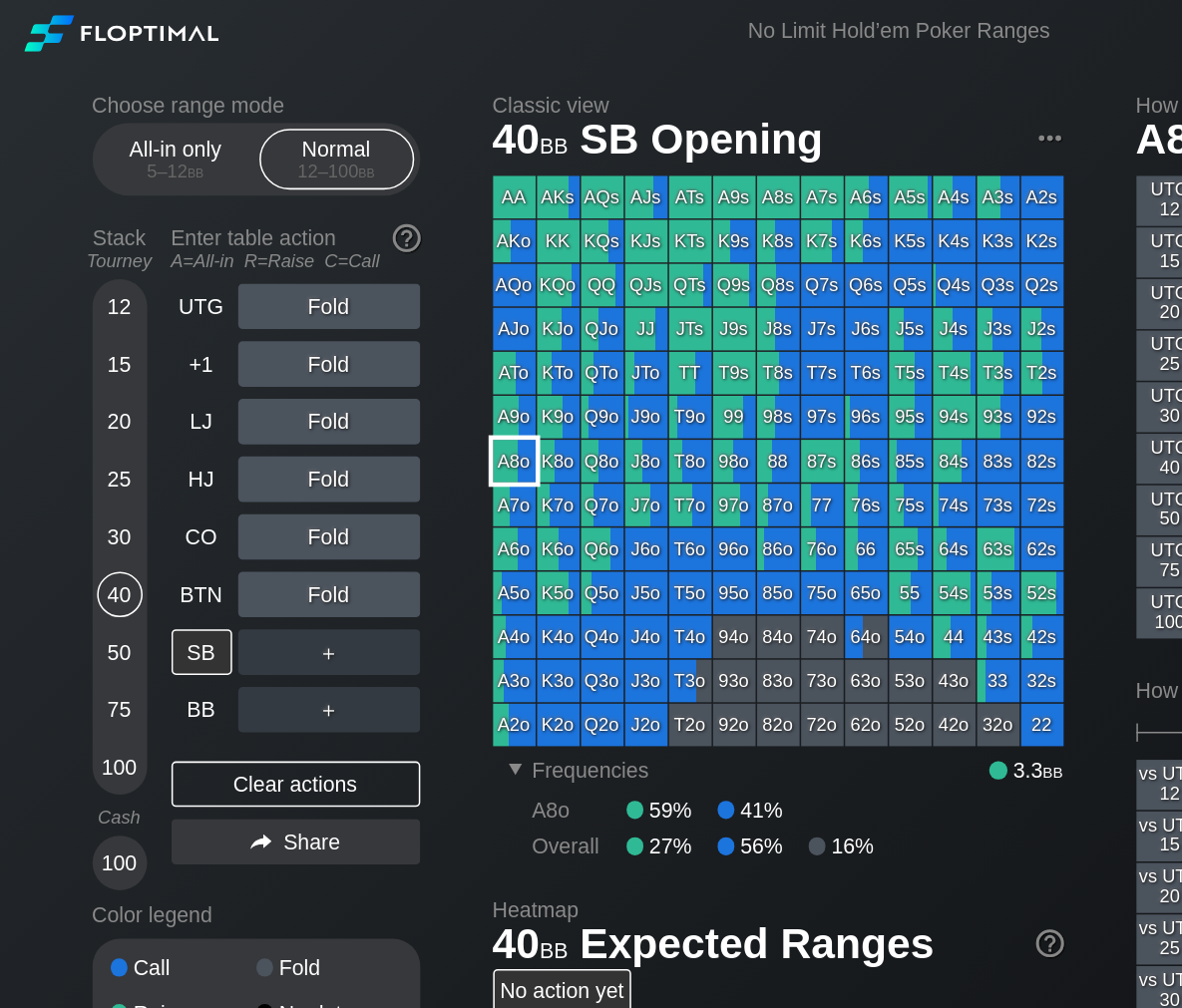 click on "A8o" at bounding box center (338, 303) 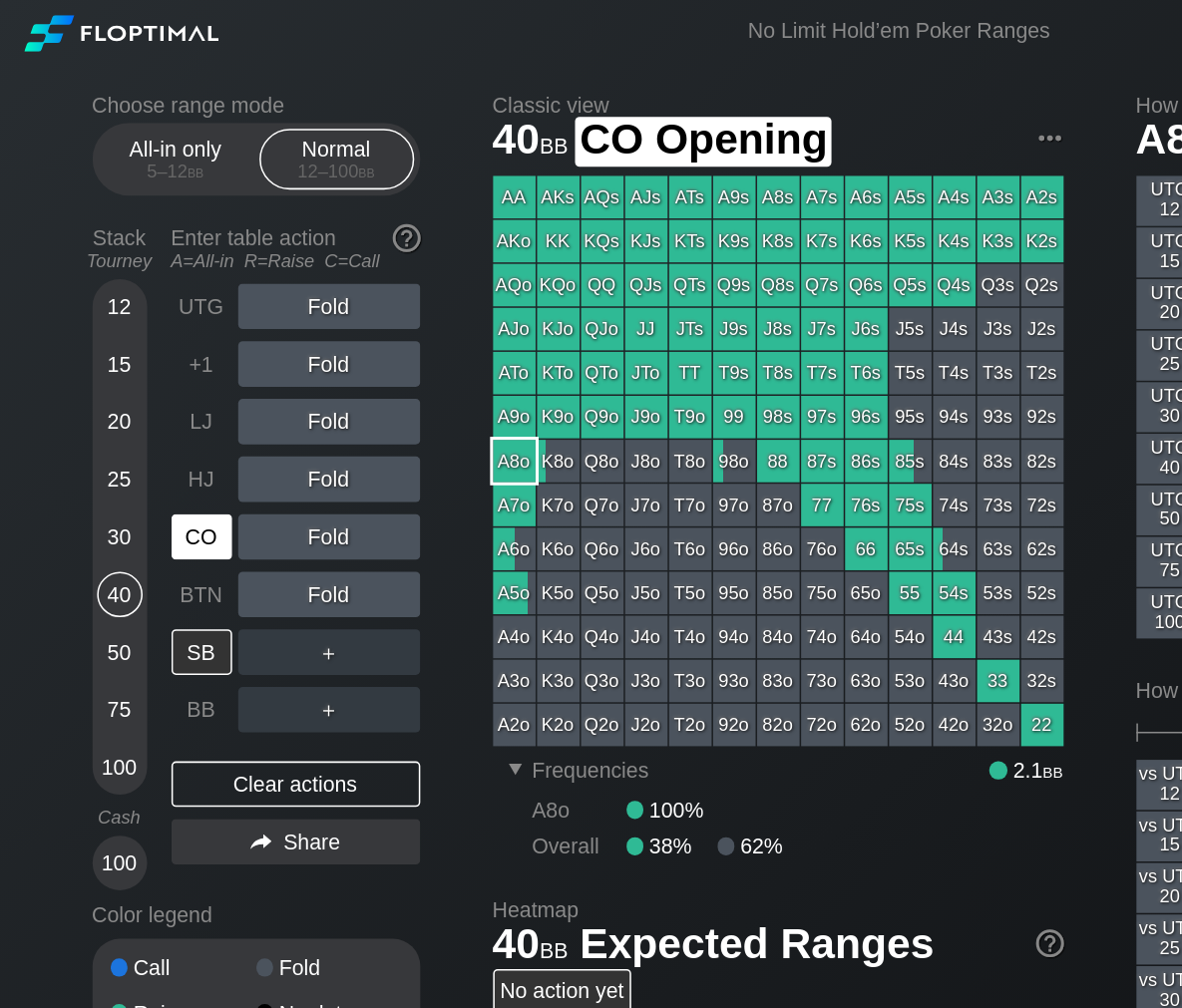 click on "CO" at bounding box center (133, 353) 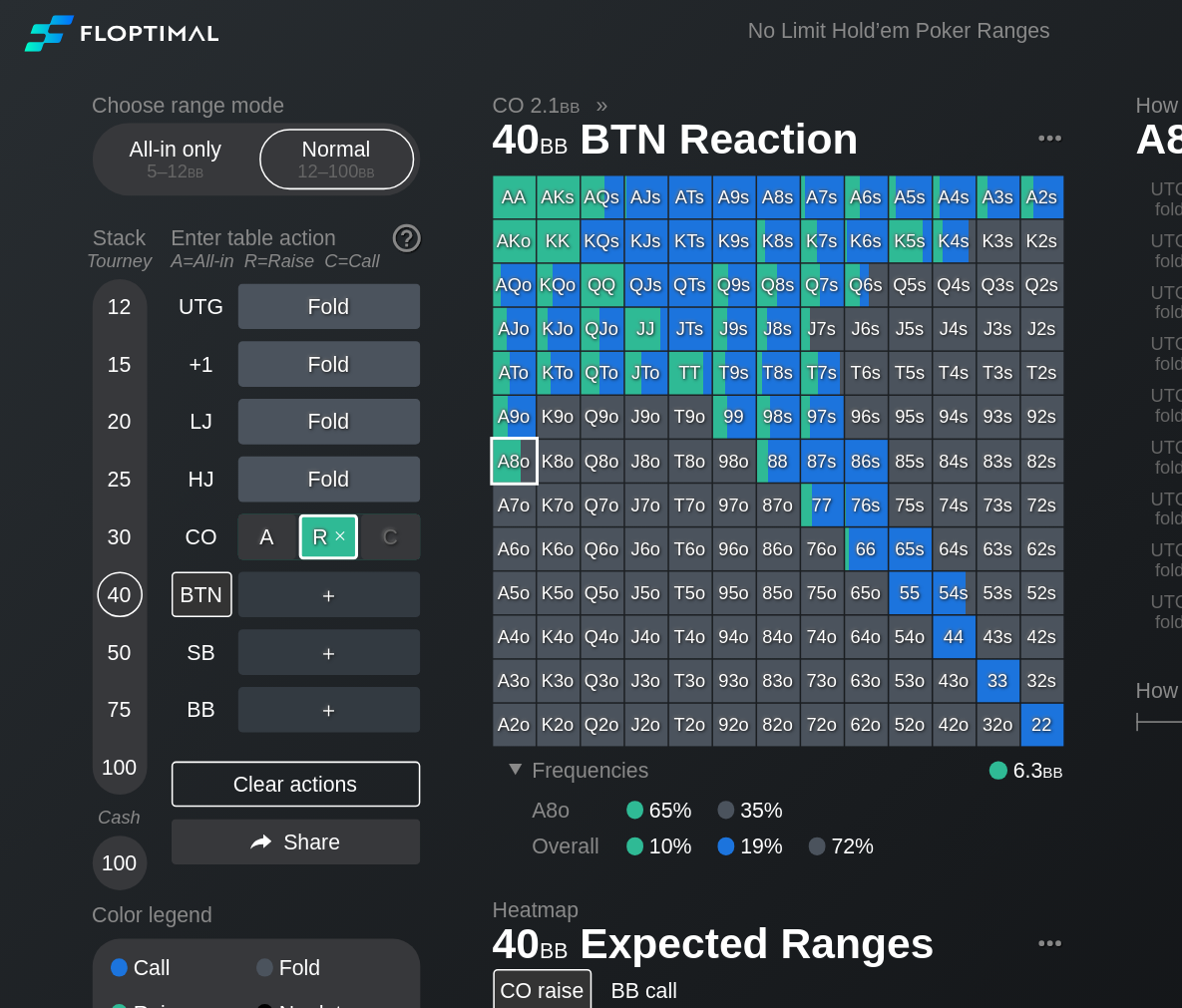 click on "R ✕" at bounding box center (215, 353) 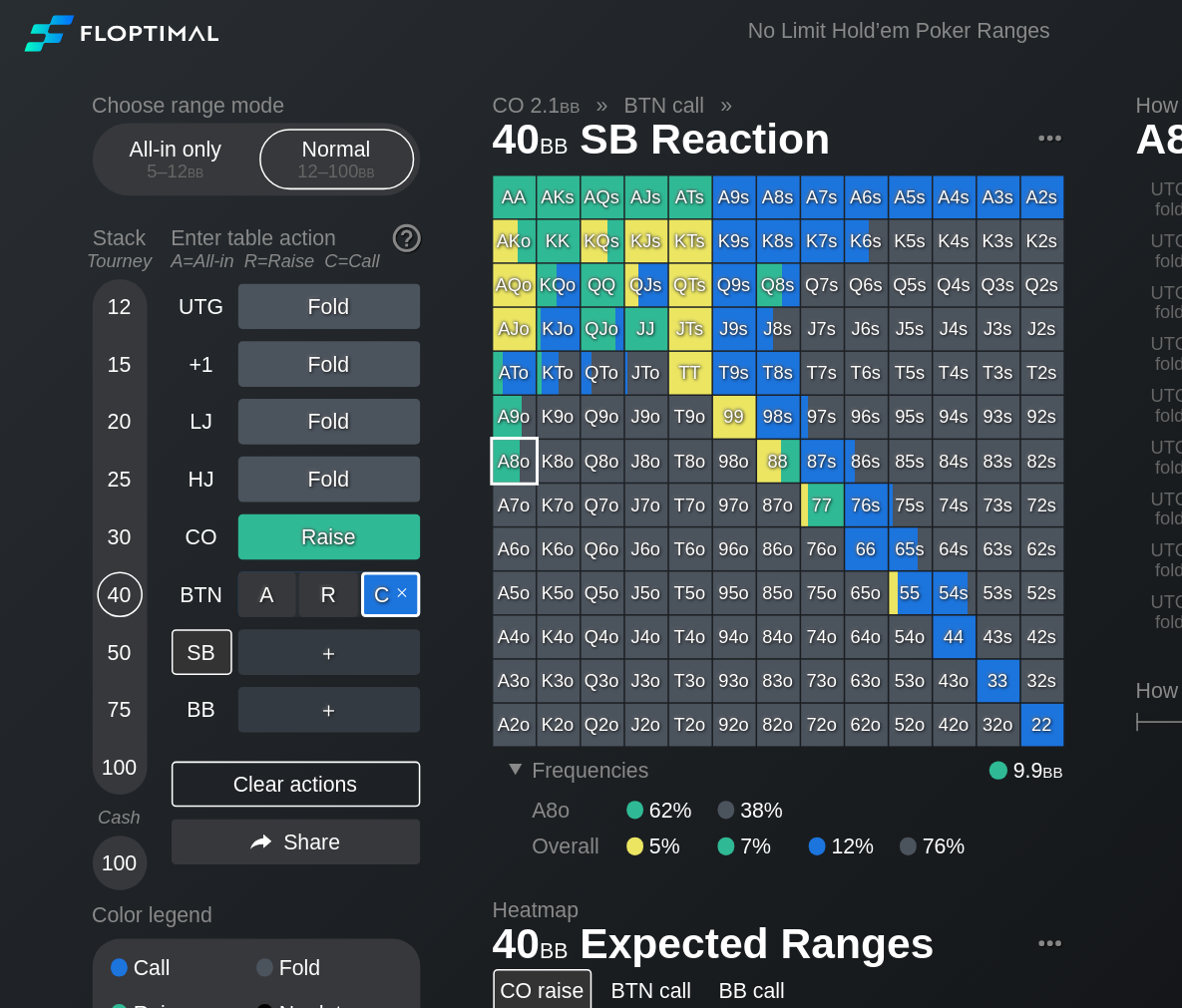 click on "C ✕" at bounding box center [256, 391] 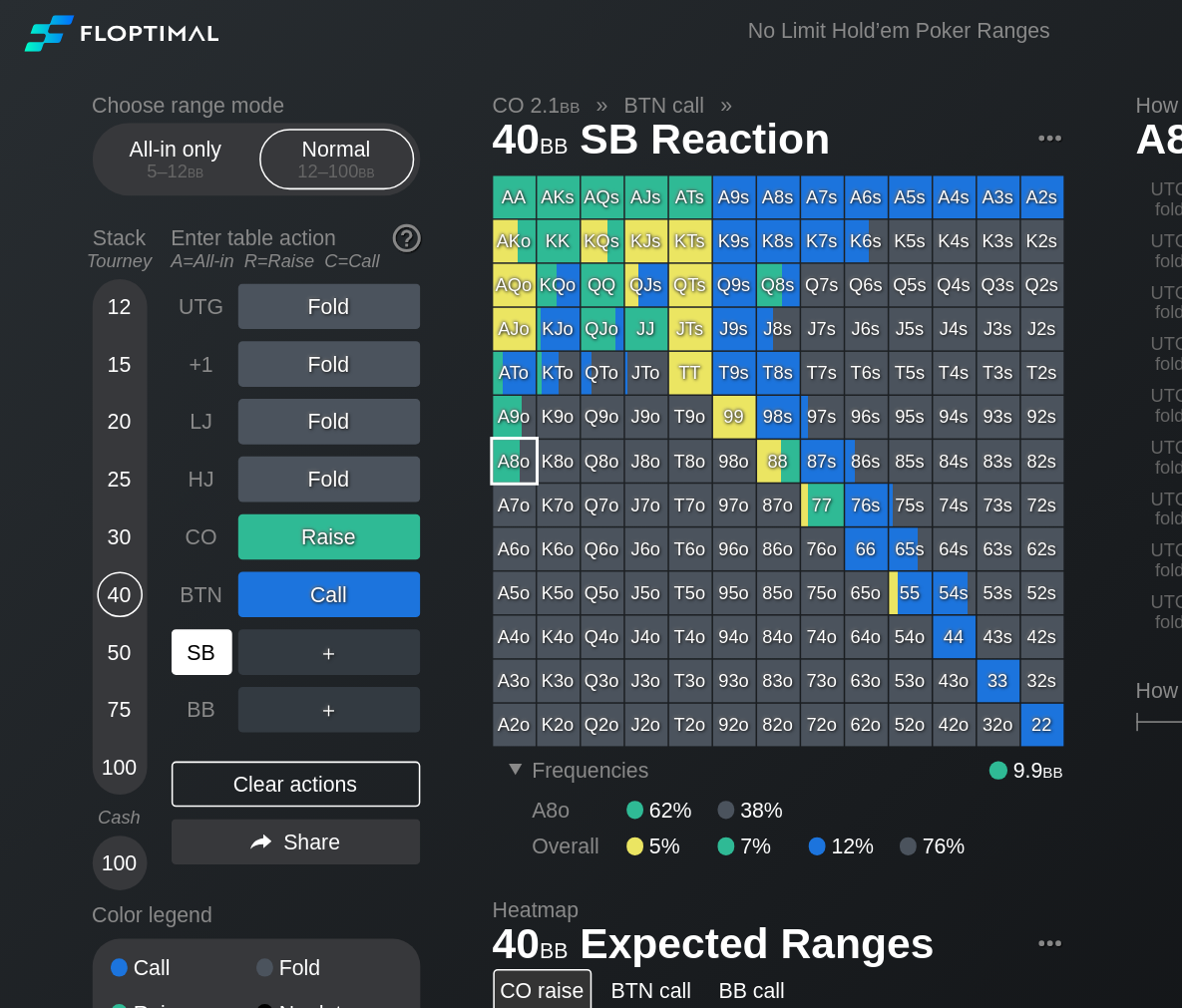 click on "SB" at bounding box center (133, 429) 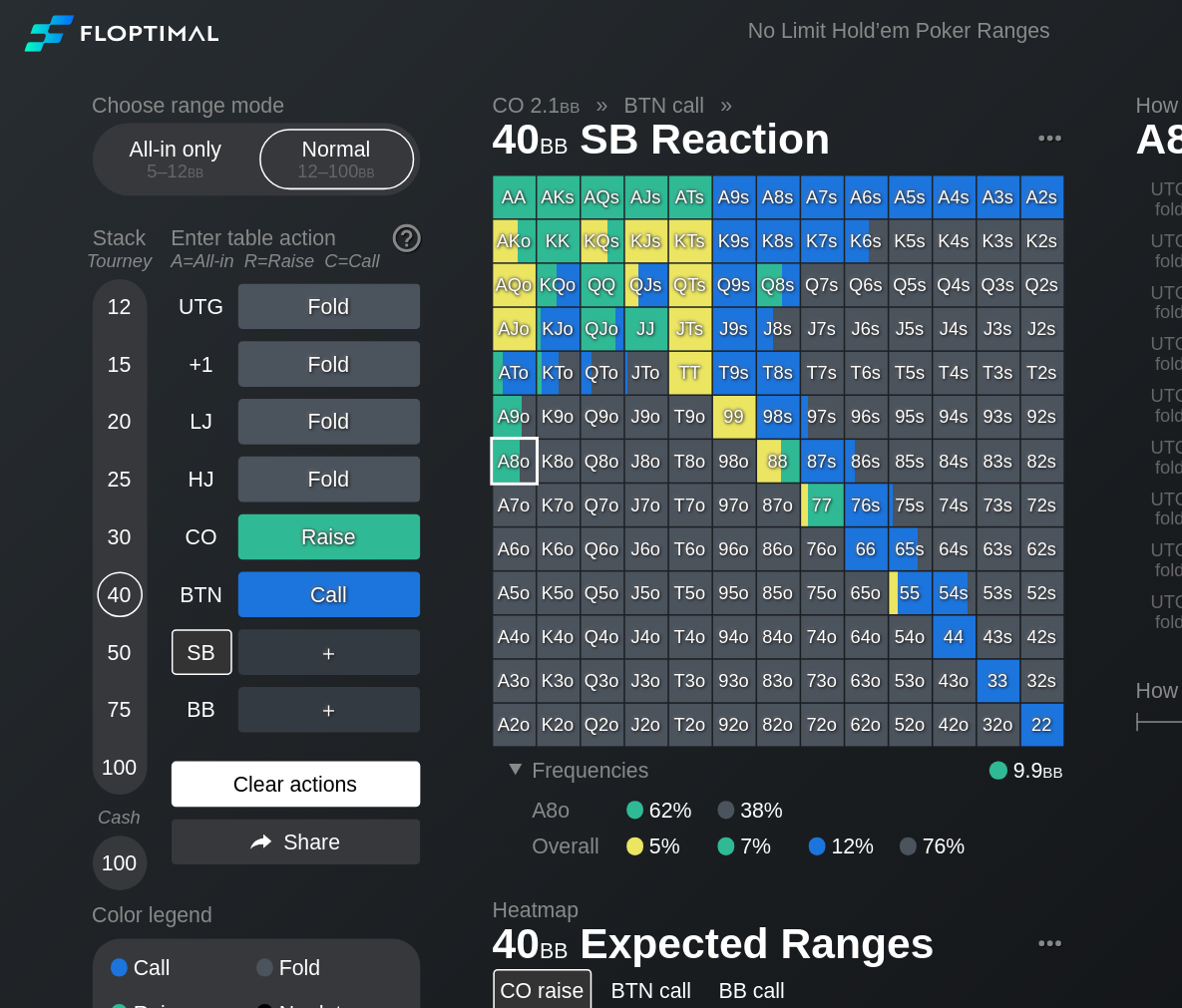 click on "Clear actions" at bounding box center [195, 515] 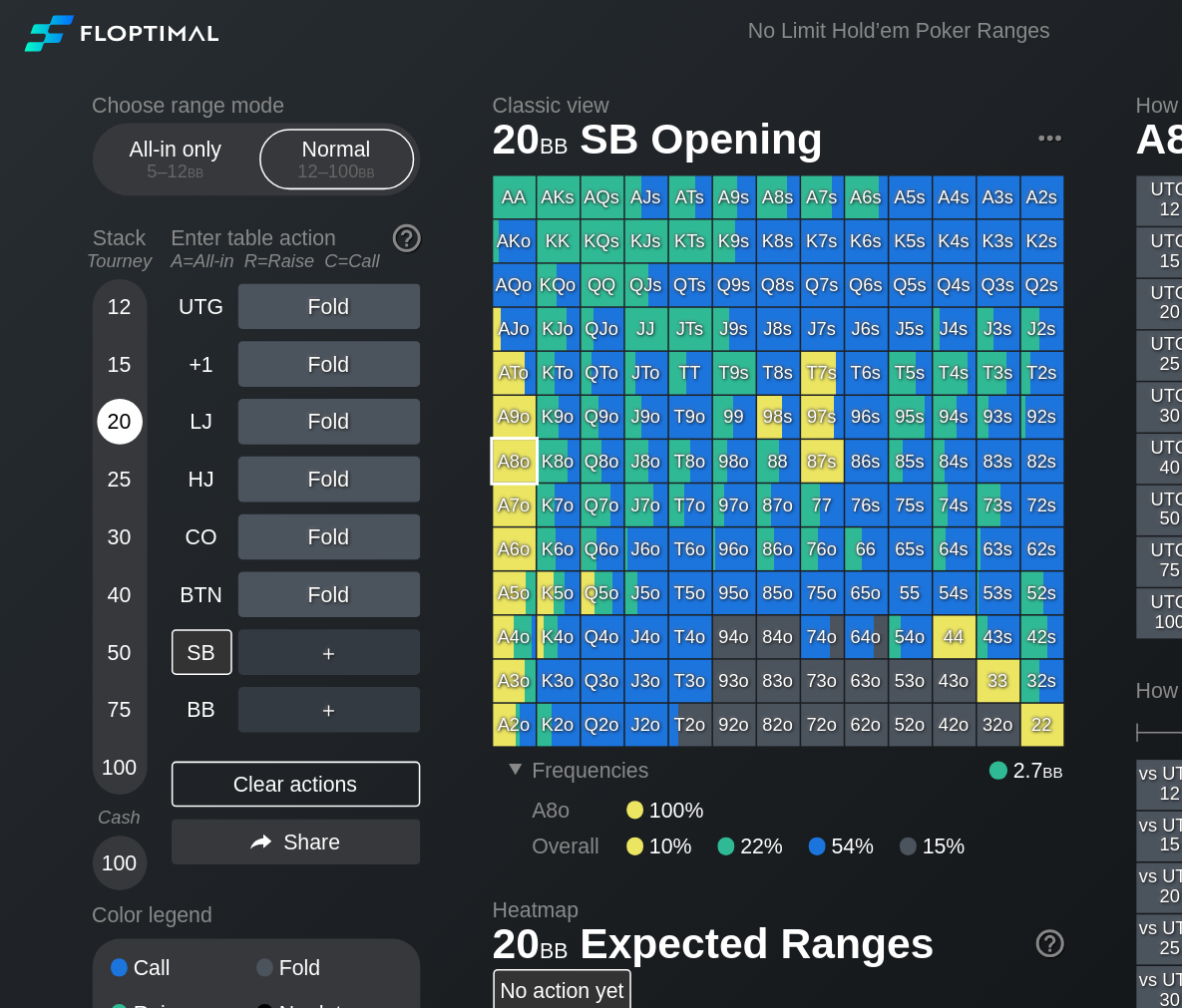 click on "20" at bounding box center (79, 277) 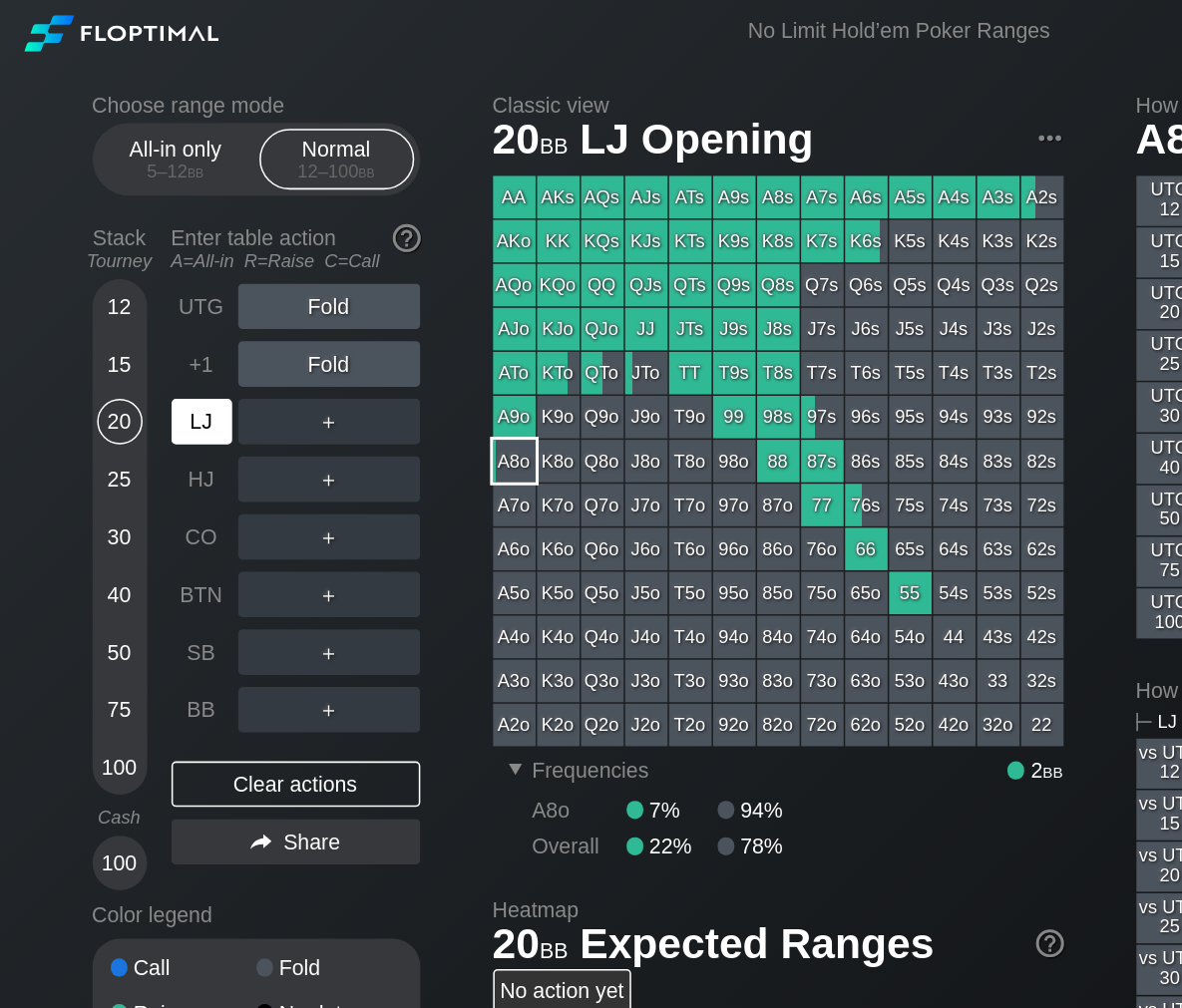 click on "LJ" at bounding box center [133, 277] 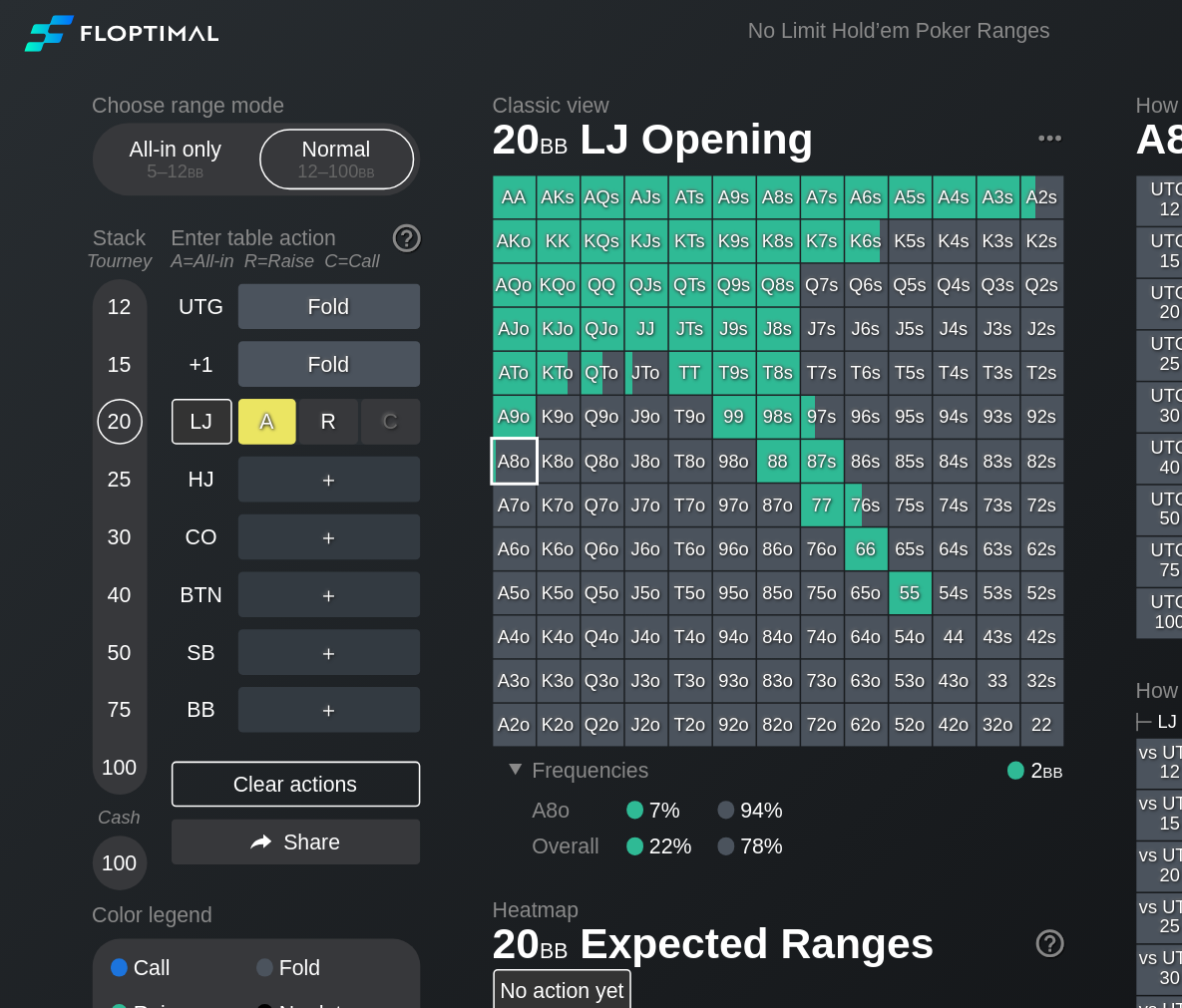 click on "A ✕" at bounding box center (176, 277) 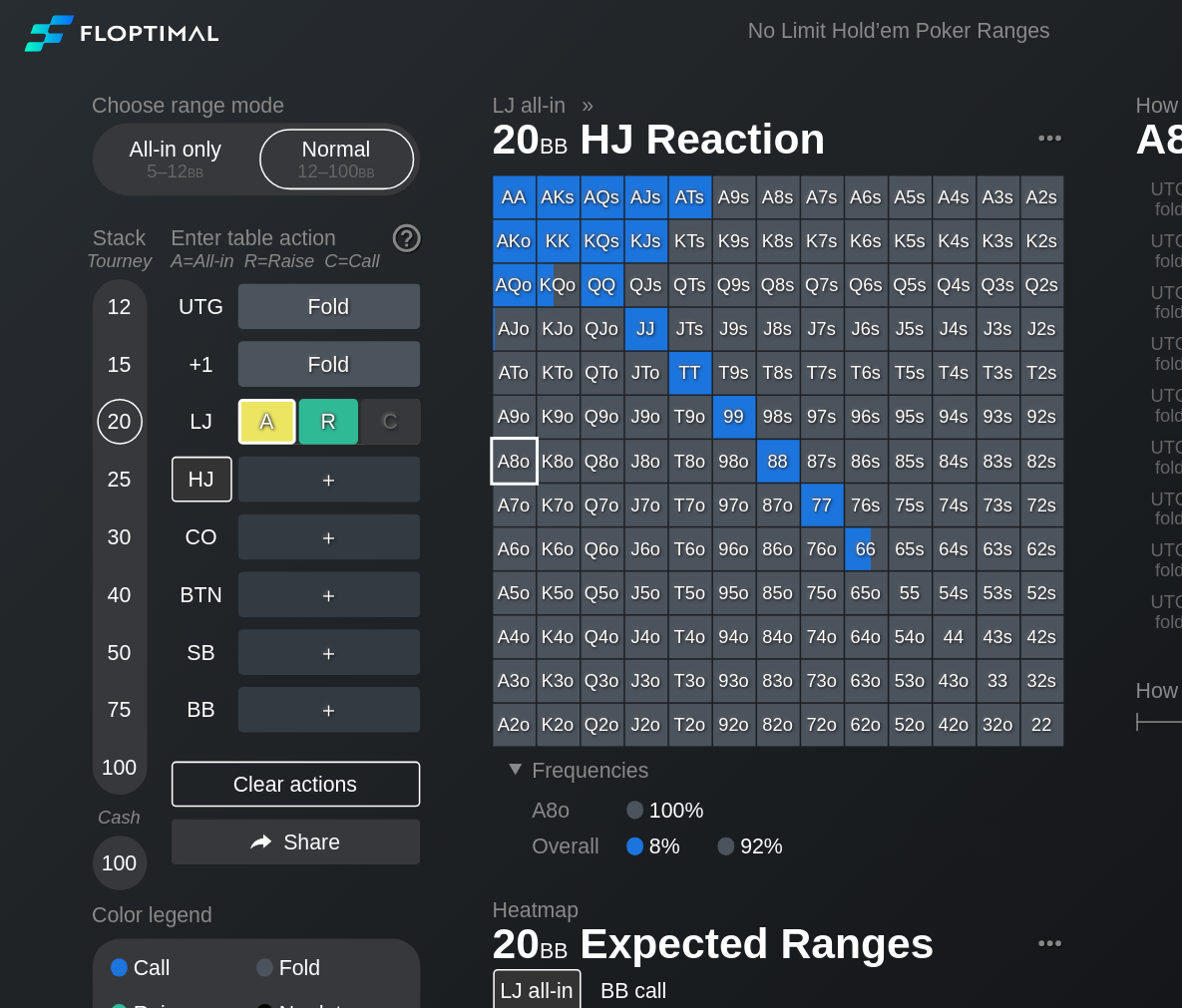 click on "R ✕" at bounding box center (215, 277) 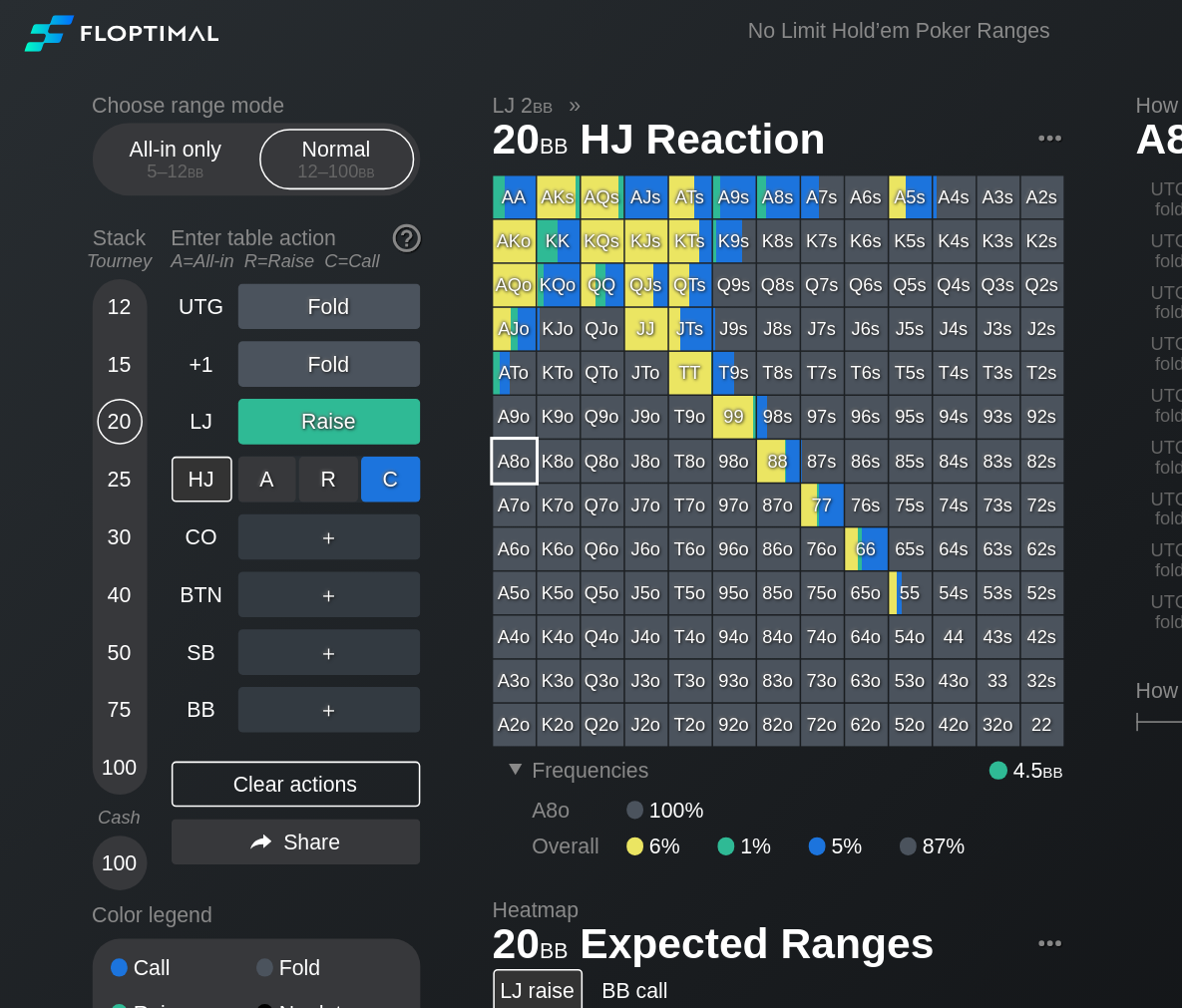 click on "C ✕" at bounding box center (256, 315) 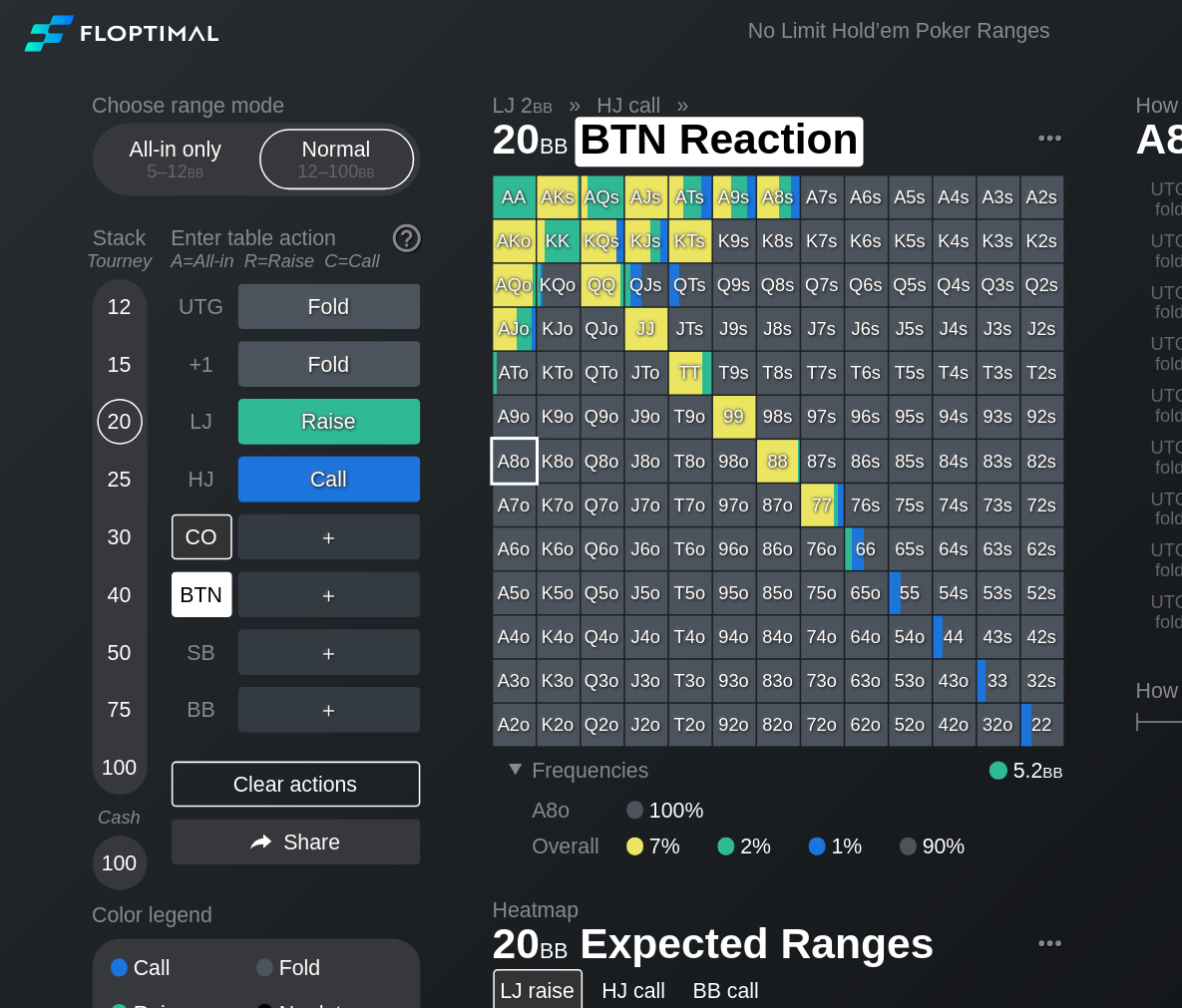 click on "BTN" at bounding box center [133, 391] 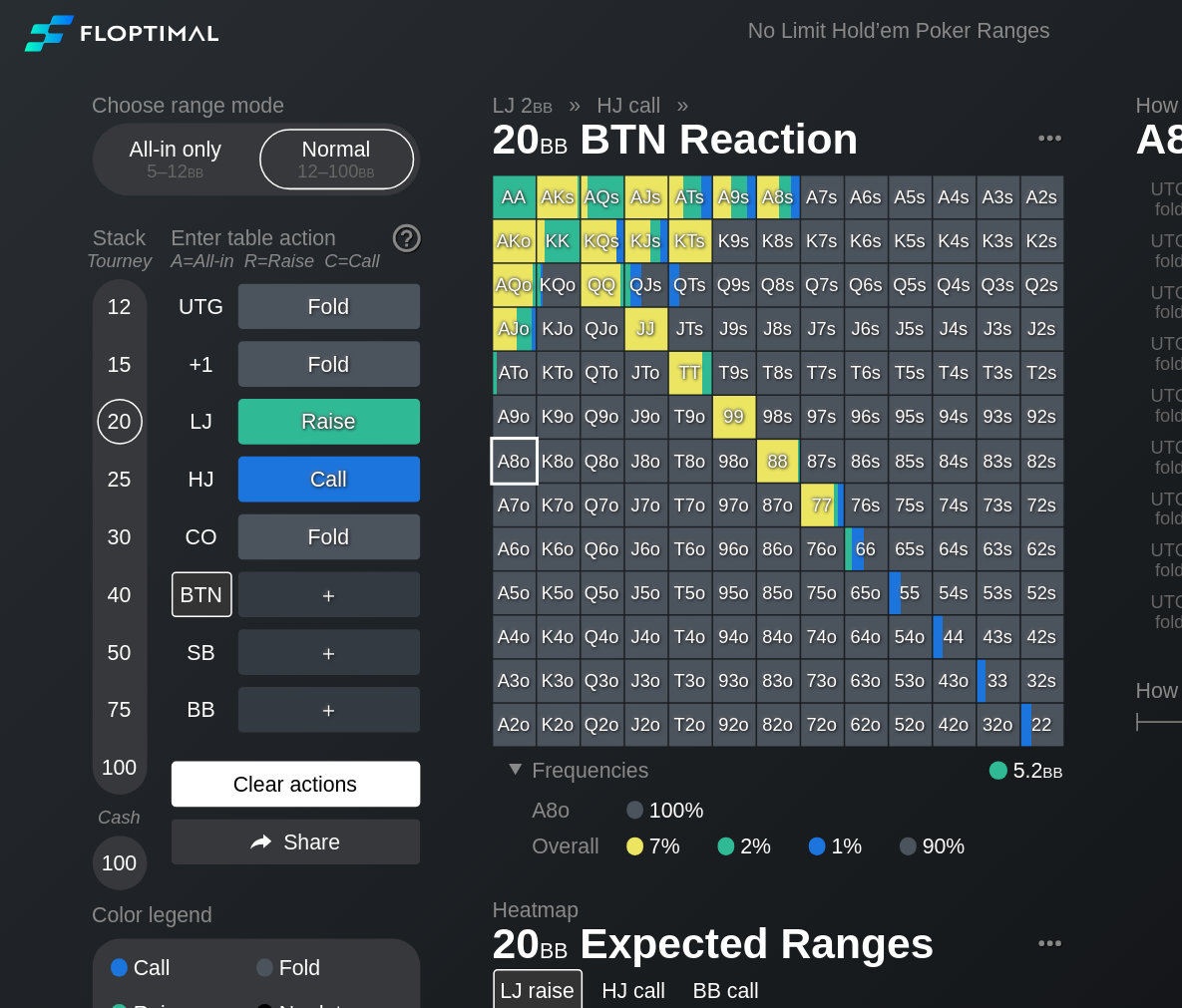 click on "Clear actions" at bounding box center [195, 515] 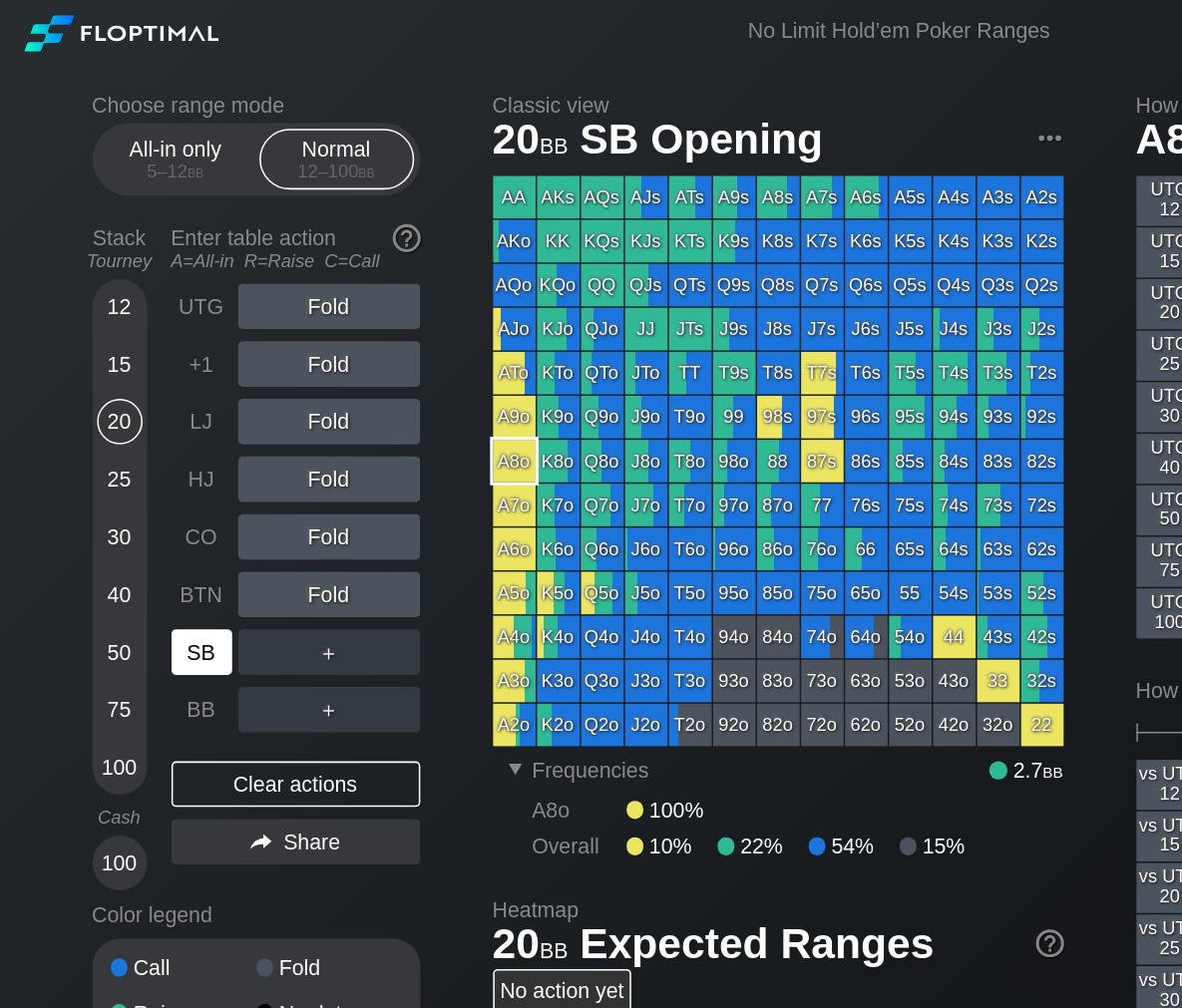 click on "SB" at bounding box center (133, 429) 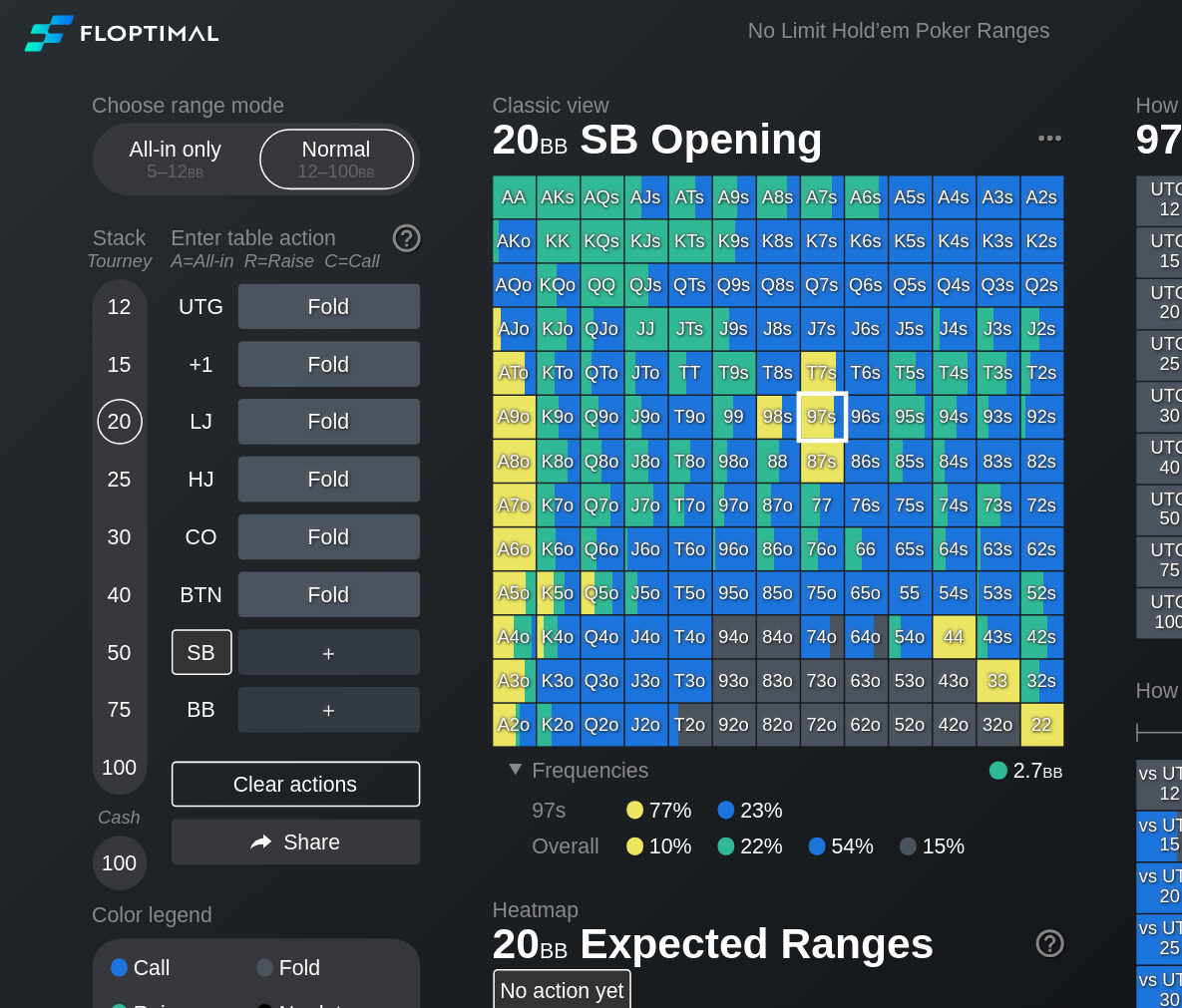 click on "97s" at bounding box center [541, 274] 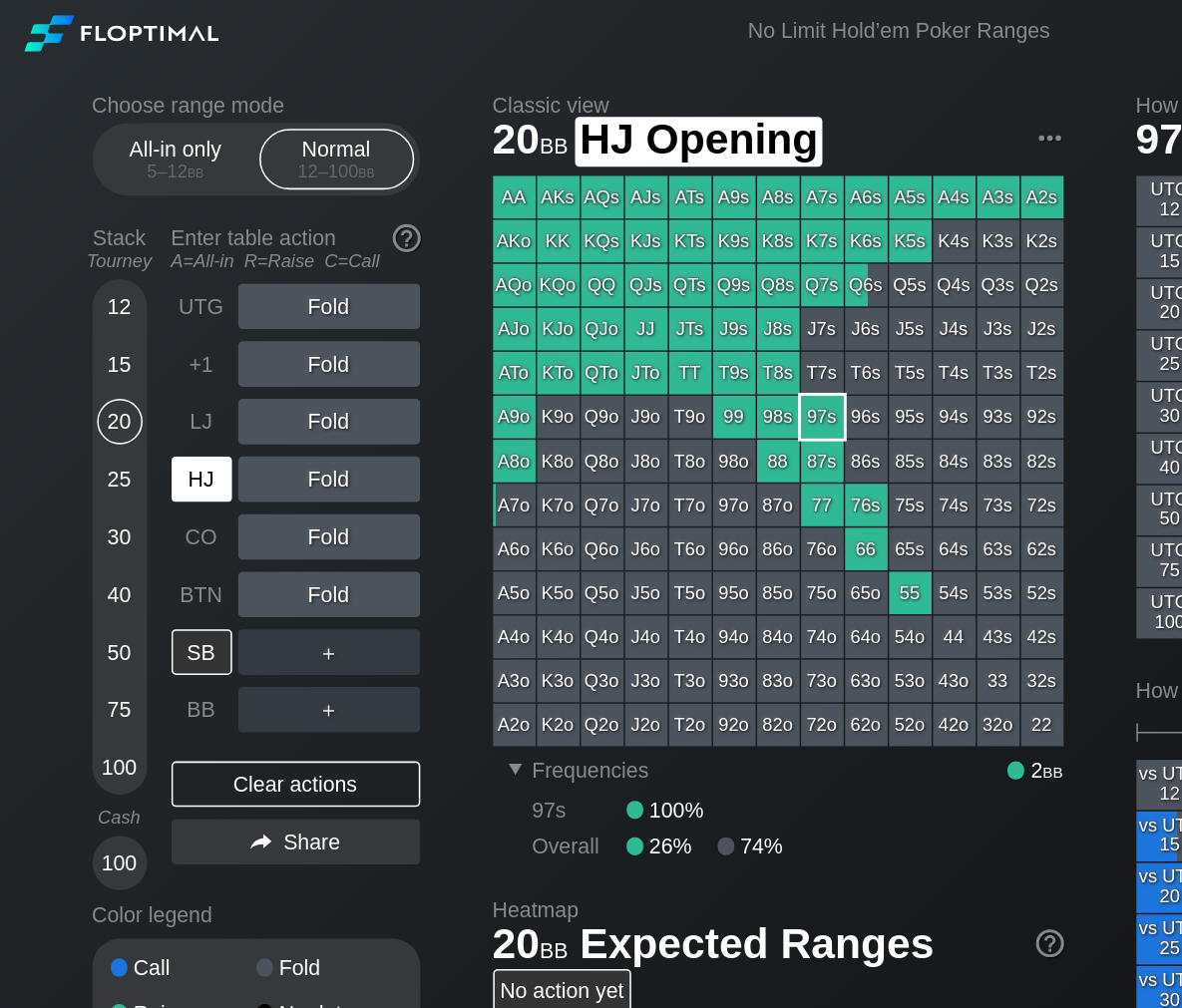 click on "HJ" at bounding box center [133, 315] 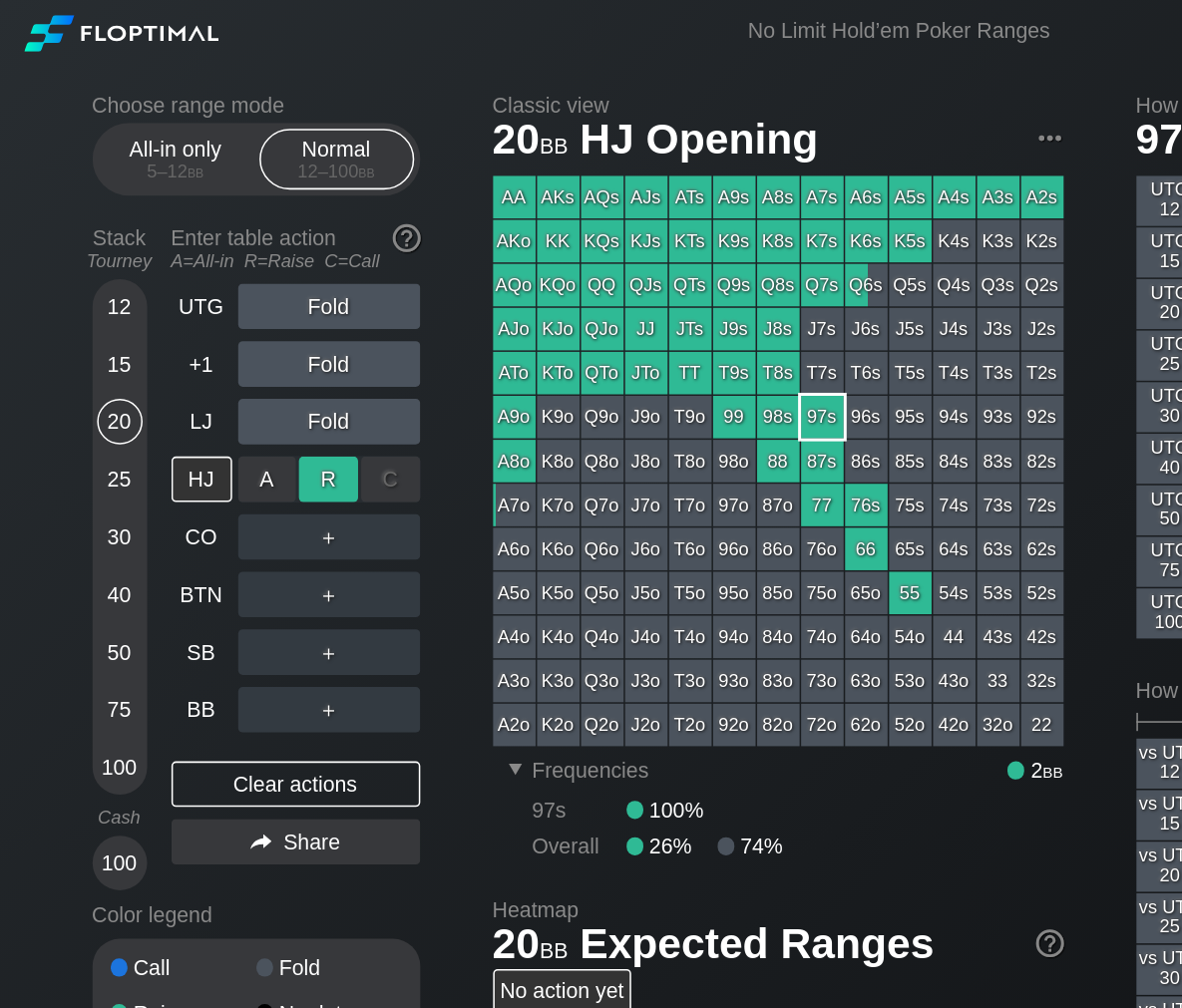 click on "R ✕" at bounding box center (215, 315) 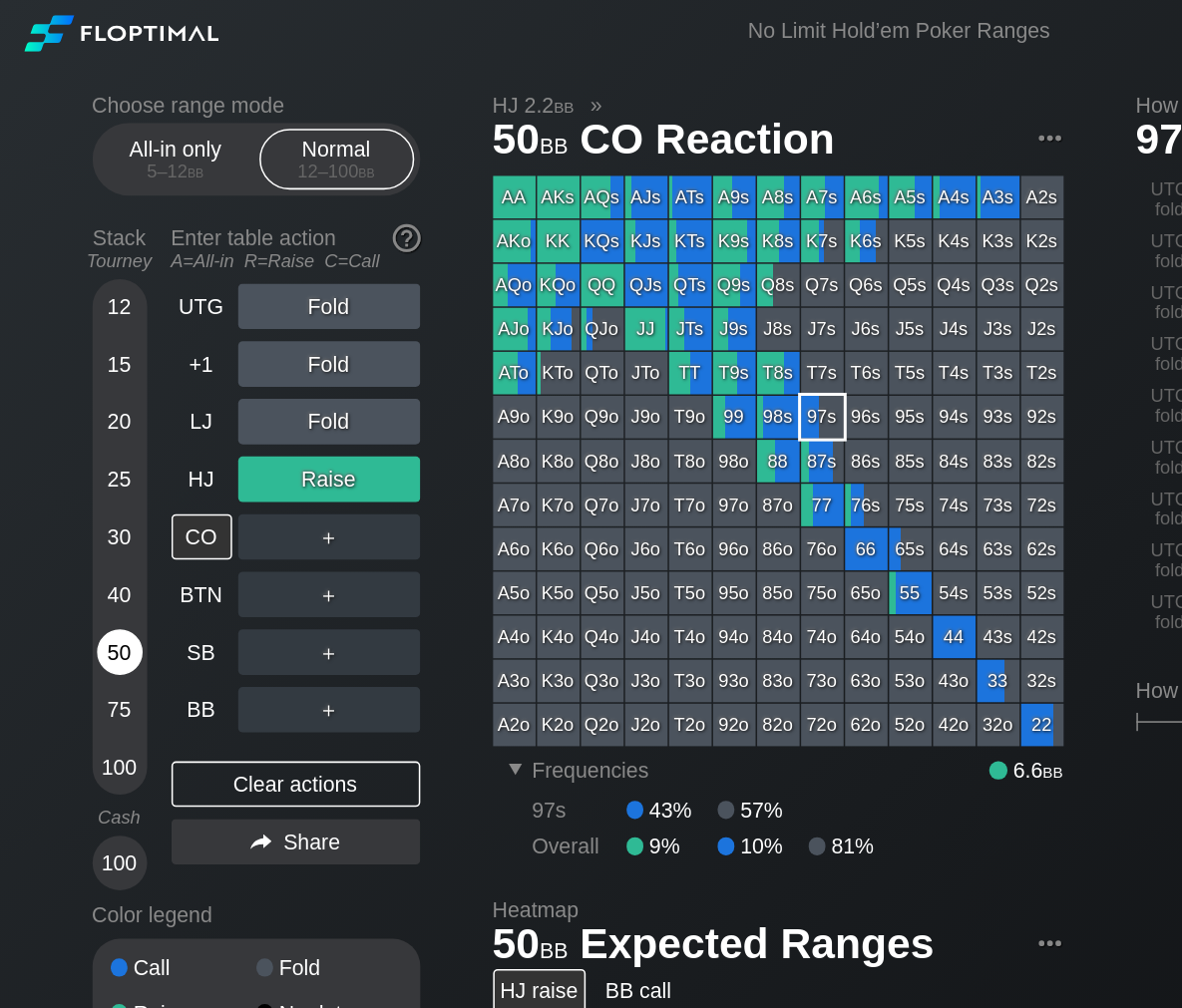click on "50" at bounding box center [79, 429] 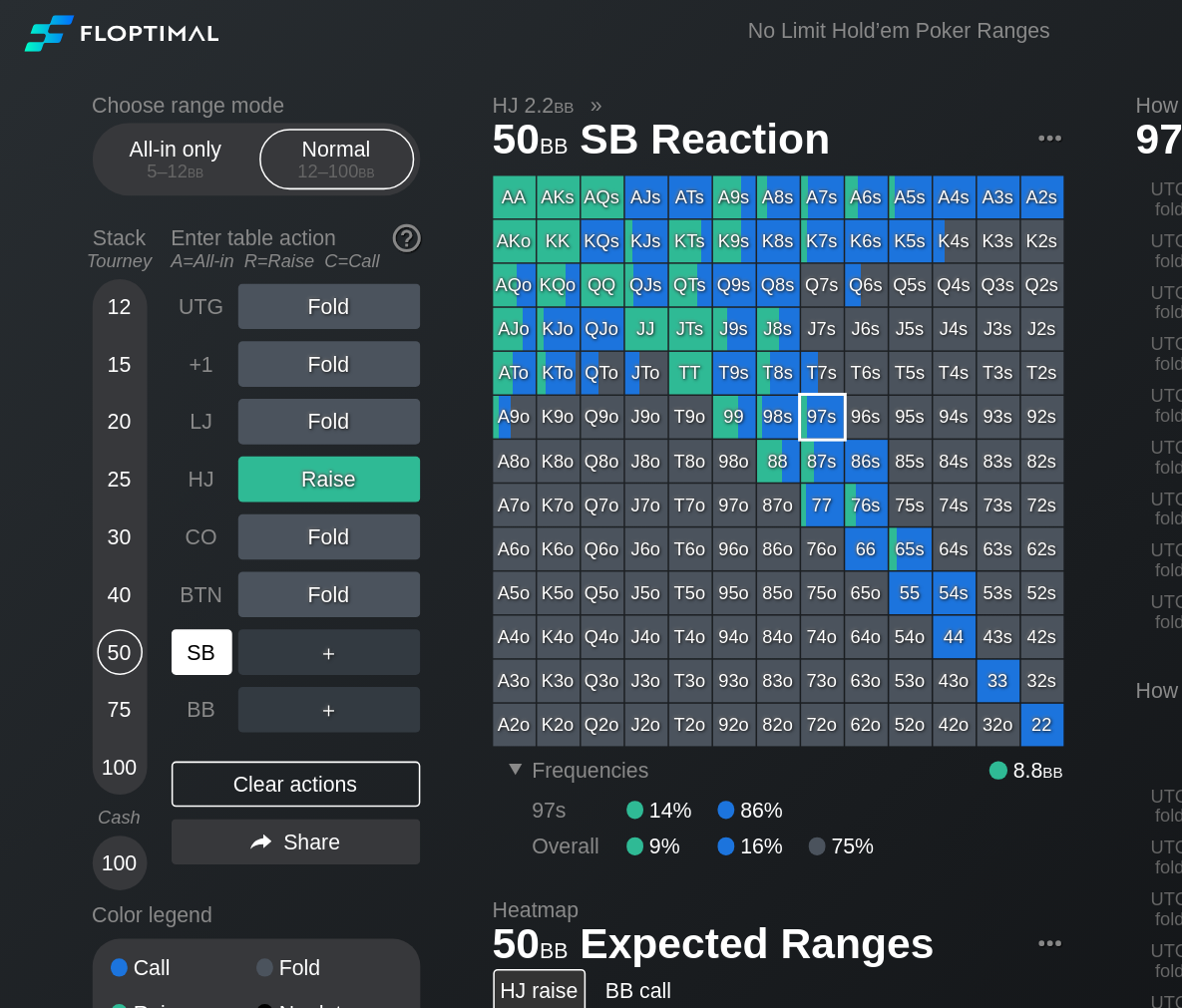 click on "SB" at bounding box center (133, 429) 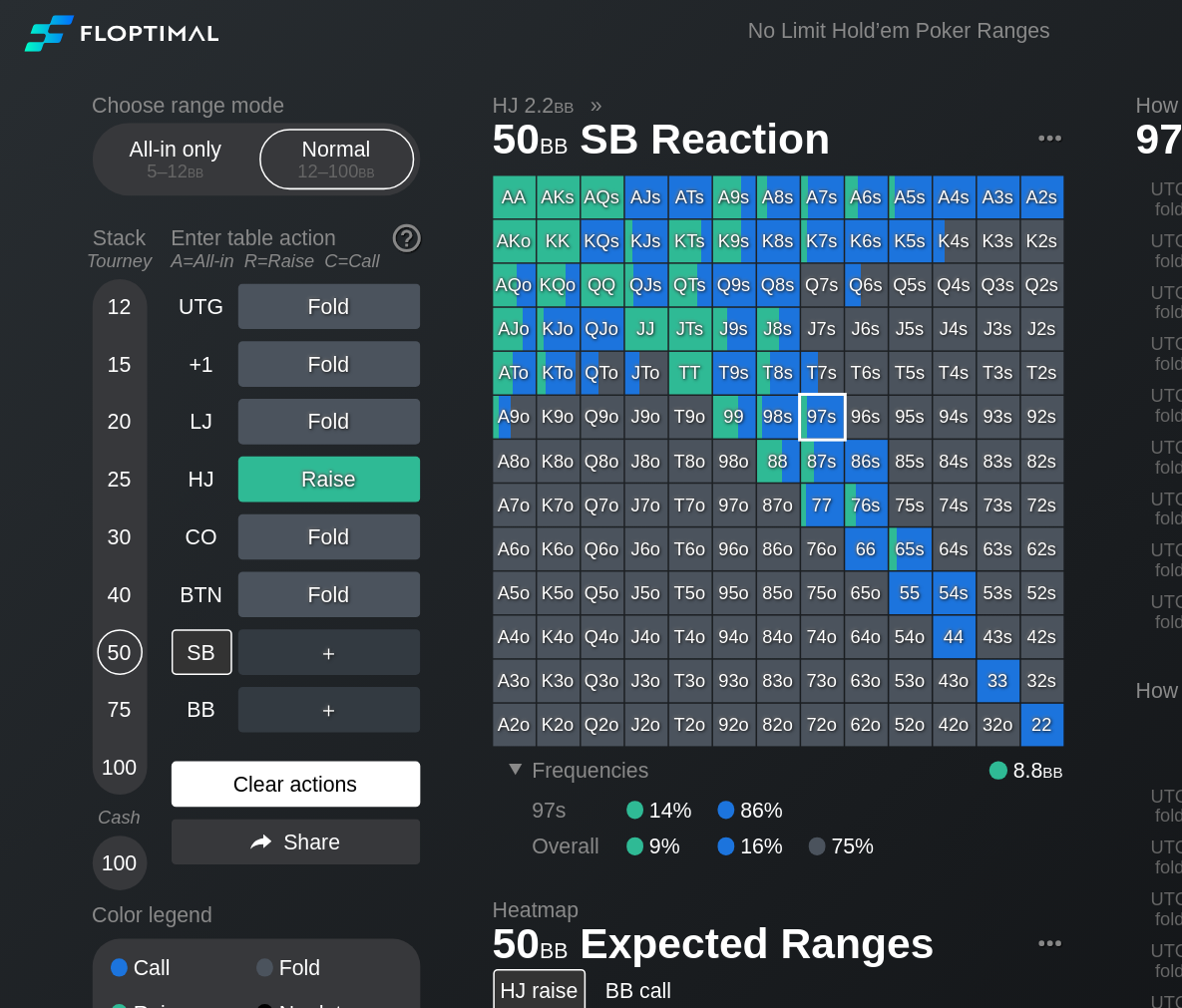 click on "Clear actions" at bounding box center [195, 515] 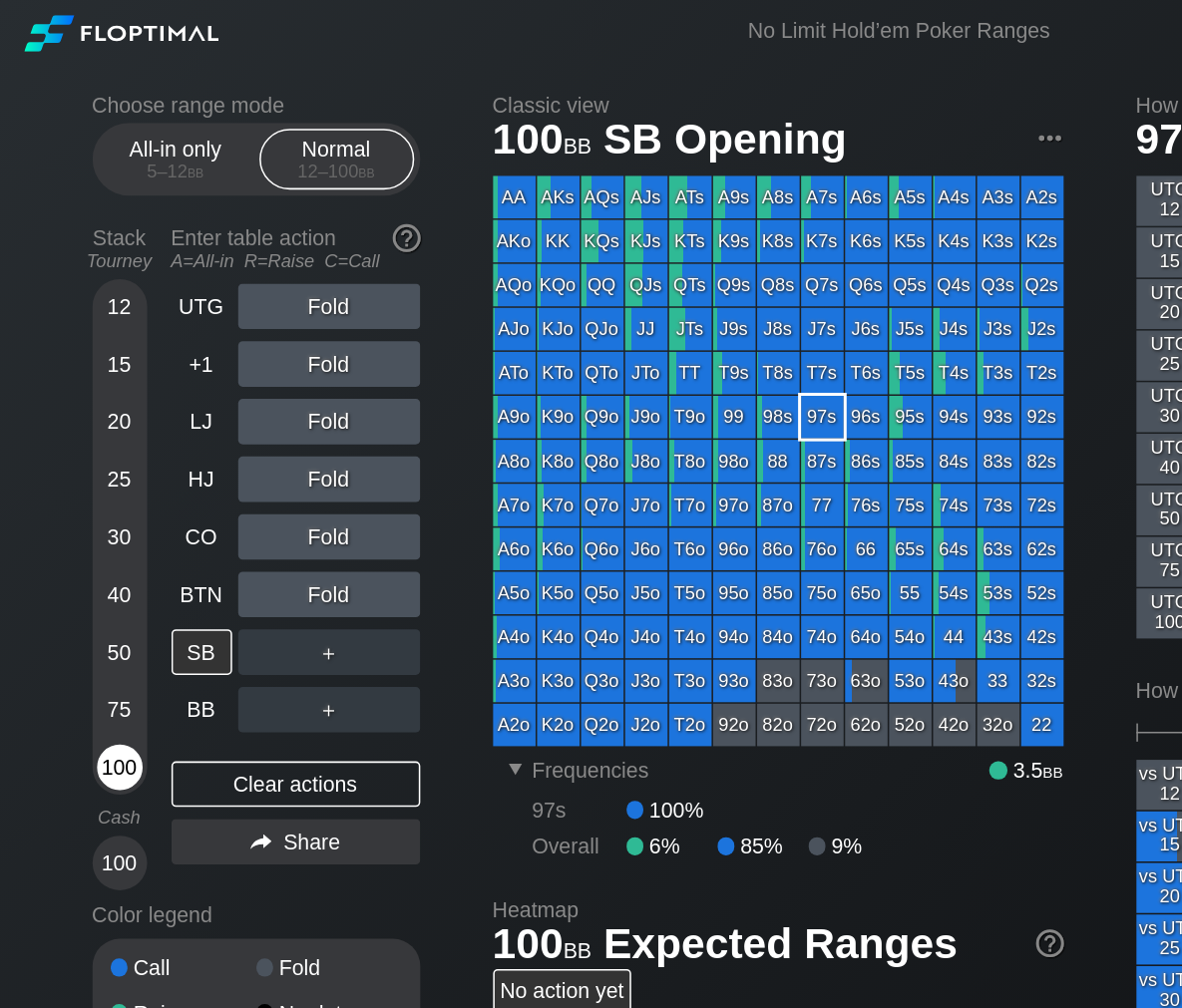 click on "100" at bounding box center (79, 504) 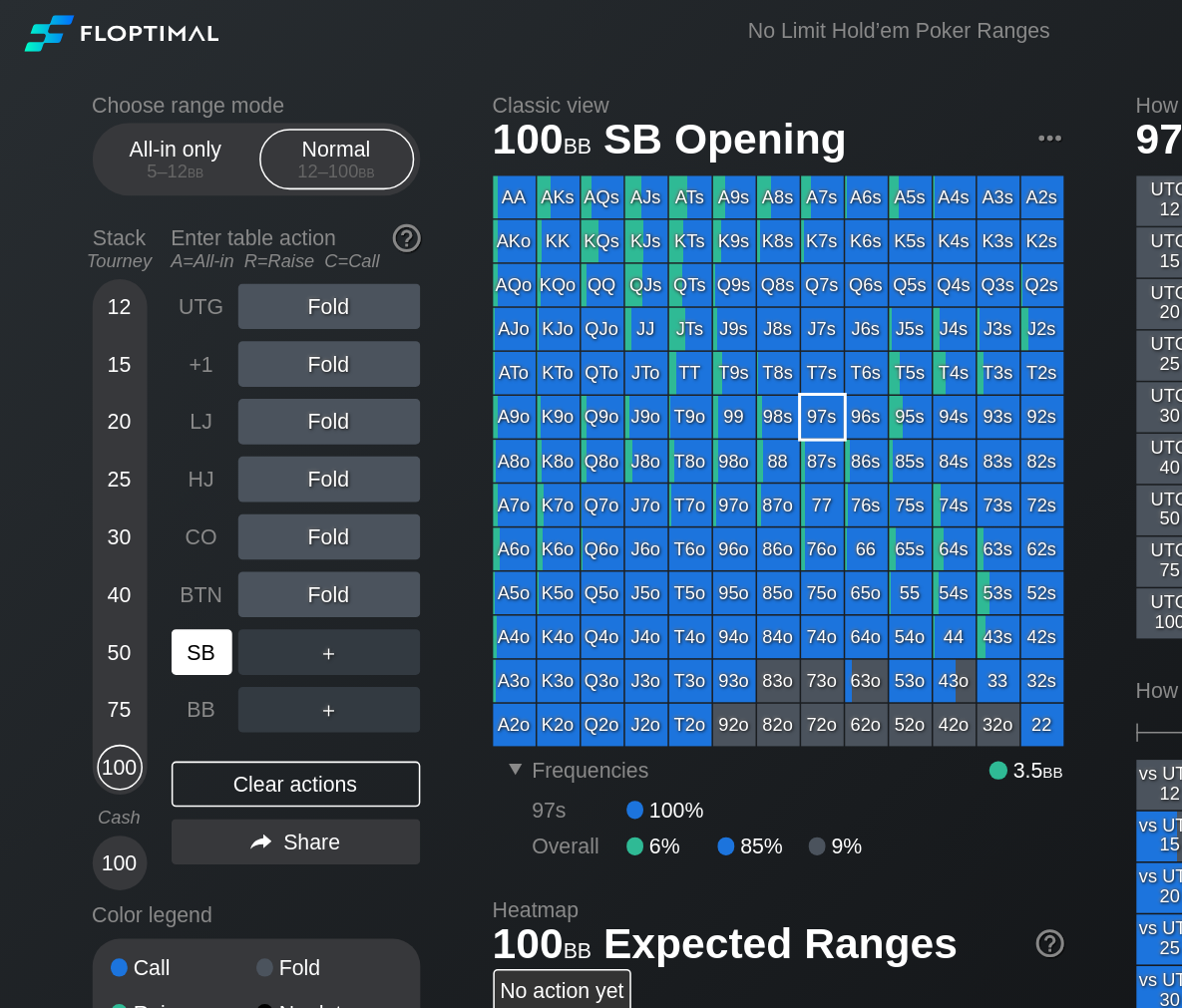 click on "SB" at bounding box center [133, 429] 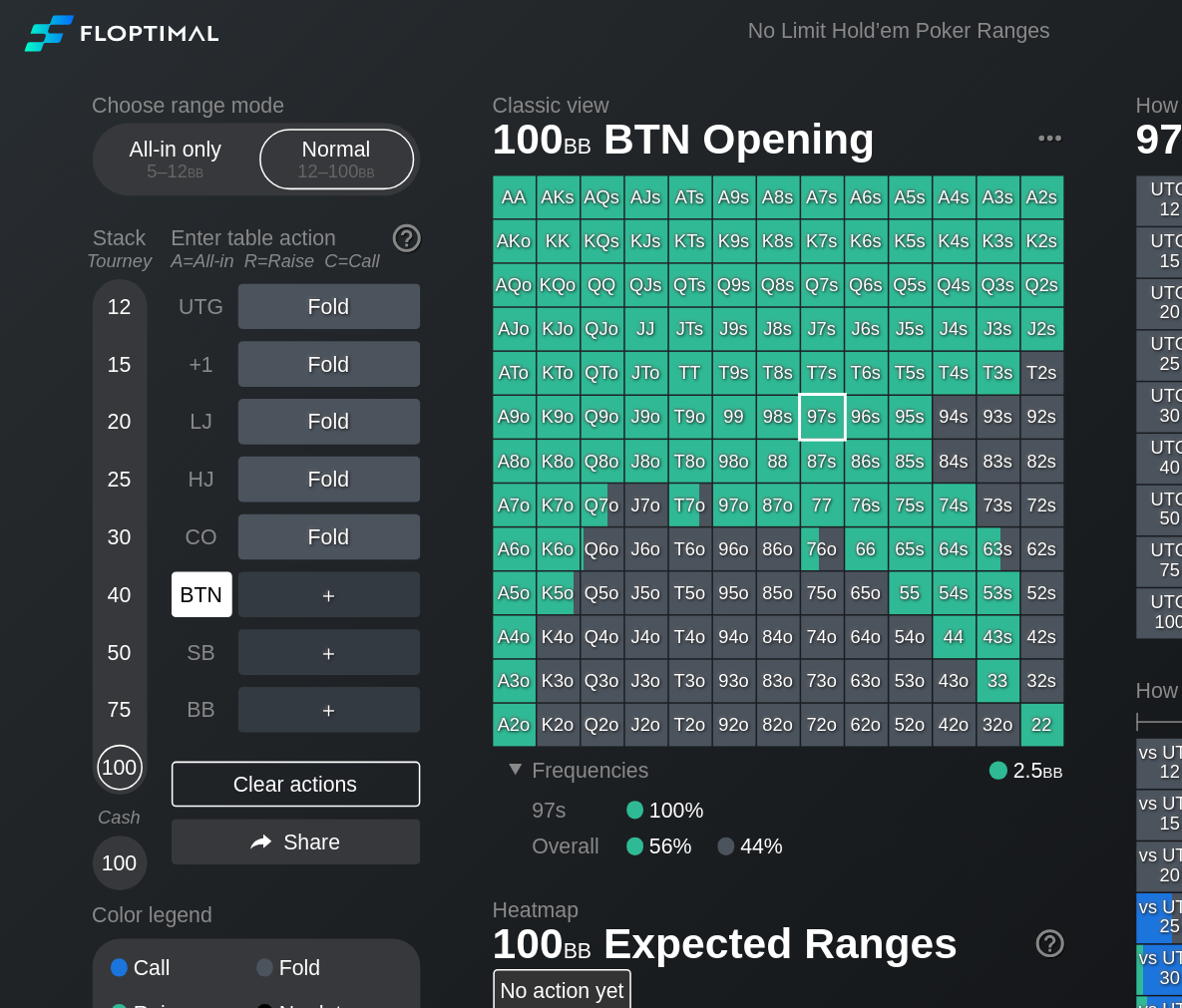 click on "BTN" at bounding box center [133, 391] 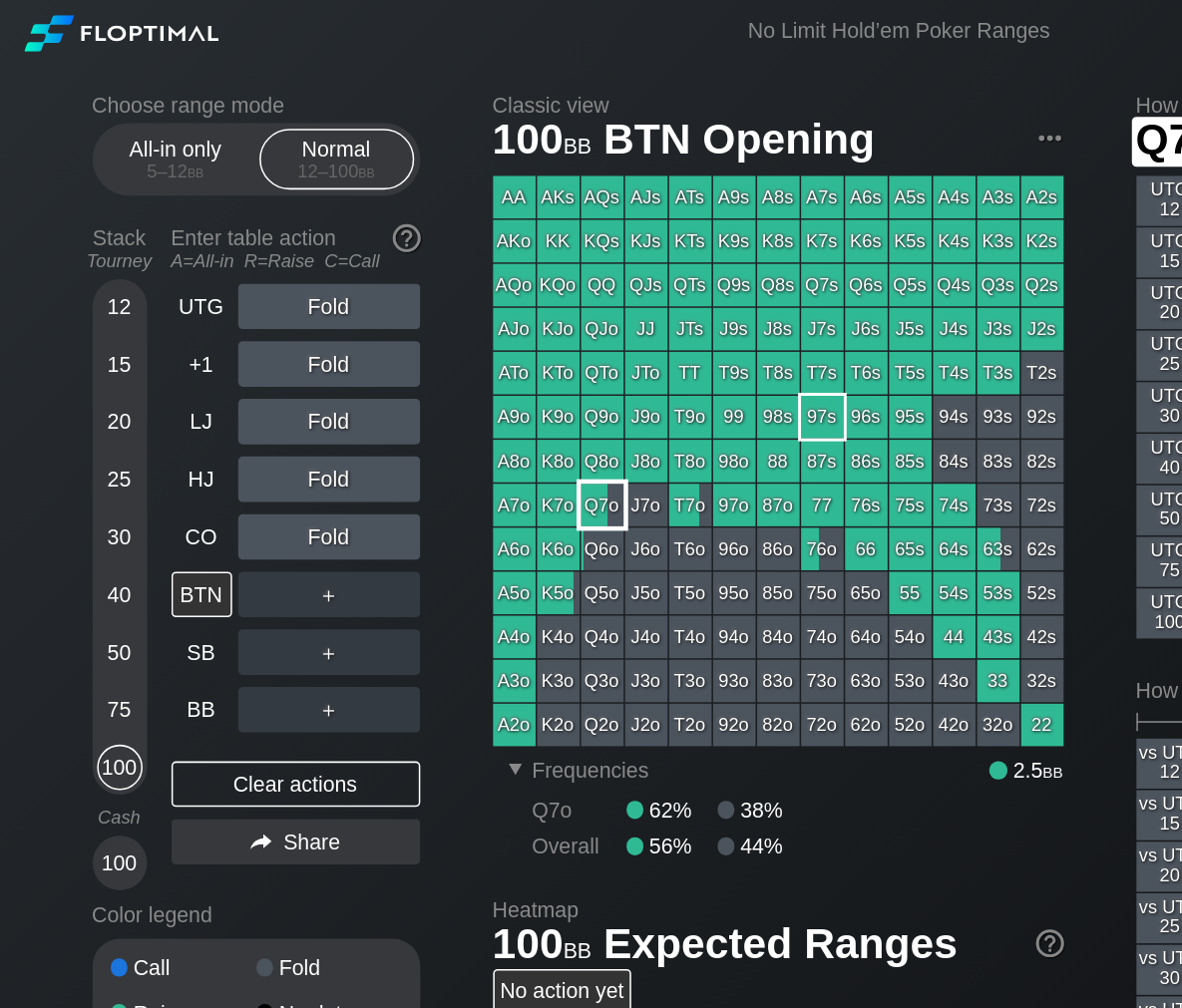 click on "Q7o" at bounding box center (396, 332) 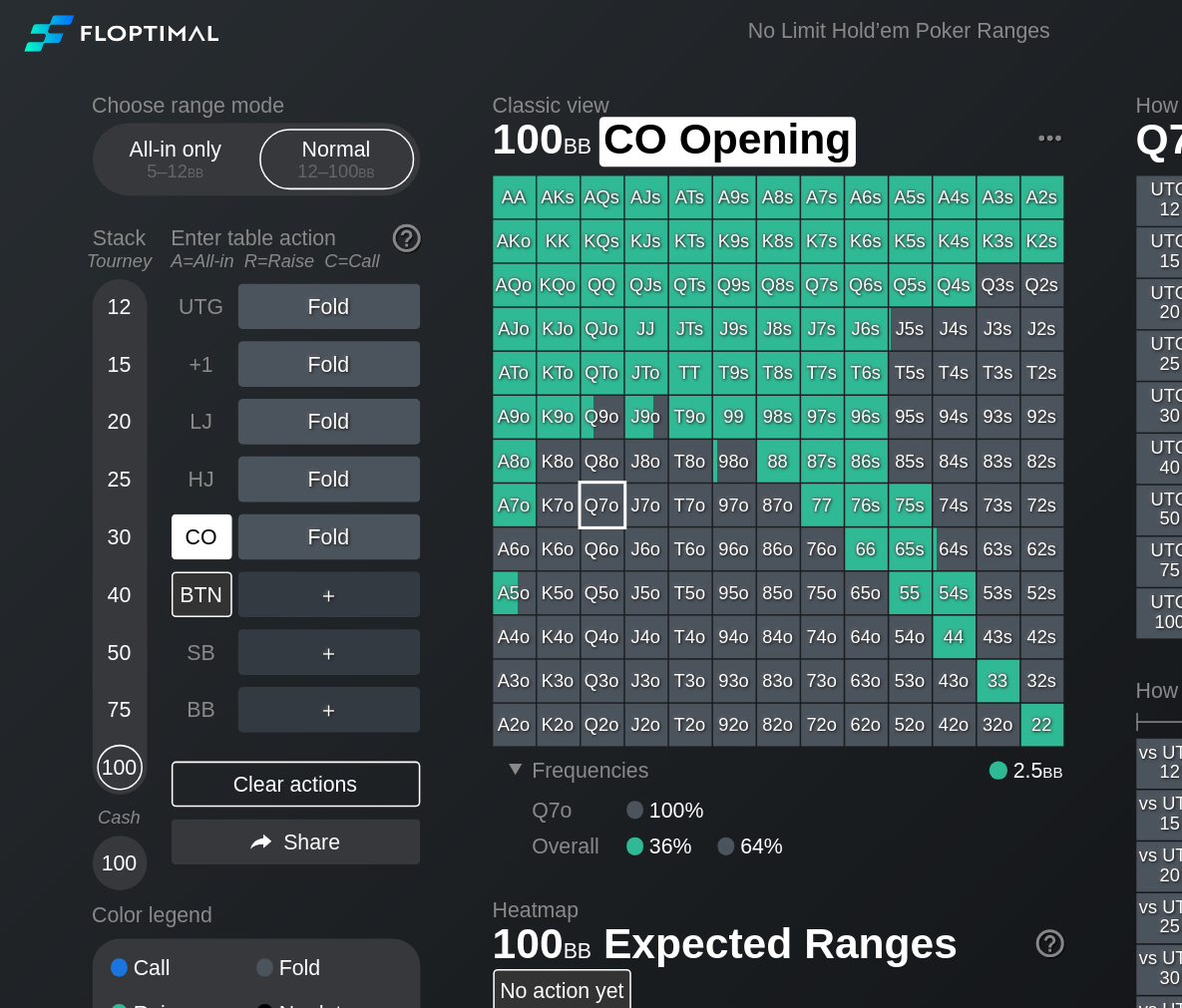 click on "CO" at bounding box center (133, 353) 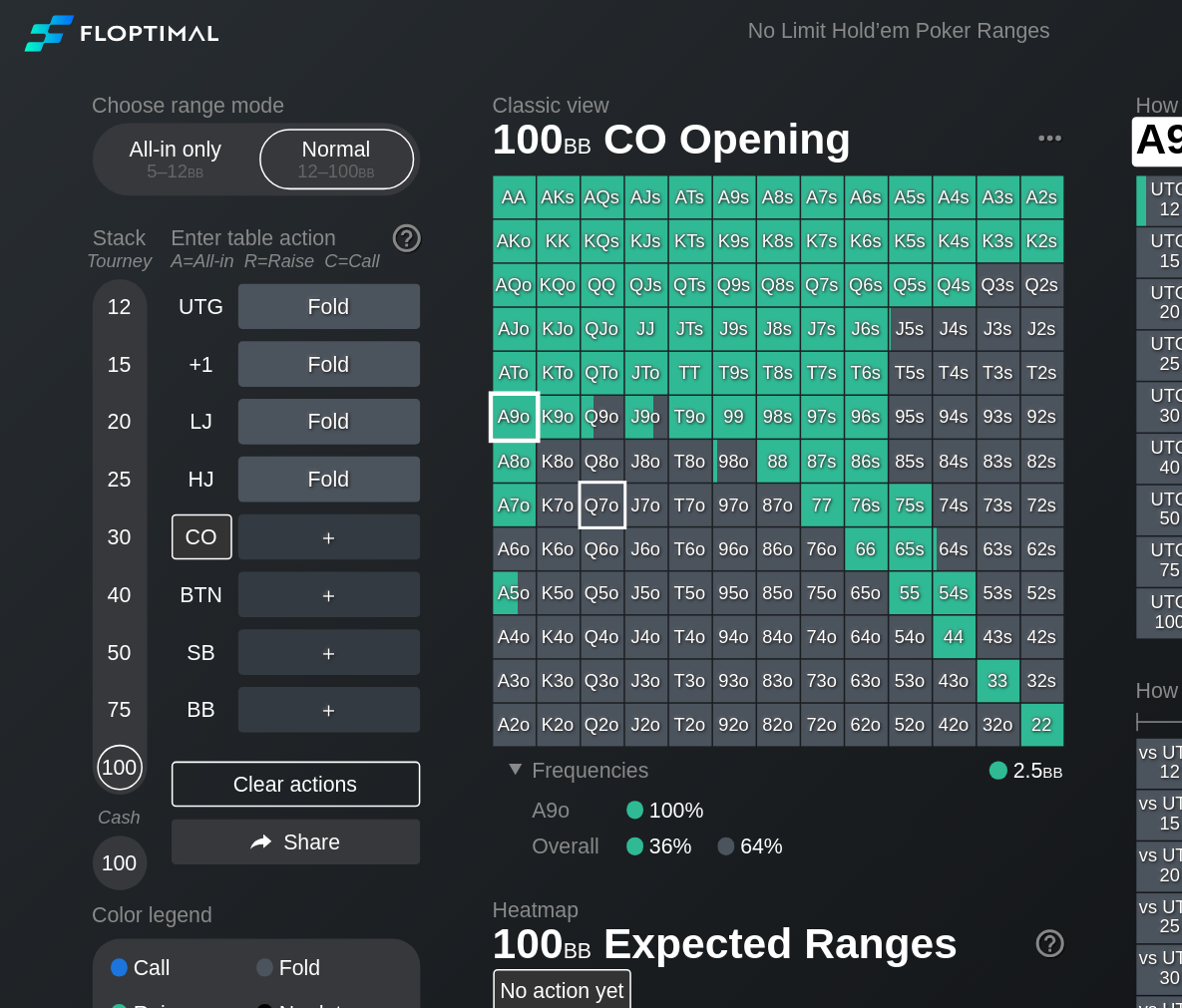 click on "A9o" at bounding box center [338, 274] 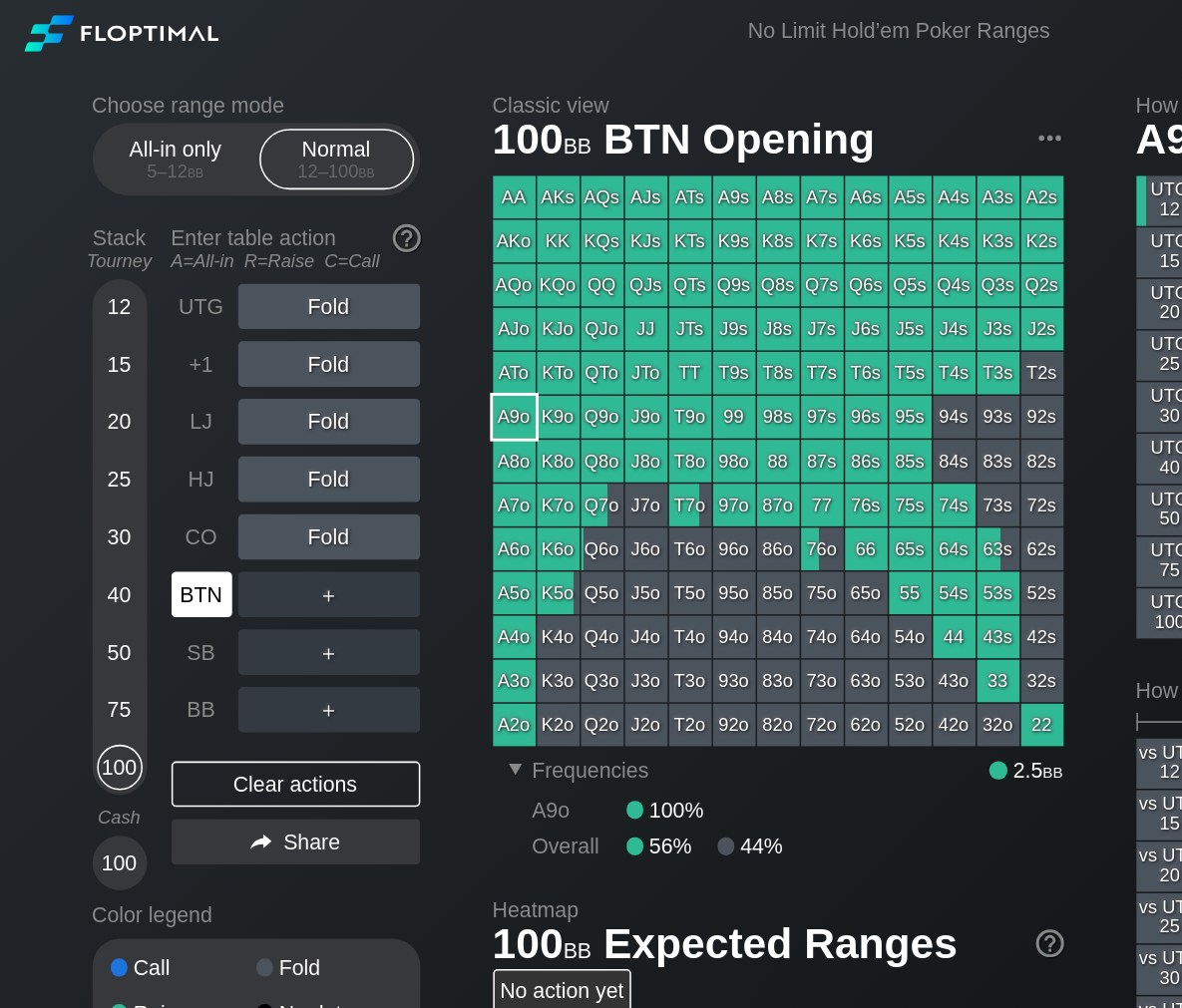 click on "BTN" at bounding box center (133, 391) 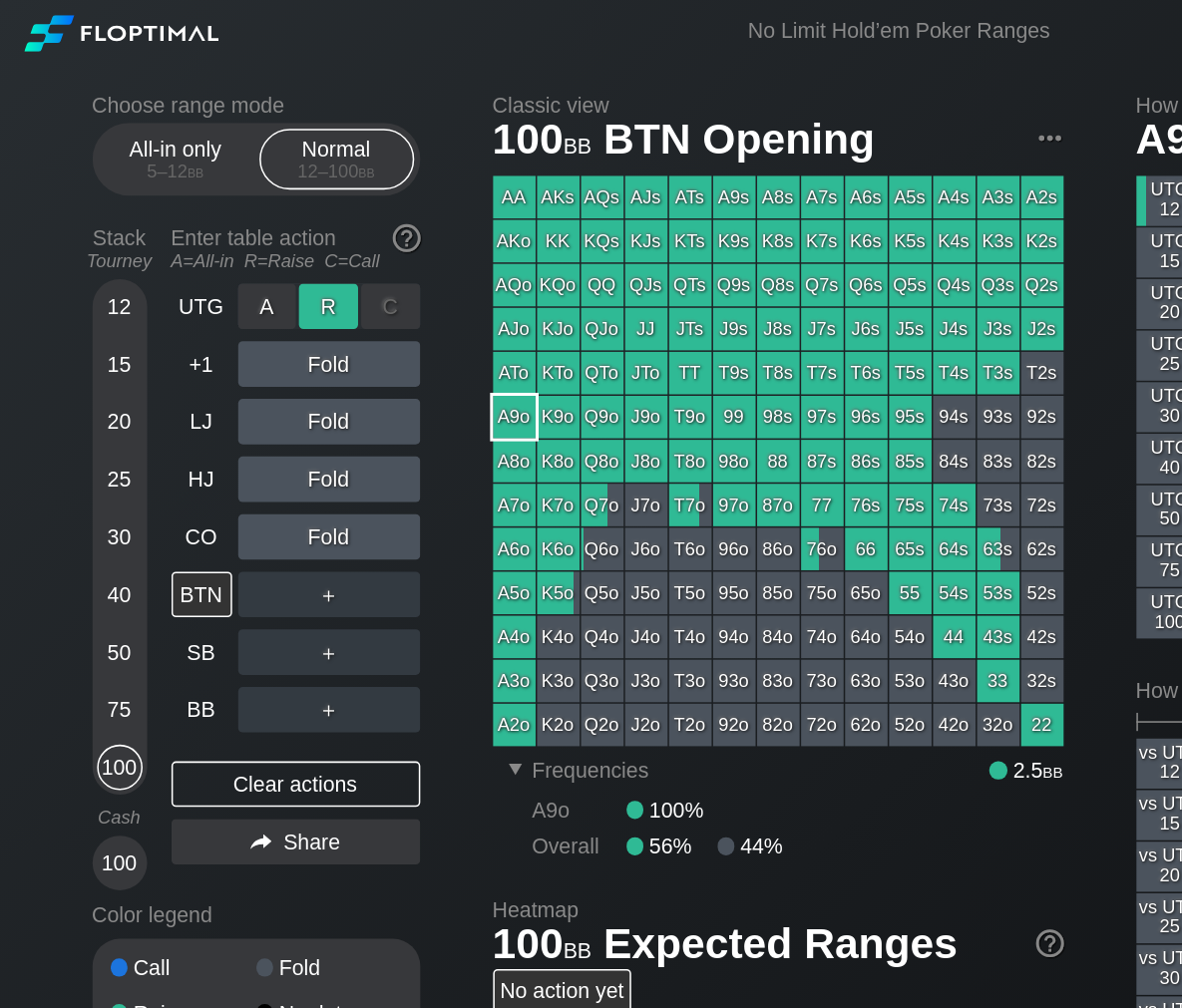 click on "R ✕" at bounding box center (215, 201) 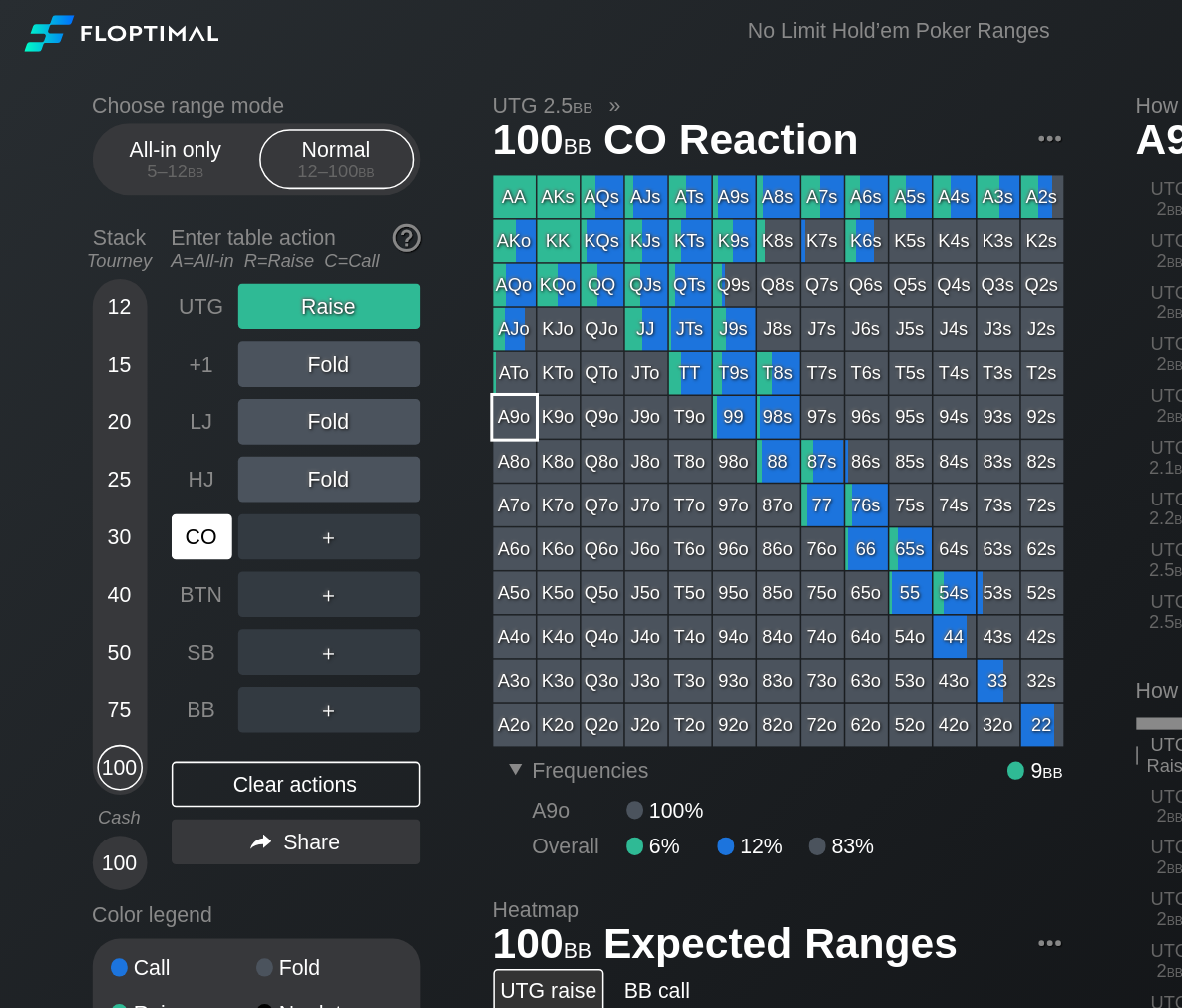 click on "CO" at bounding box center (133, 353) 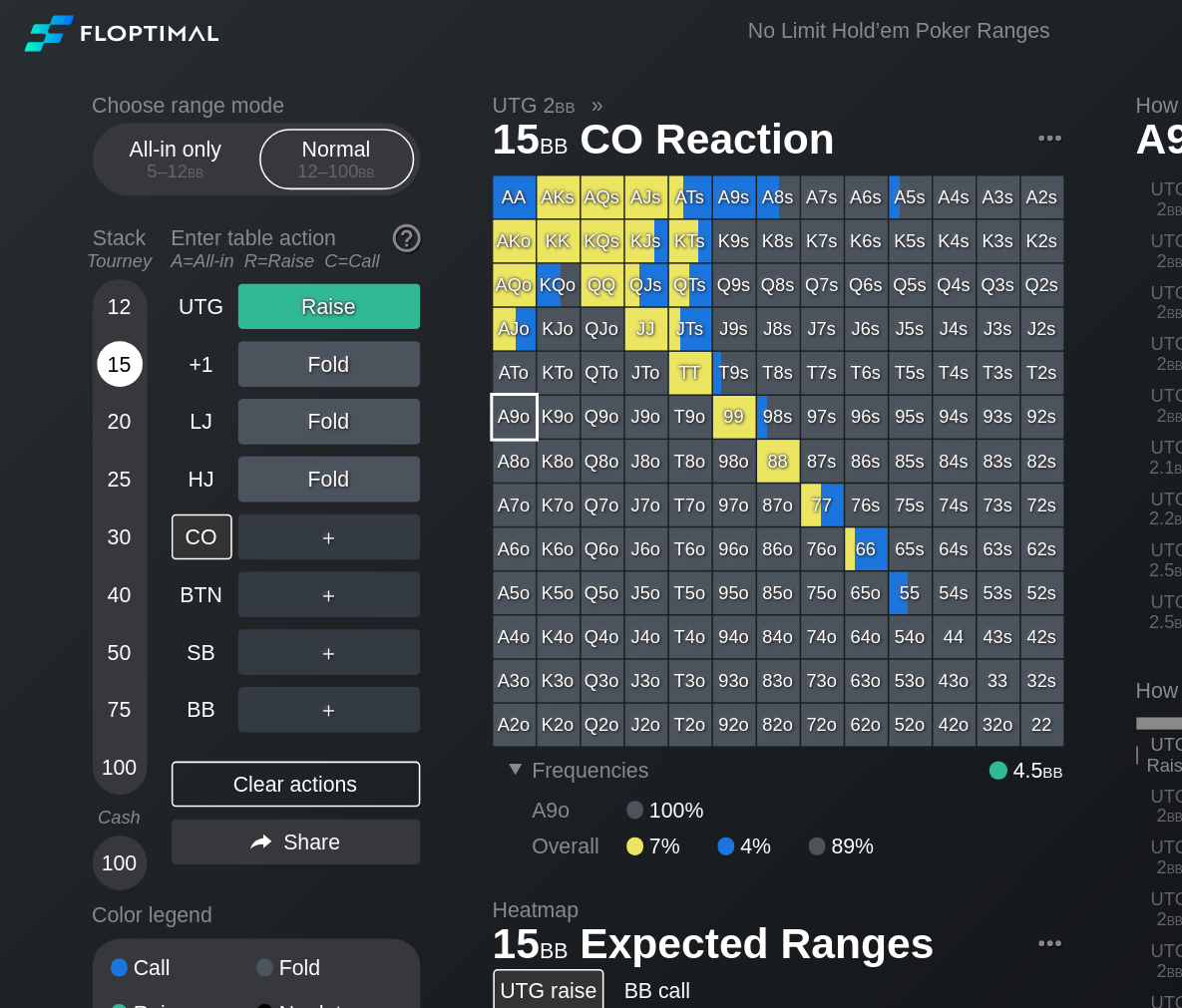 click on "15" at bounding box center [79, 239] 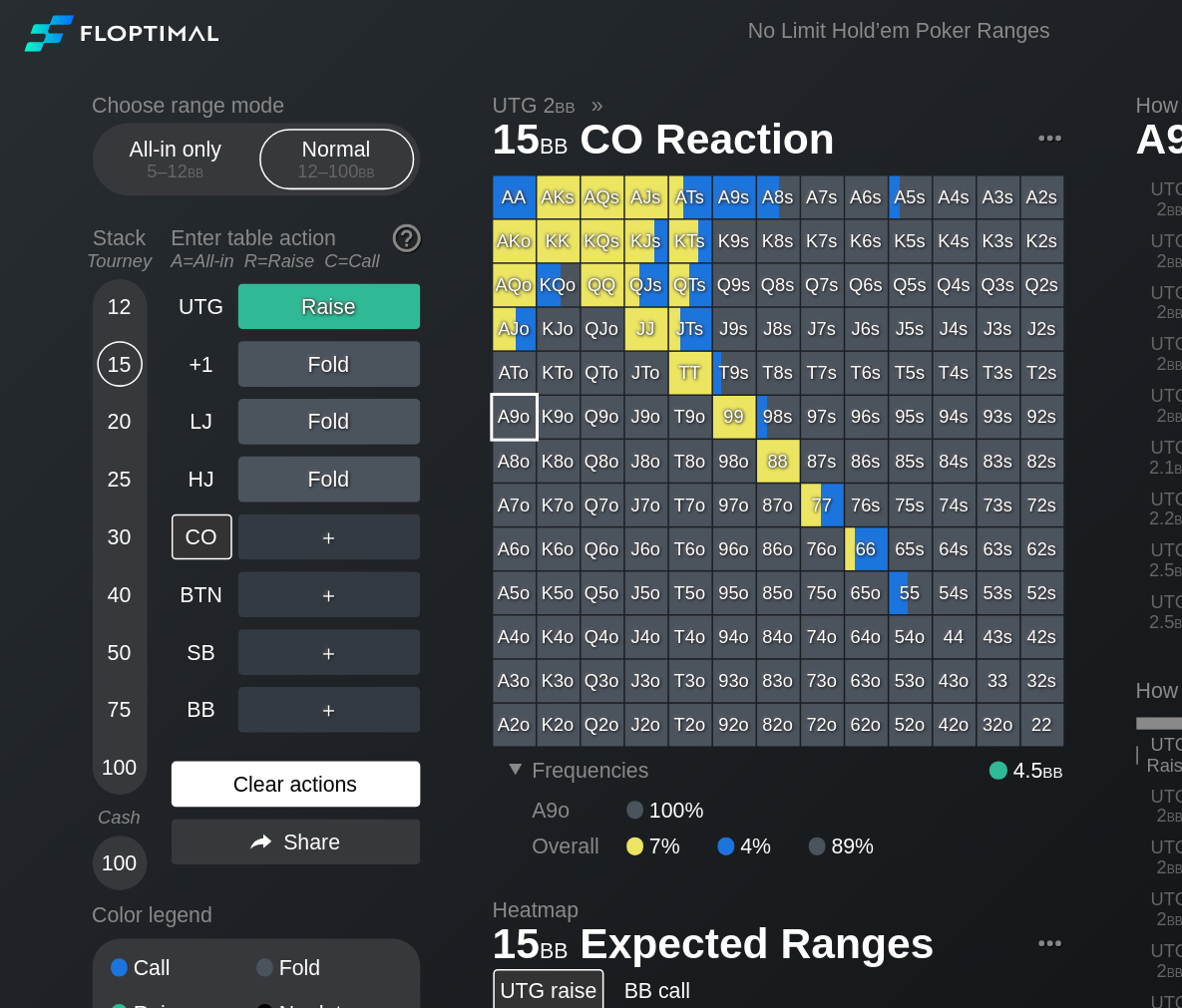 click on "Clear actions" at bounding box center (195, 515) 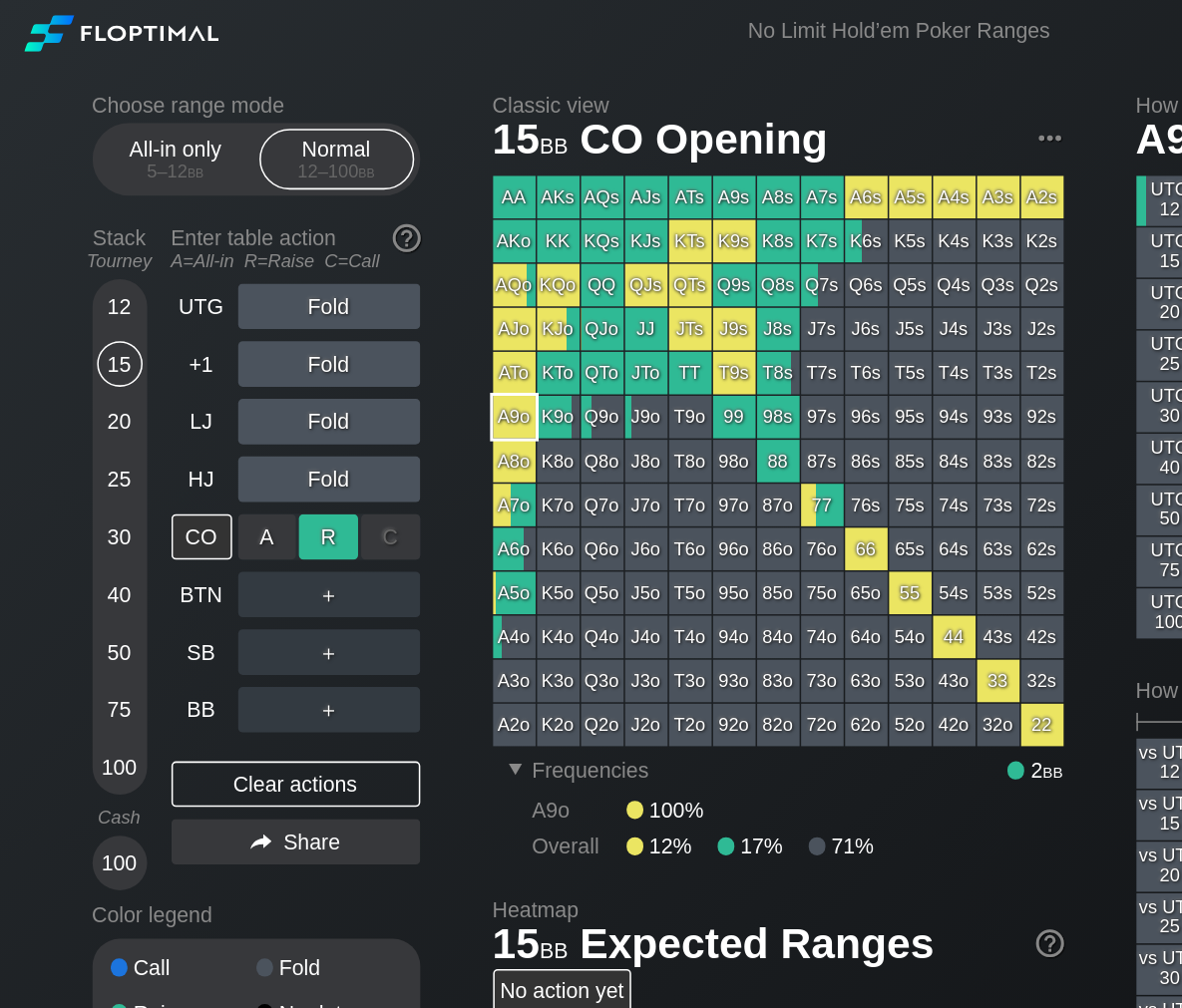 click on "R ✕" at bounding box center (215, 353) 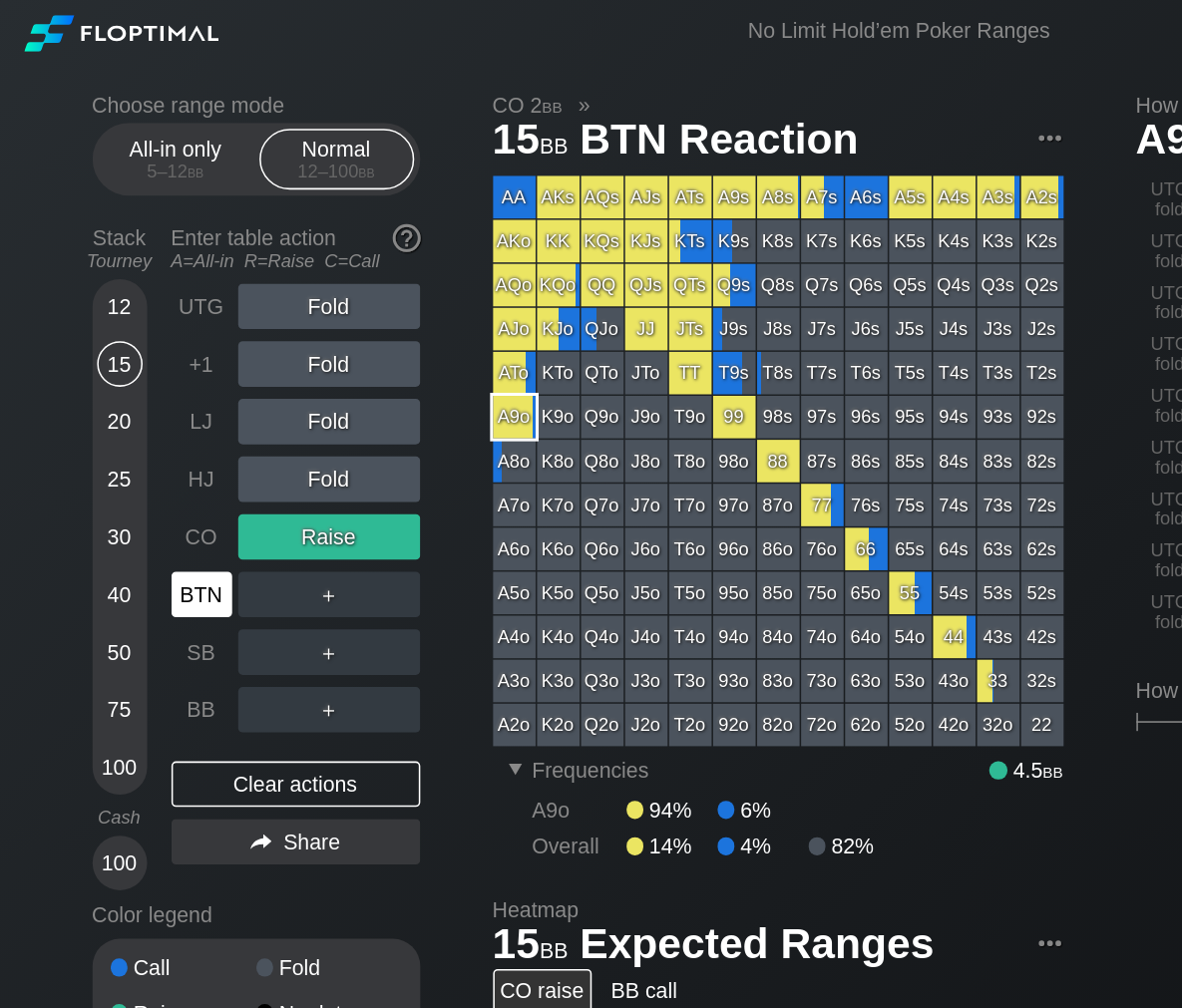 click on "BTN" at bounding box center (133, 391) 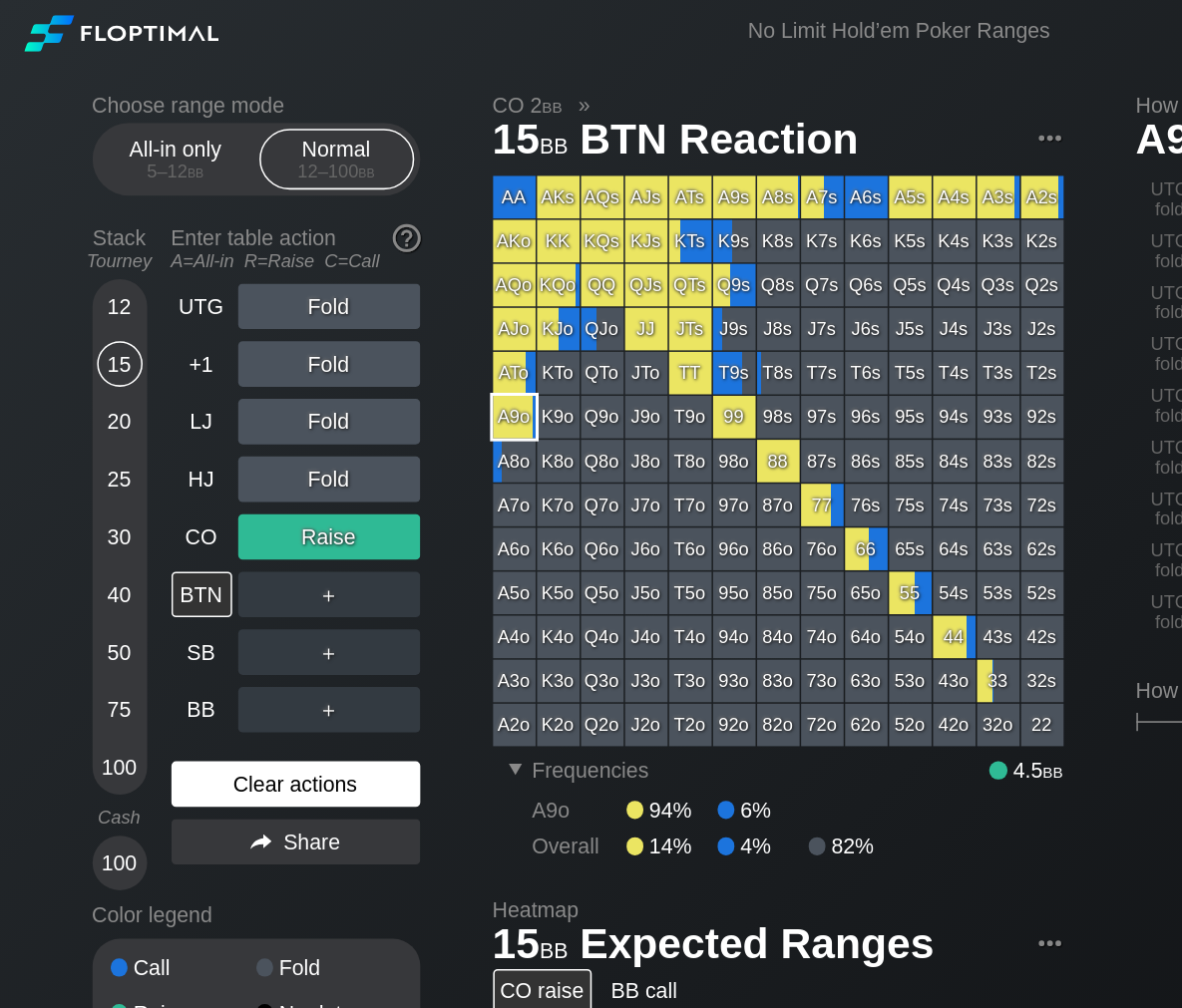 click on "Clear actions" at bounding box center [195, 515] 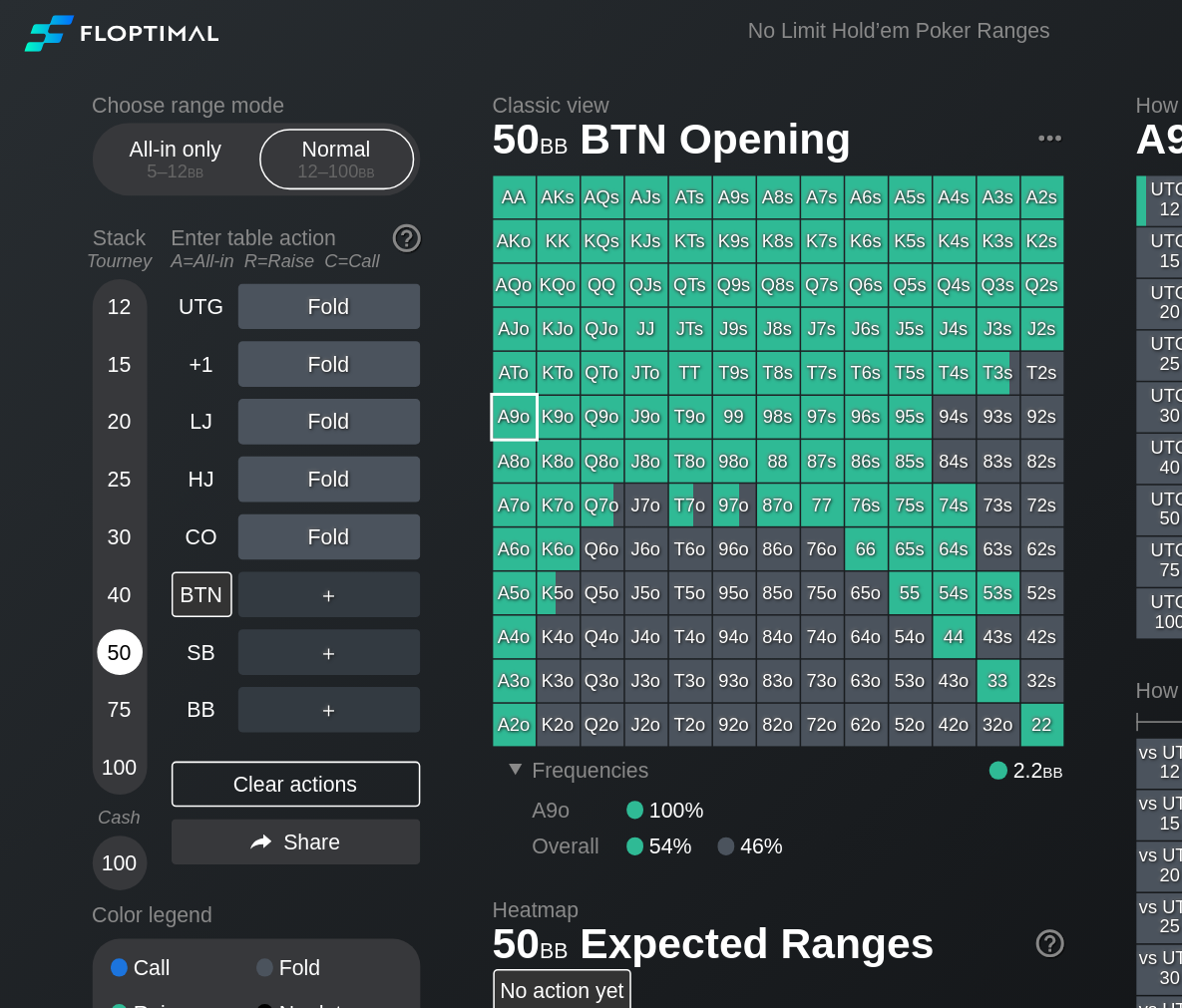 click on "50" at bounding box center (79, 429) 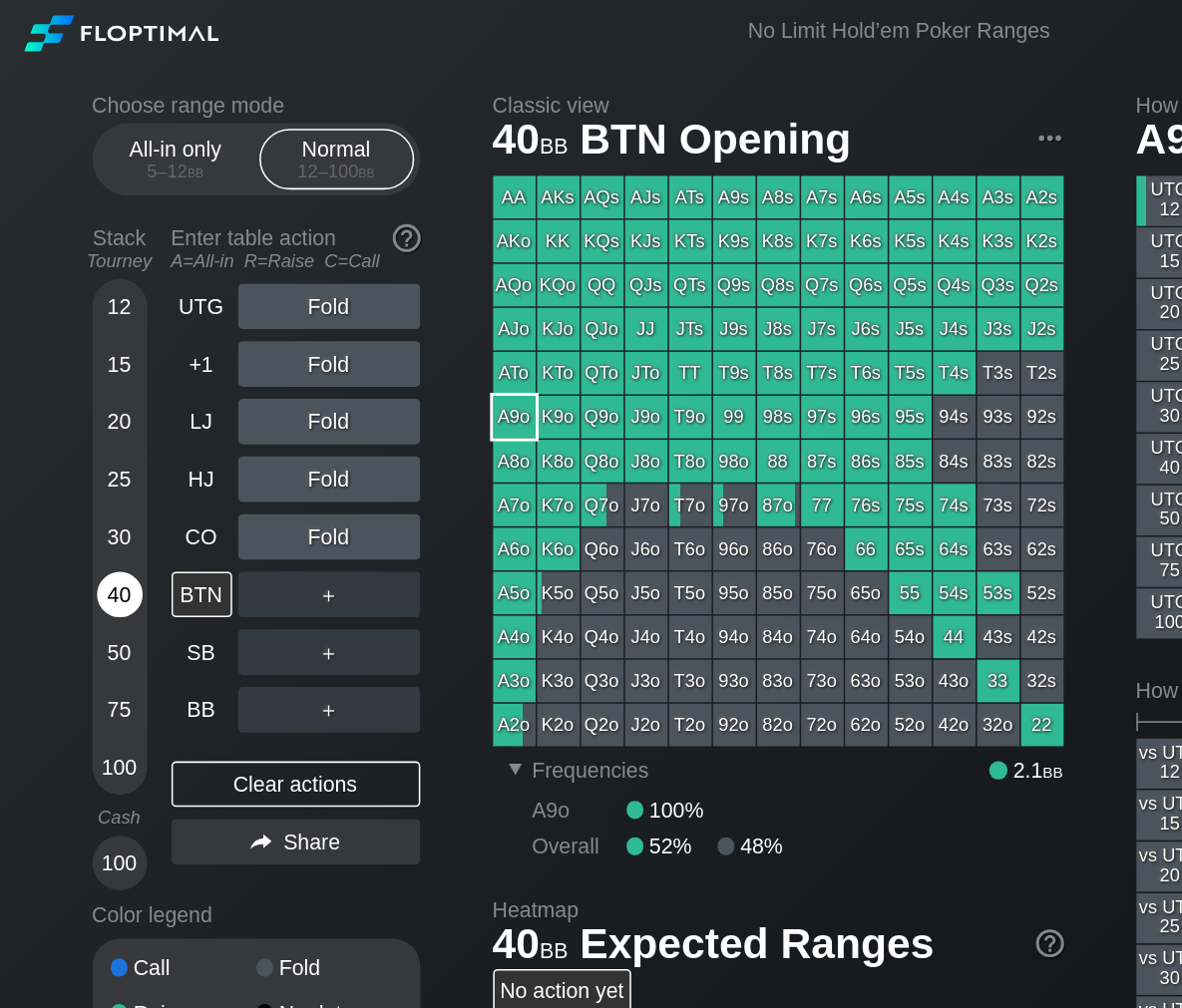 click on "40" at bounding box center [79, 391] 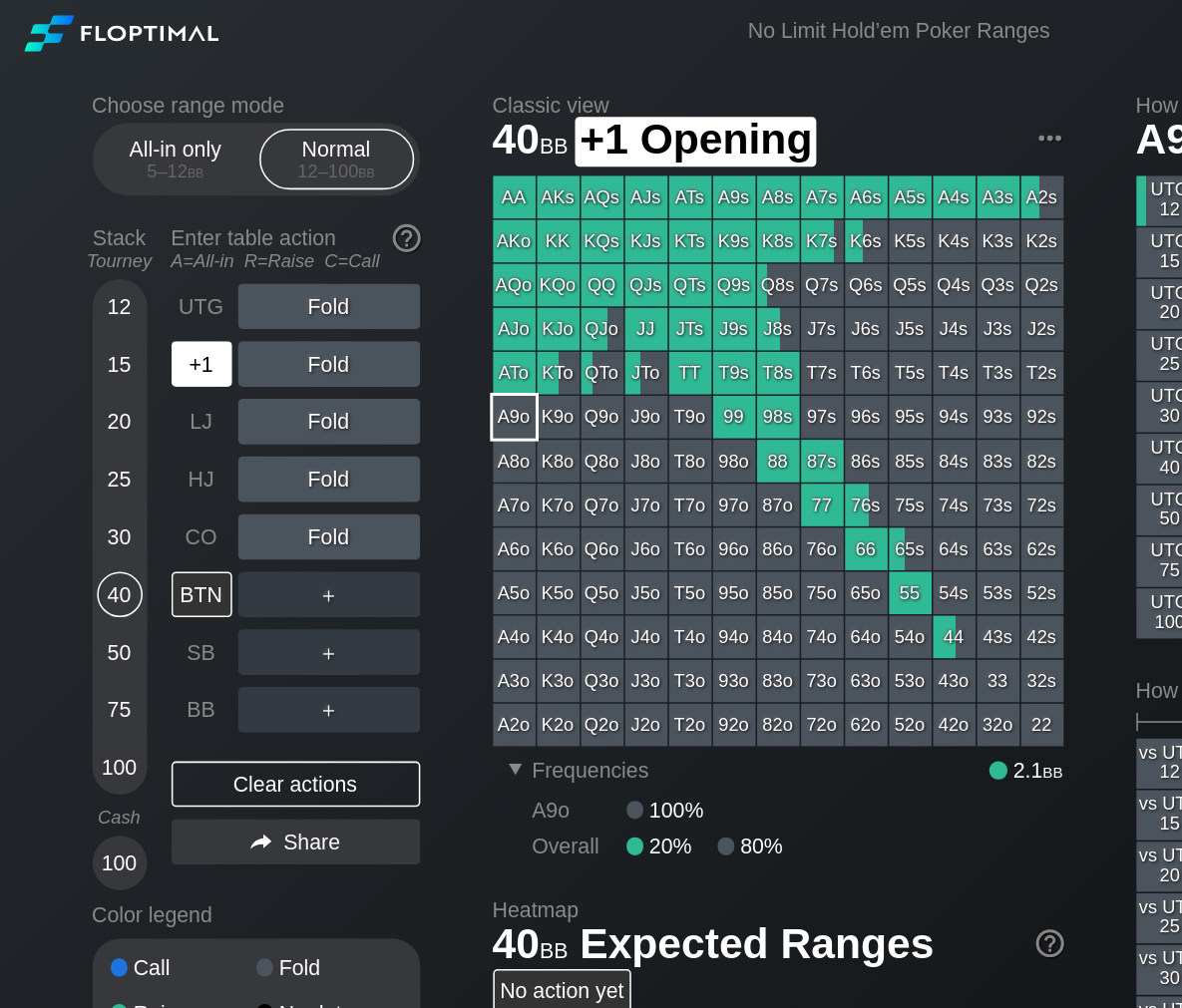 click on "+1" at bounding box center [133, 239] 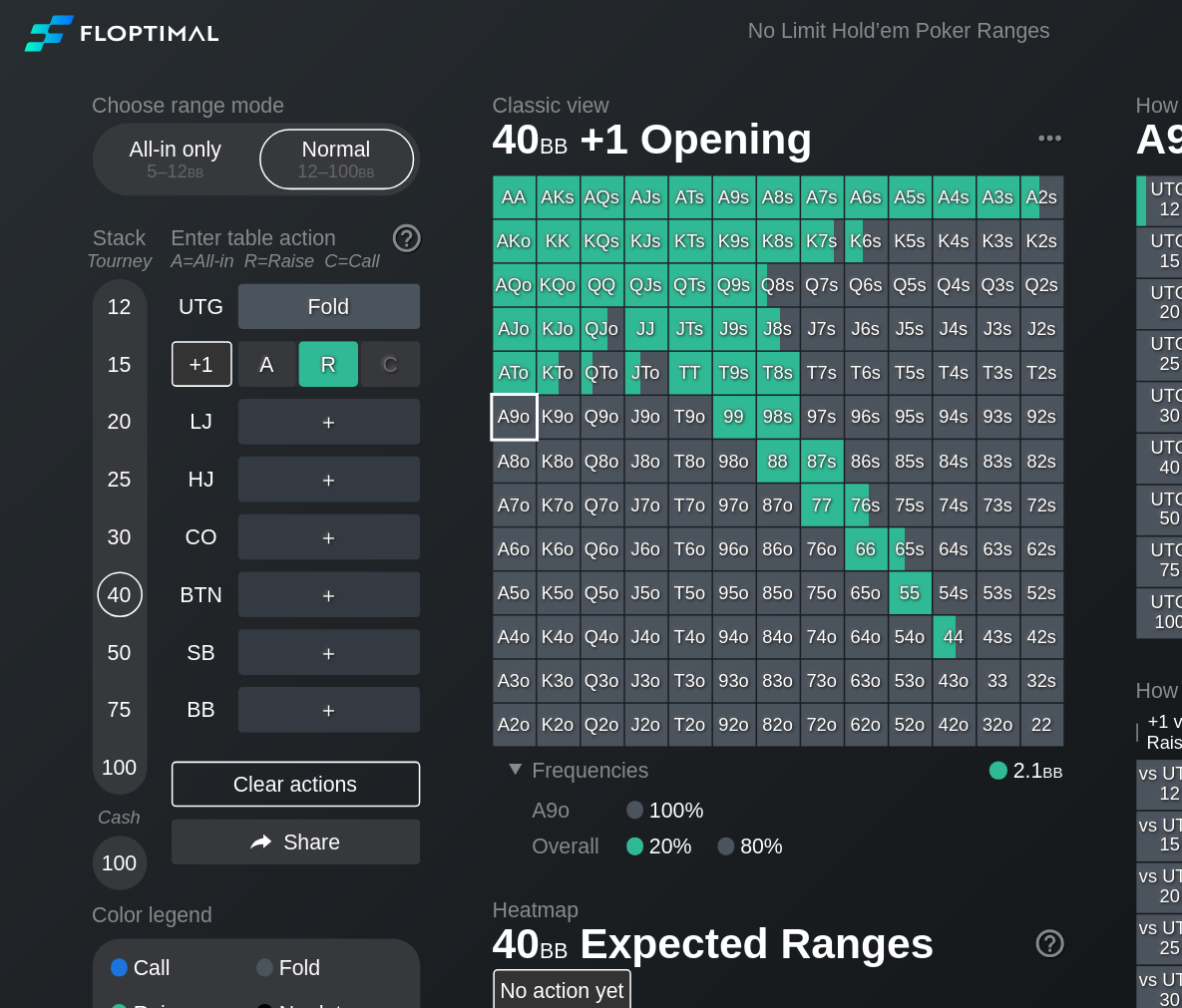 click on "R ✕" at bounding box center (215, 239) 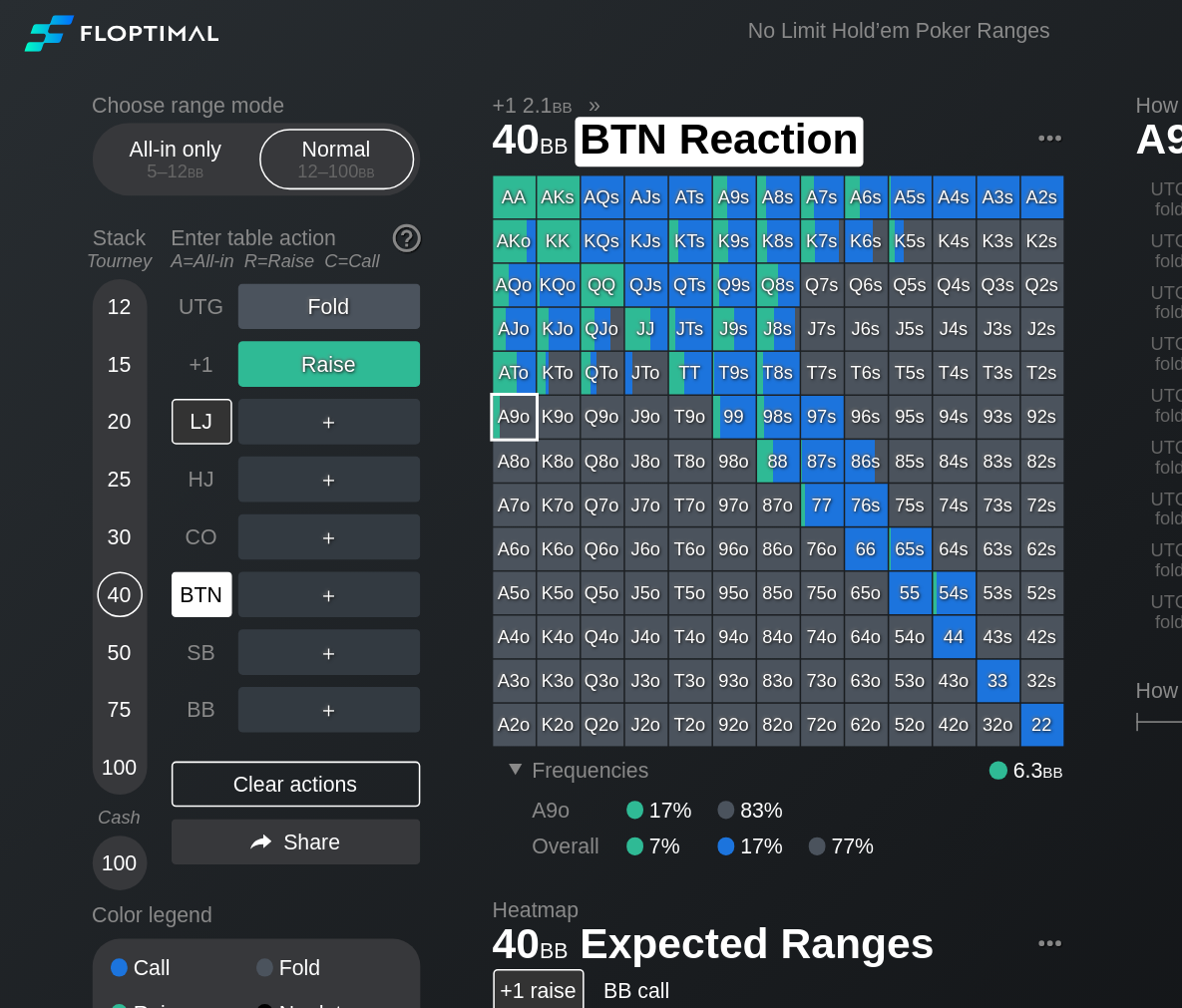 click on "BTN" at bounding box center (133, 391) 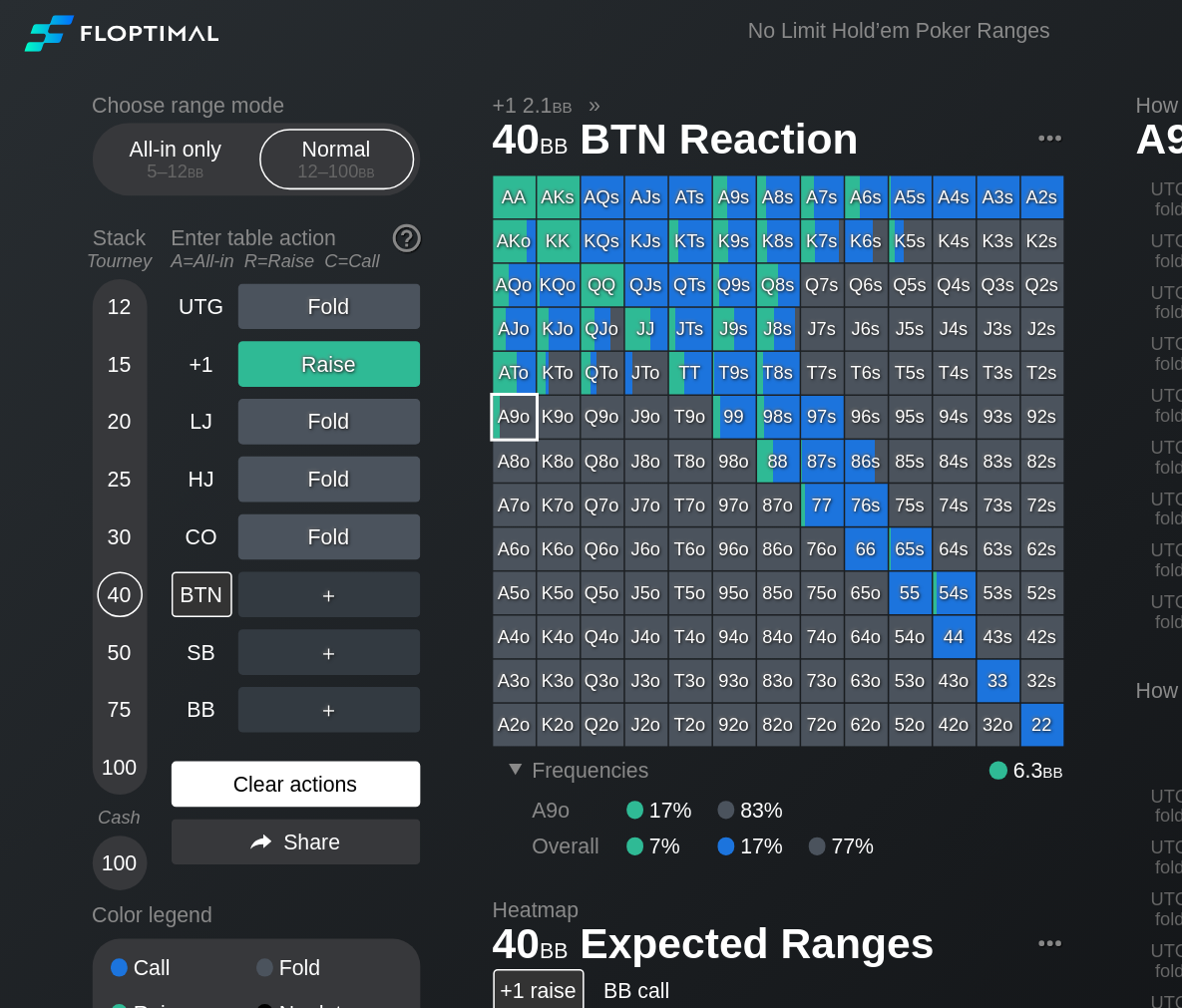 click on "Clear actions" at bounding box center (195, 515) 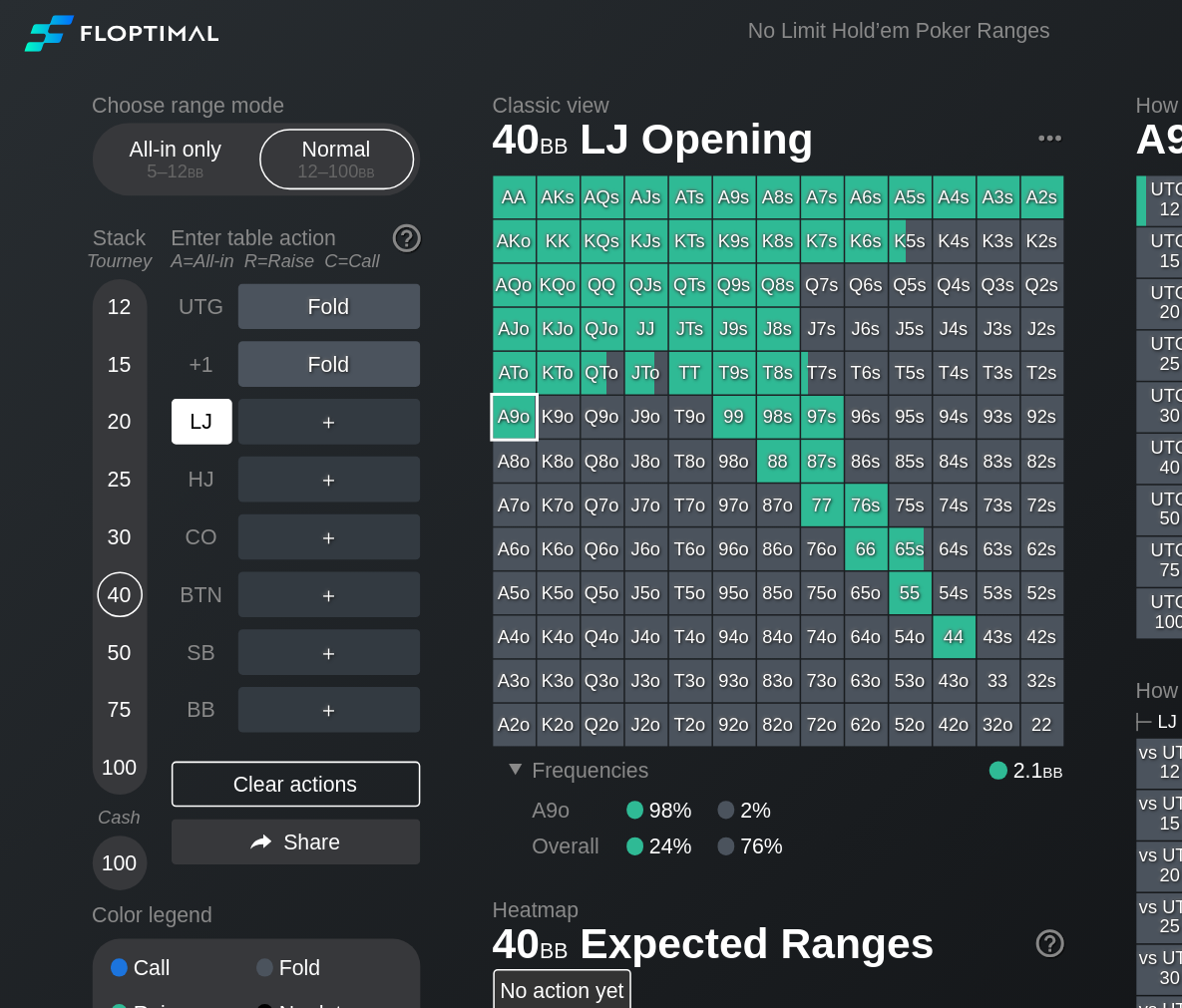 click on "LJ" at bounding box center [133, 277] 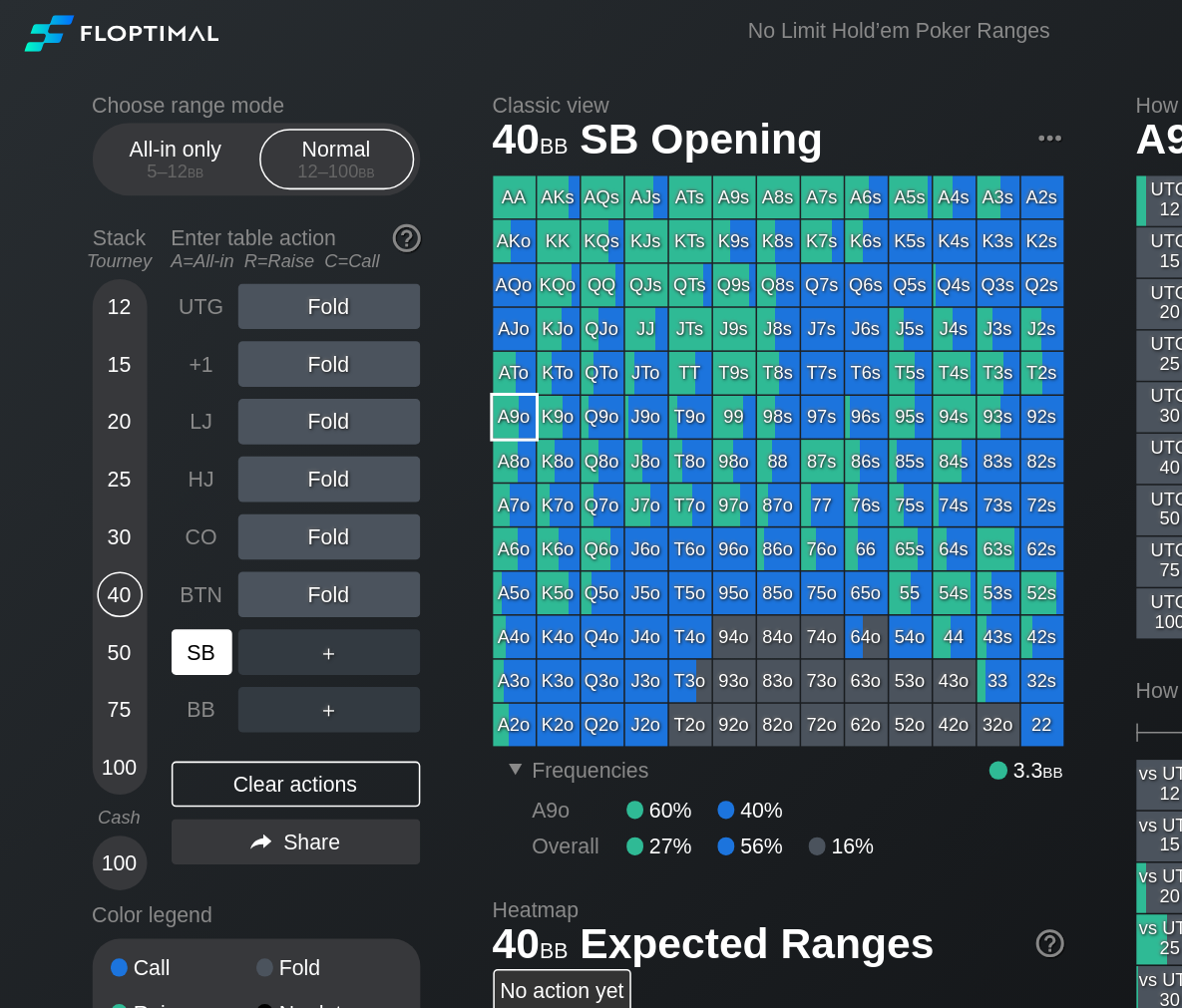 click on "SB" at bounding box center (133, 429) 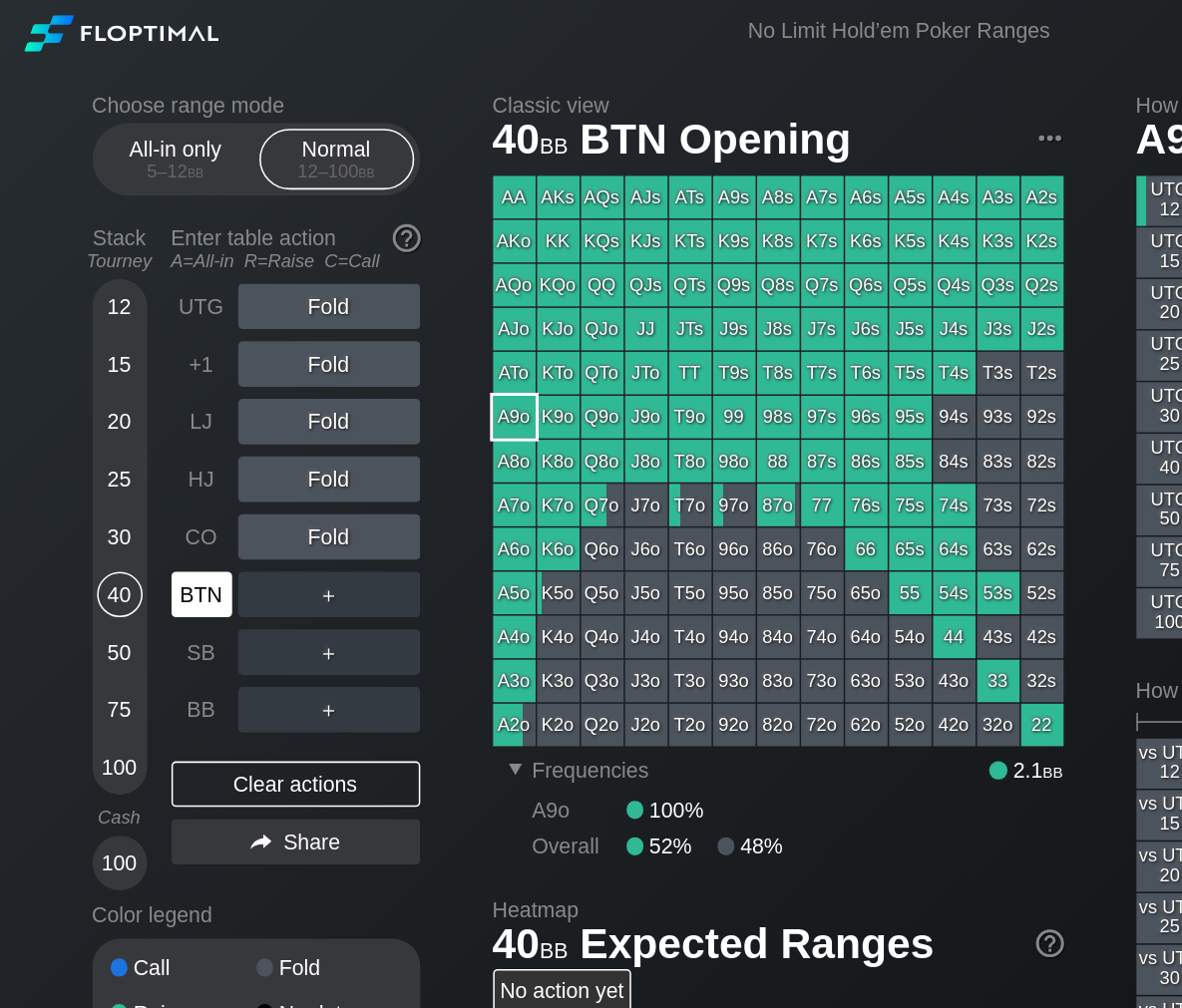 click on "BTN" at bounding box center (133, 391) 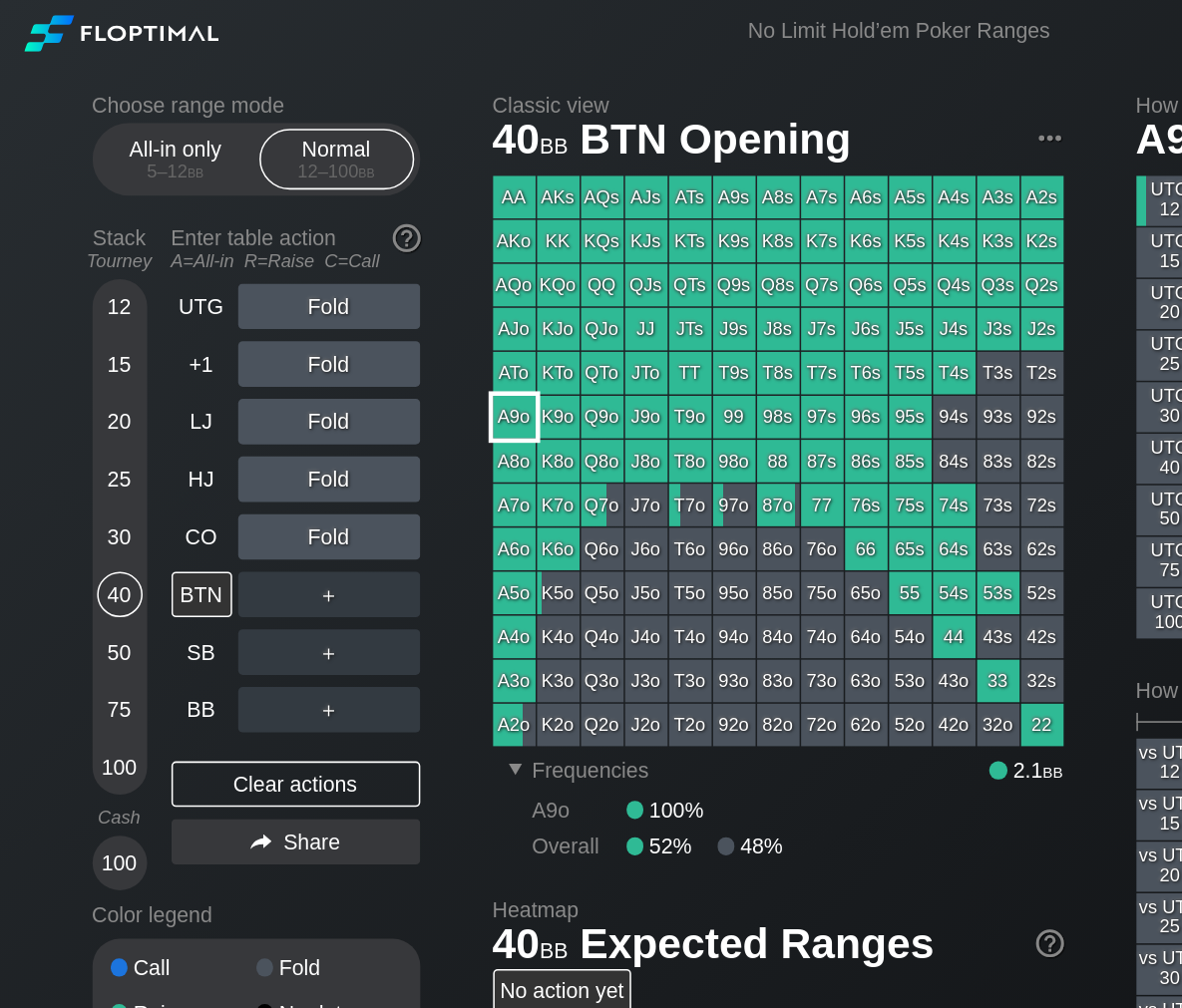 click on "A9o" at bounding box center [338, 274] 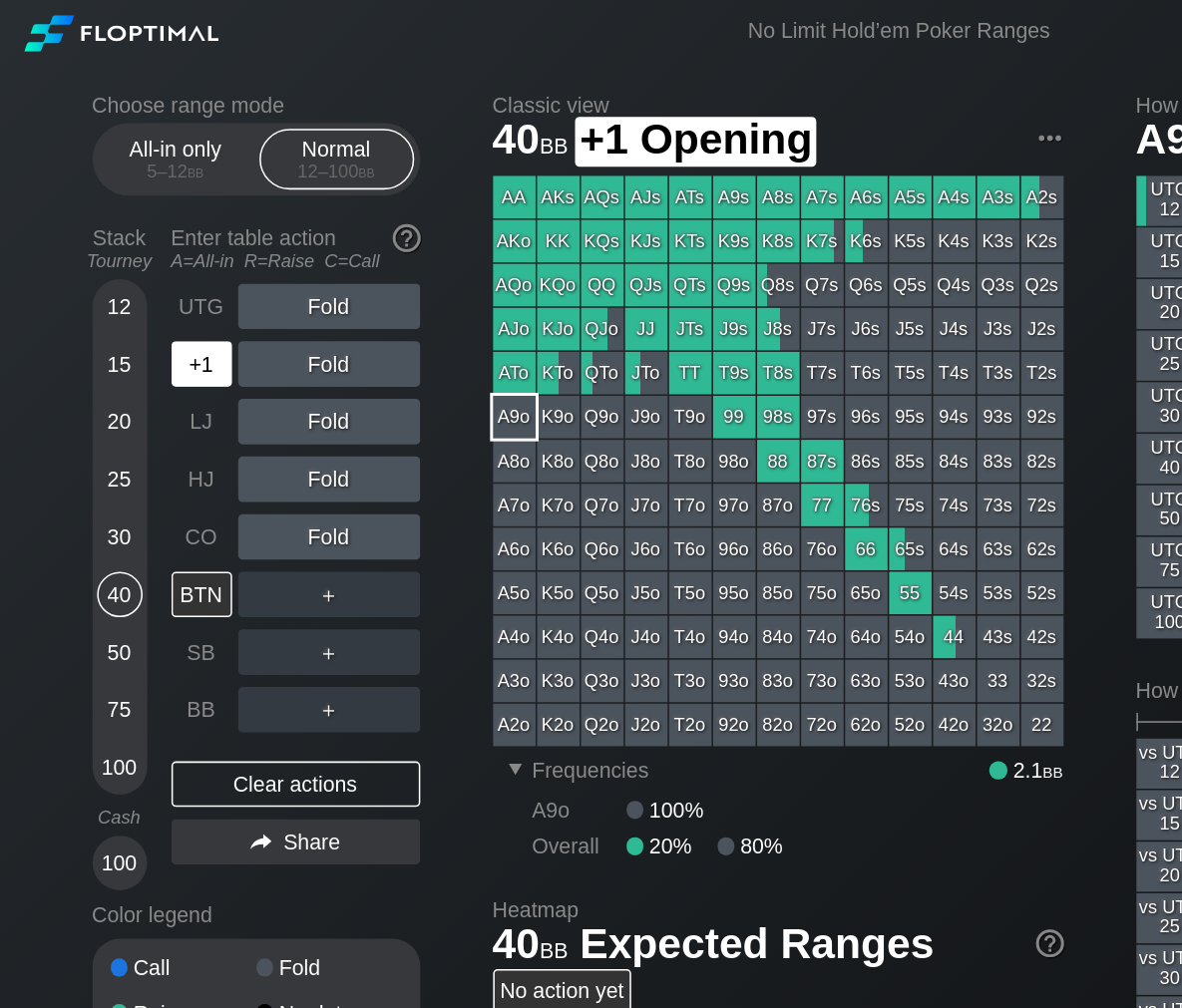 click on "+1" at bounding box center (133, 239) 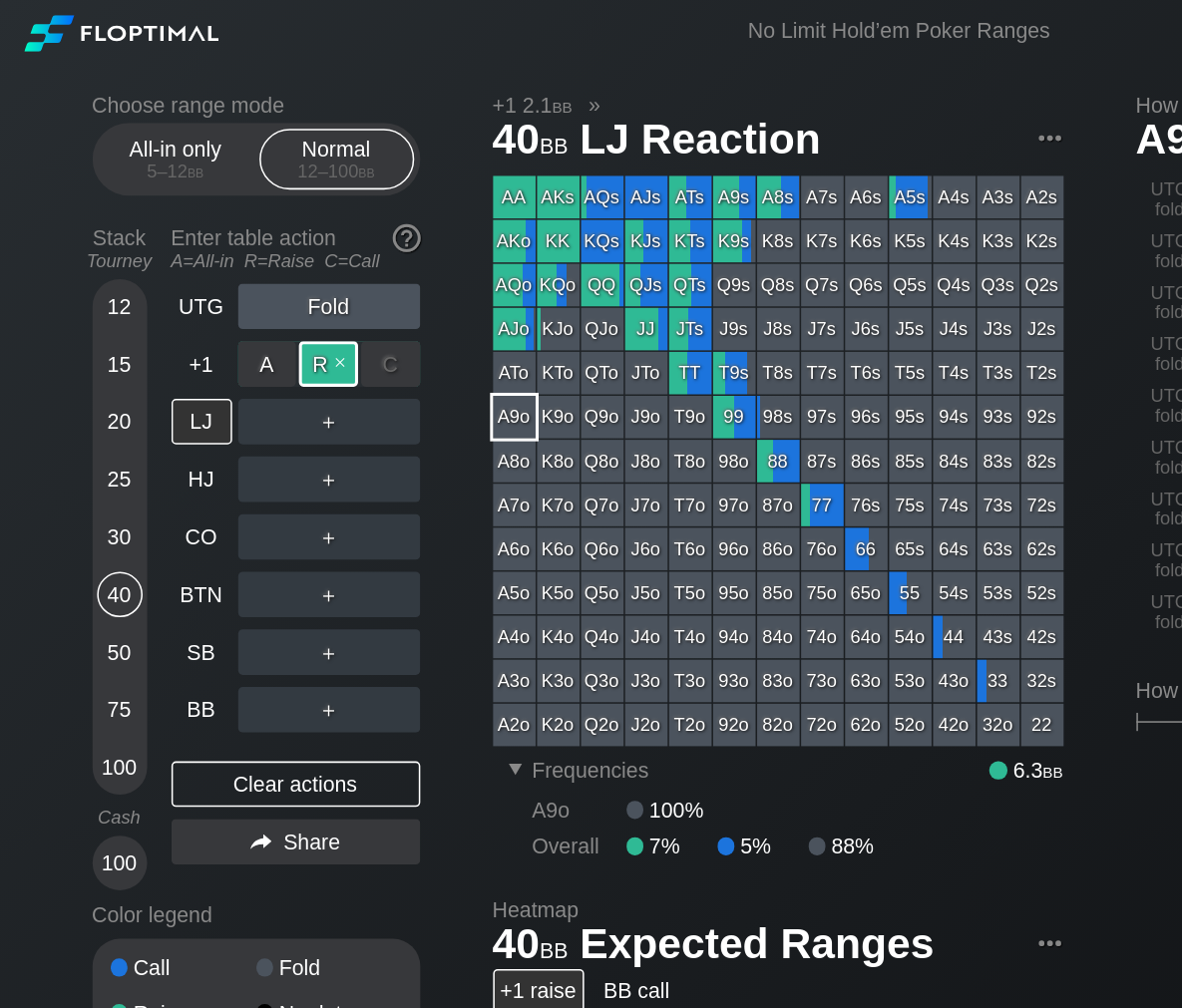 click on "R ✕" at bounding box center (215, 239) 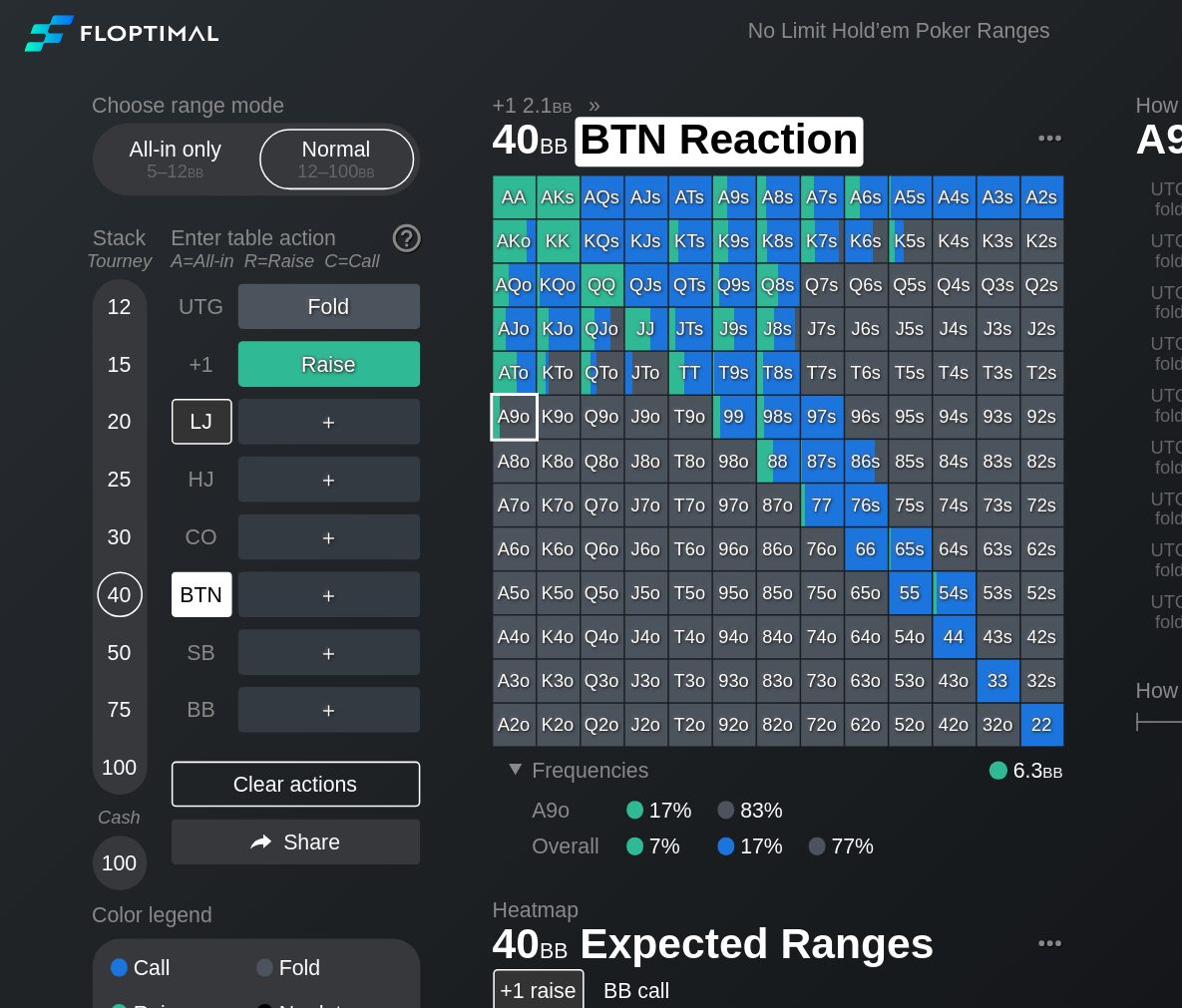 click on "BTN" at bounding box center (133, 391) 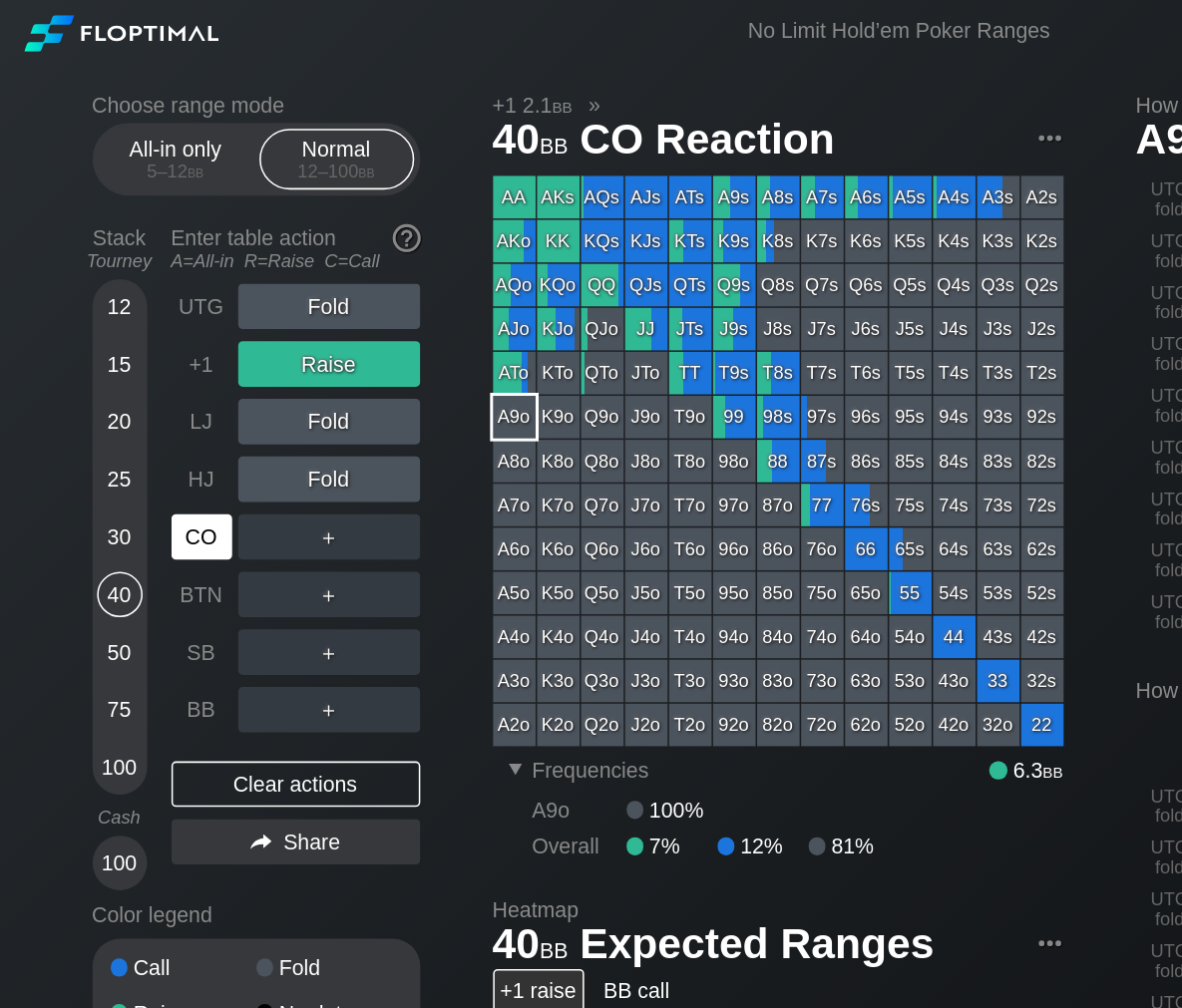 click on "CO" at bounding box center [133, 353] 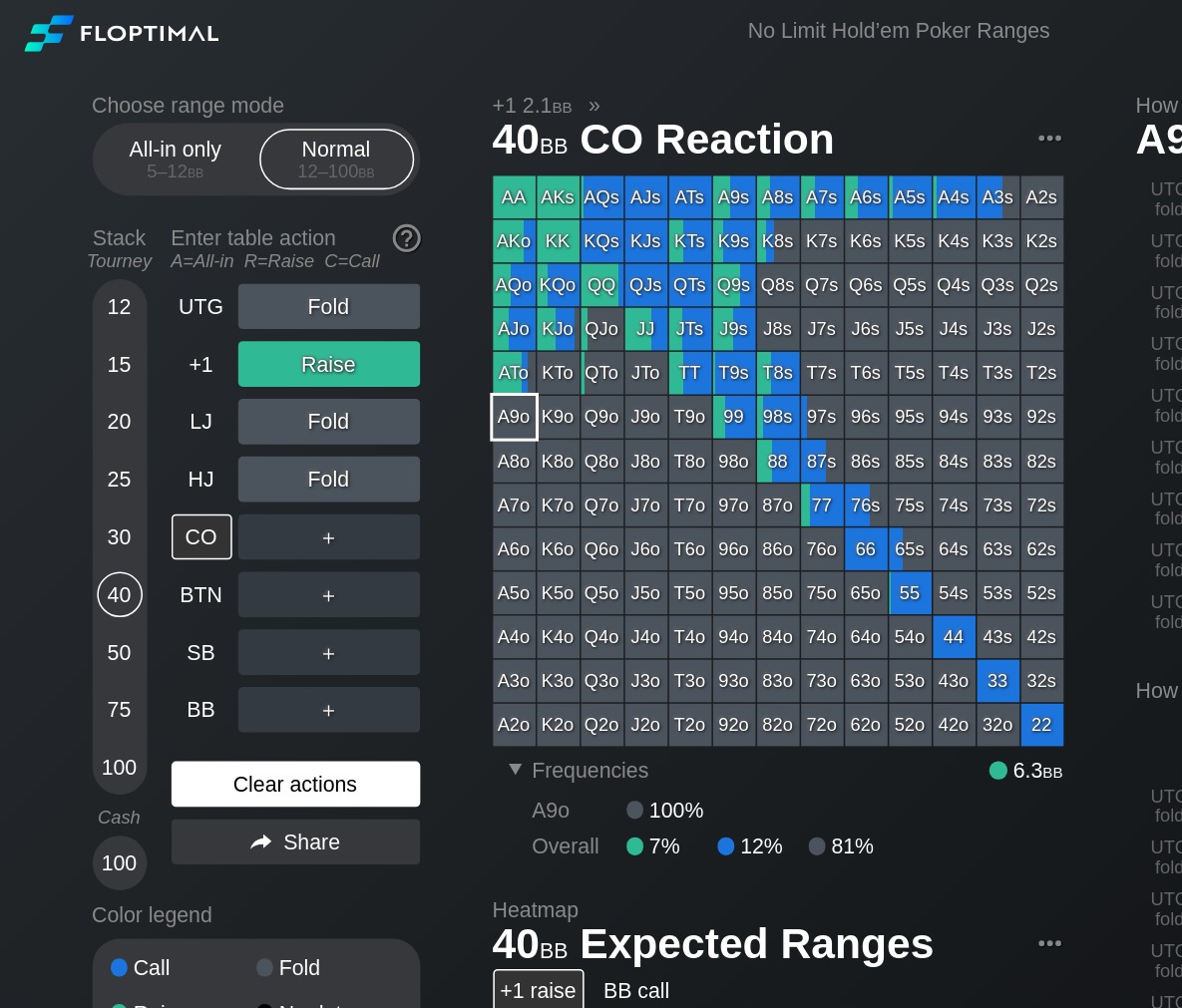 click on "Clear actions" at bounding box center (195, 515) 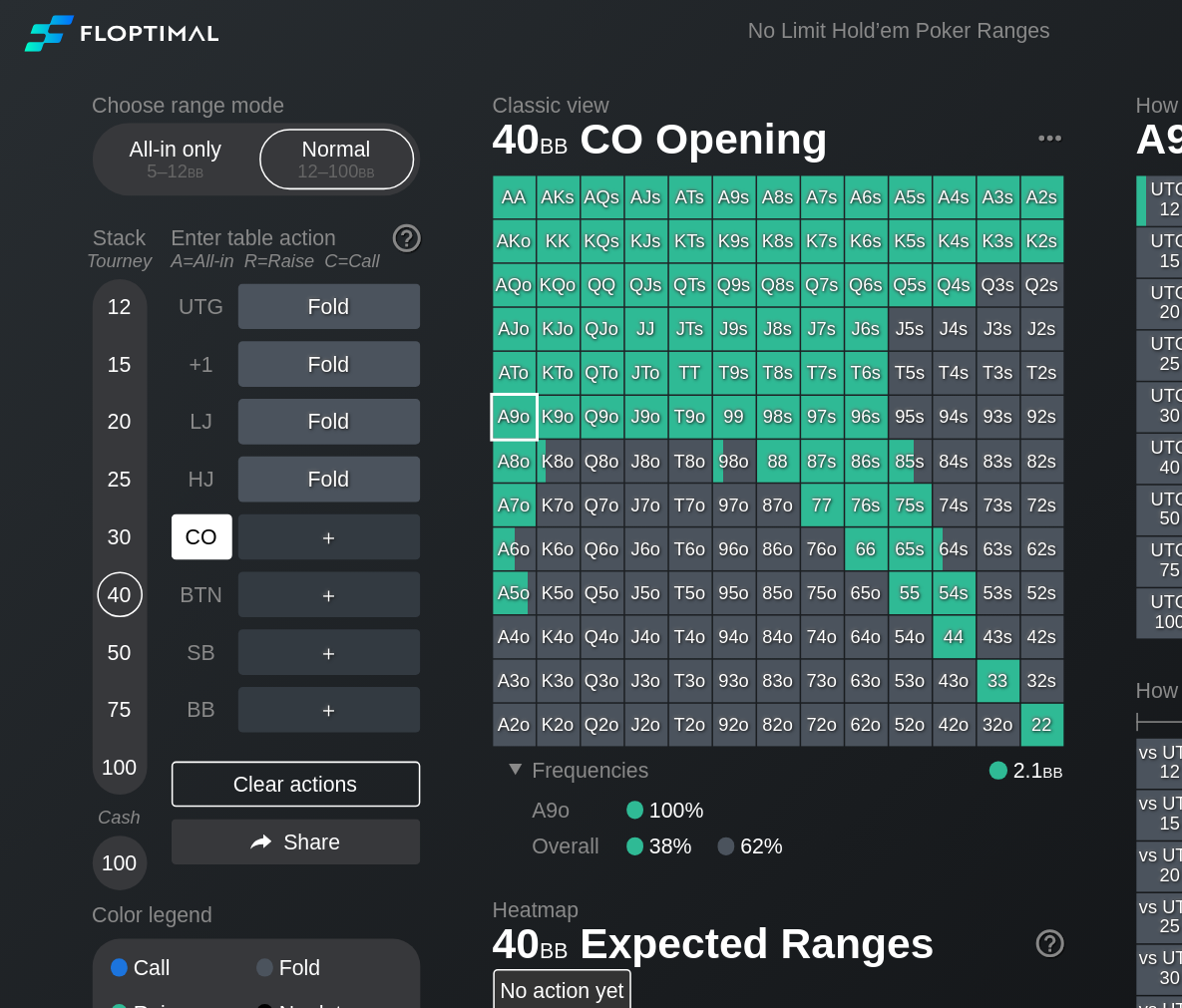 click on "CO" at bounding box center (133, 353) 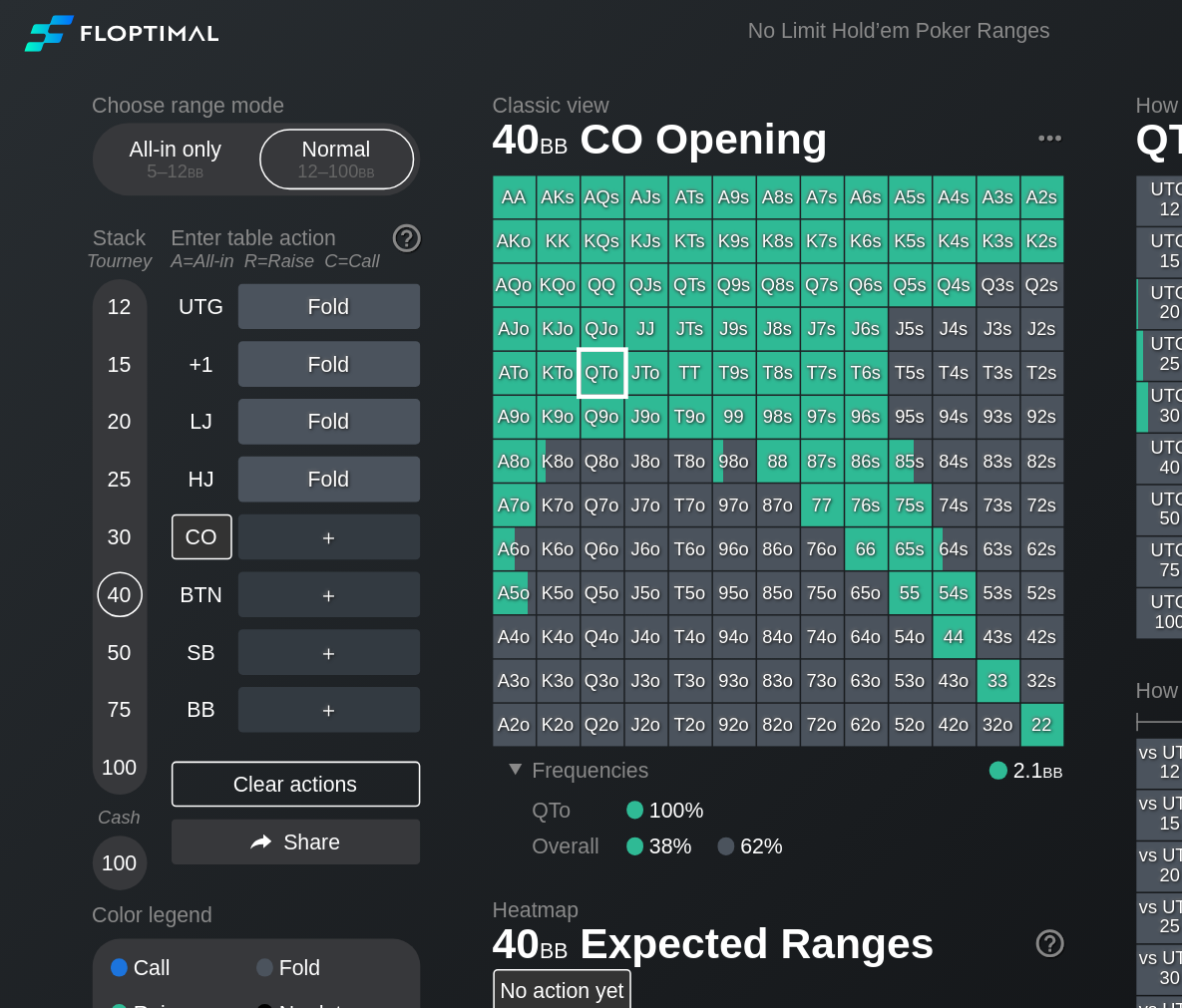 click on "QTo" at bounding box center [396, 245] 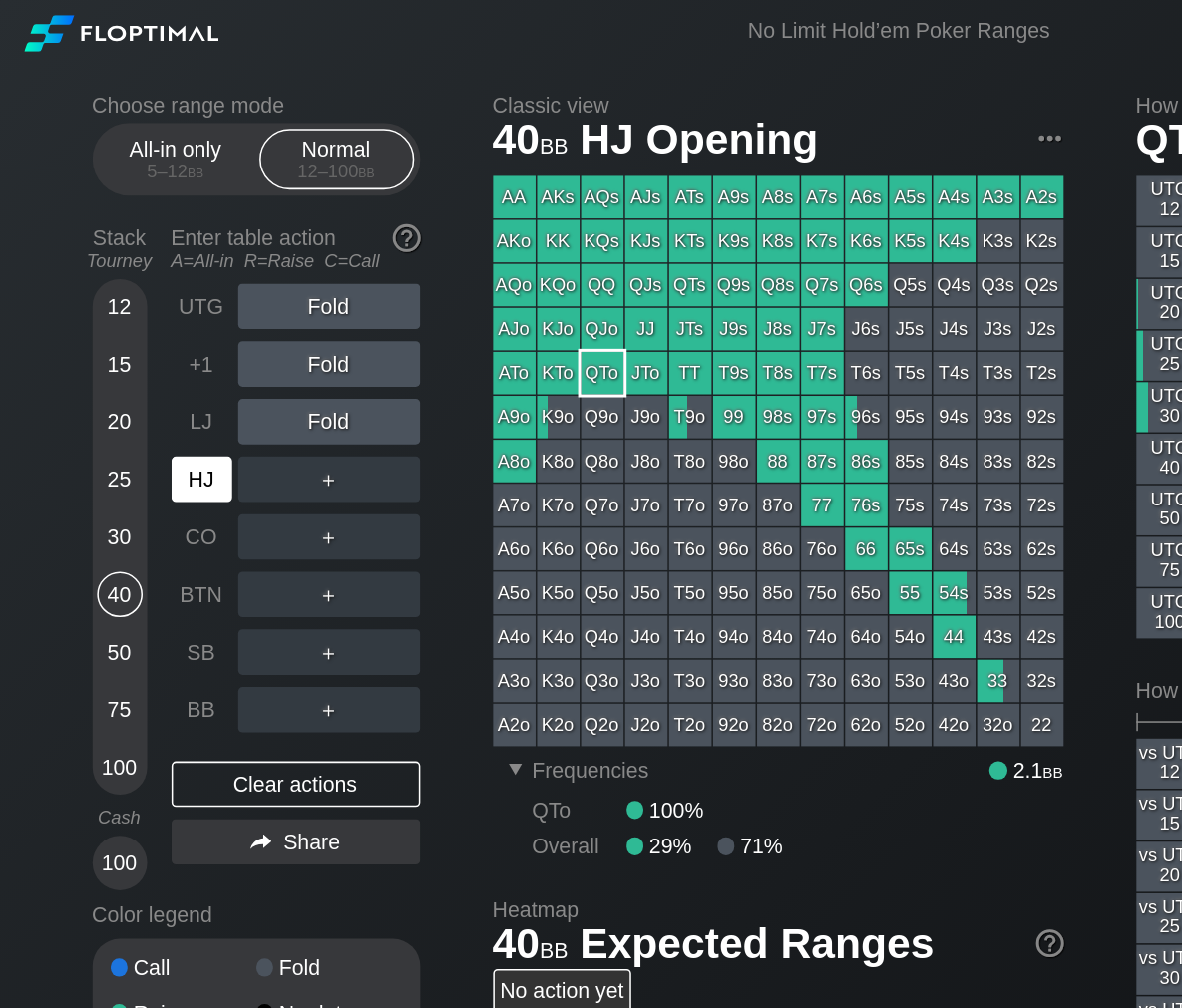 click on "HJ" at bounding box center (133, 315) 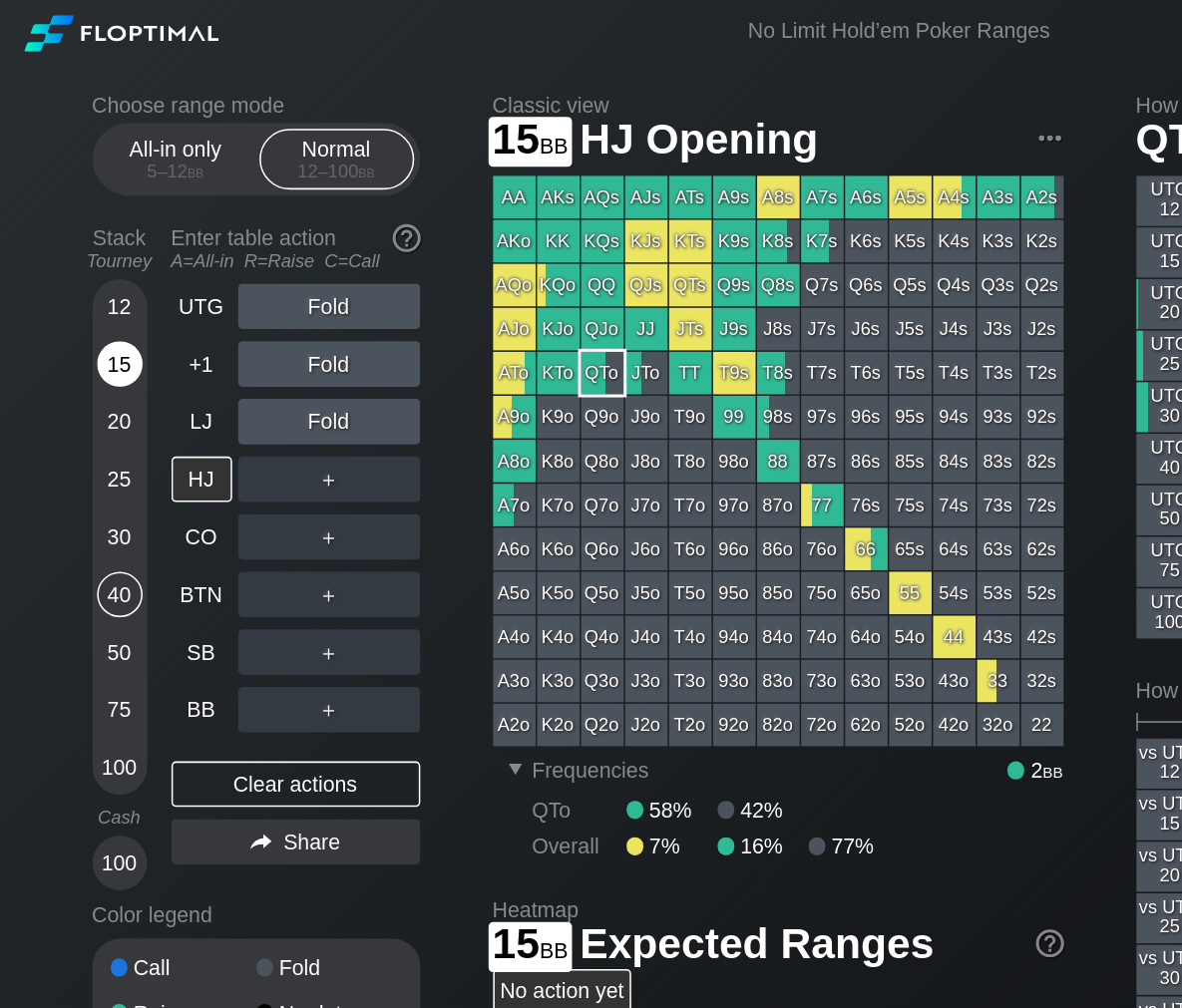 click on "15" at bounding box center (79, 239) 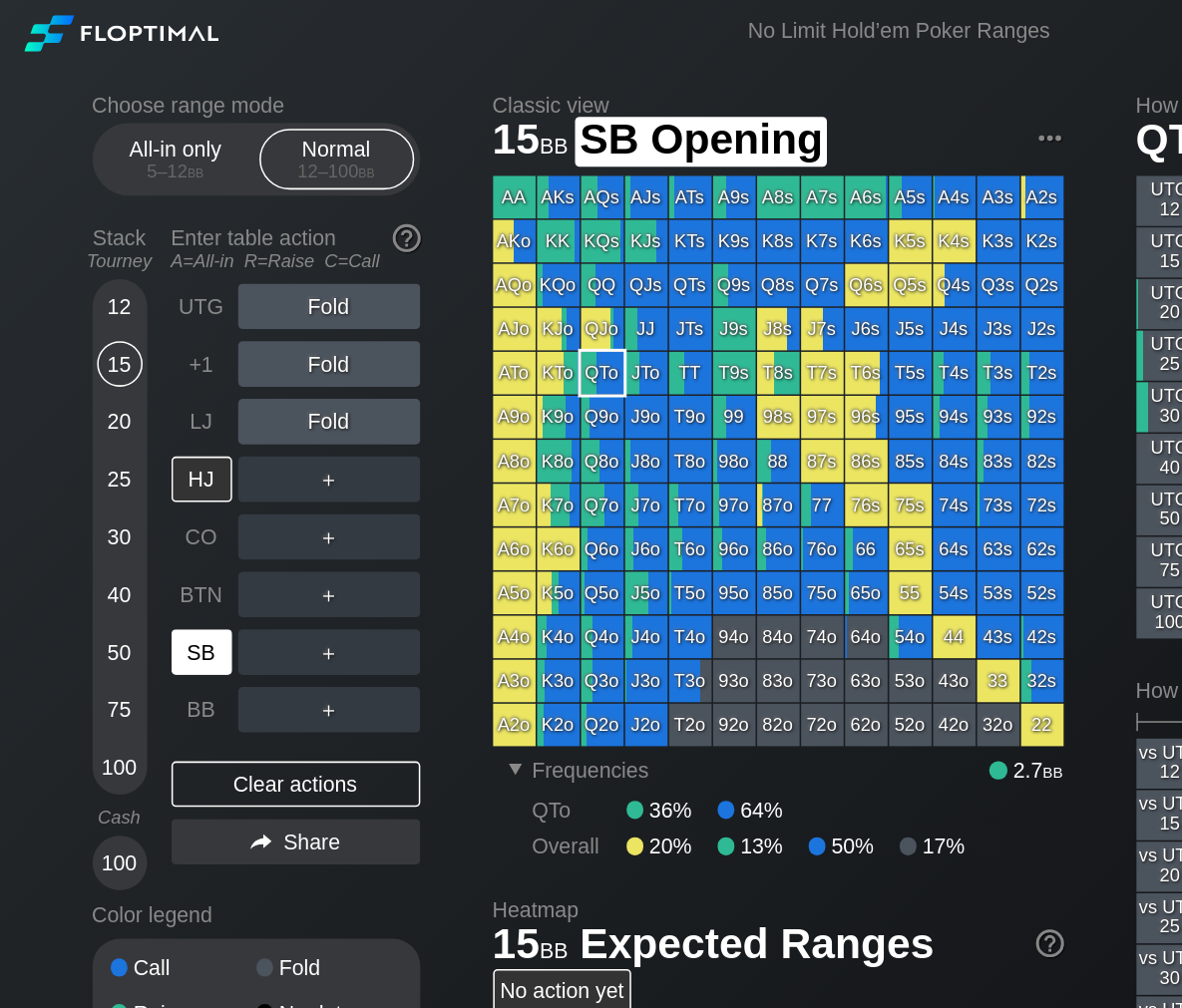 click on "SB" at bounding box center (133, 429) 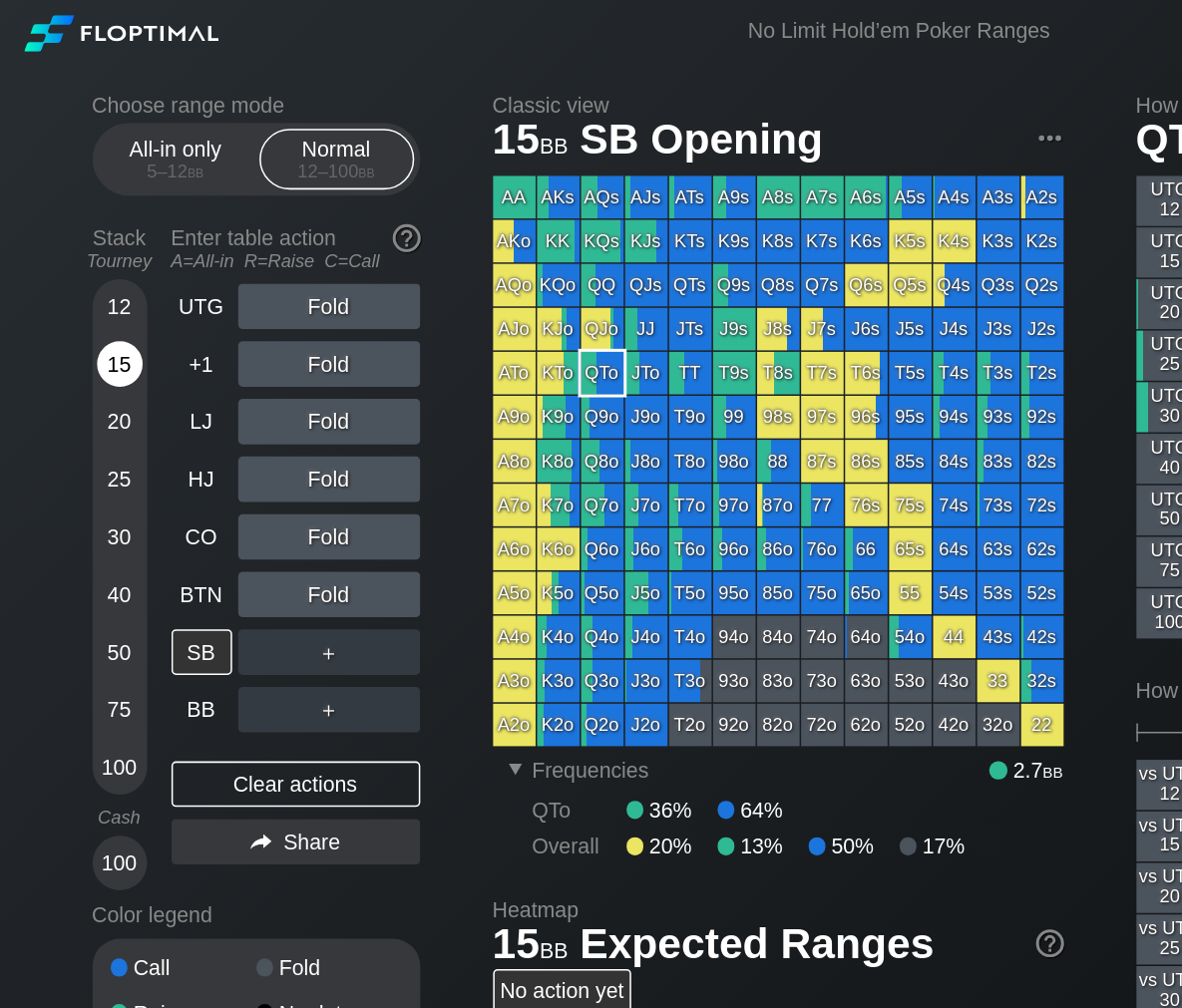 click on "15" at bounding box center [79, 239] 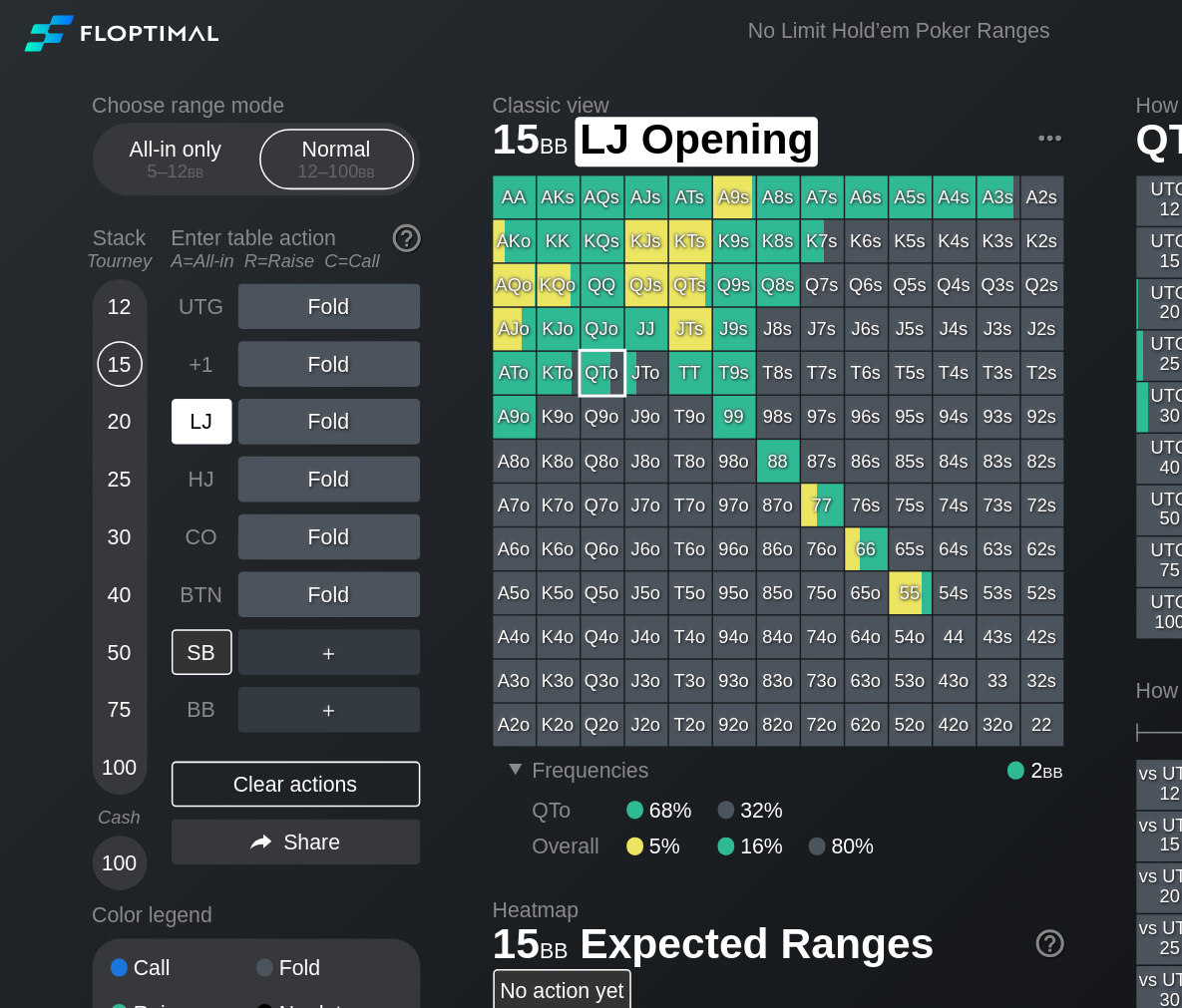 click on "LJ" at bounding box center [133, 277] 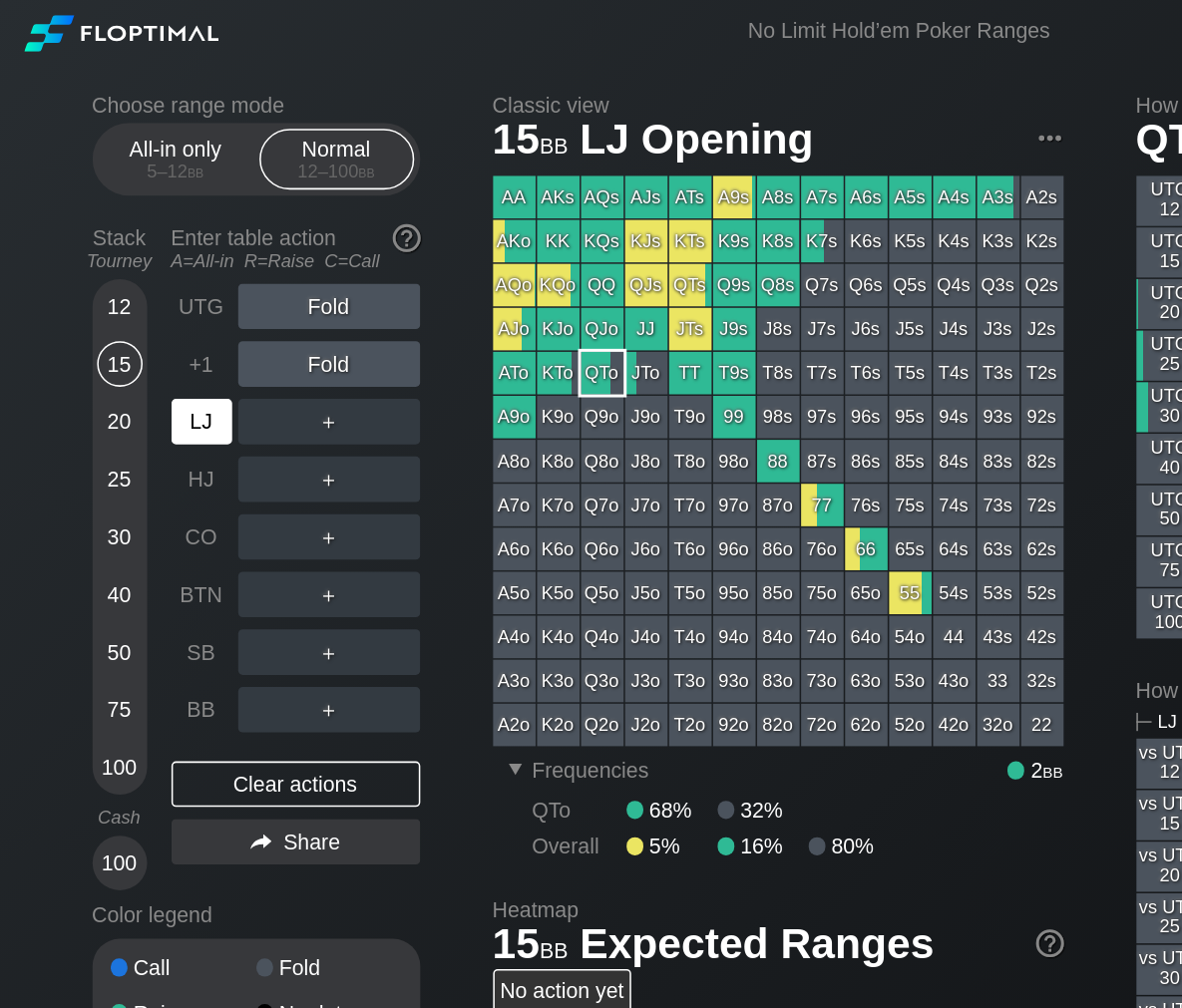 click on "LJ" at bounding box center (133, 277) 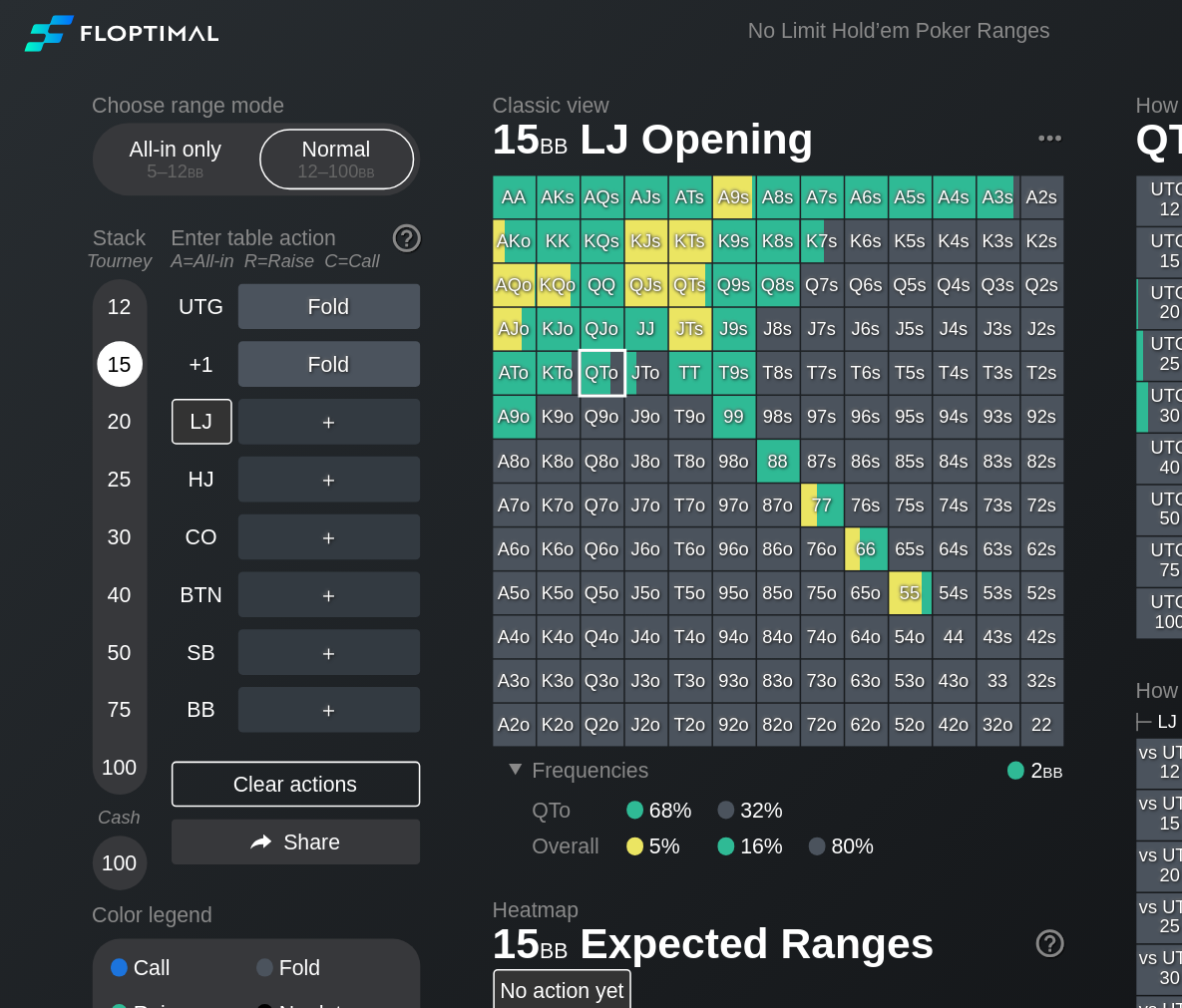 click on "15" at bounding box center (79, 239) 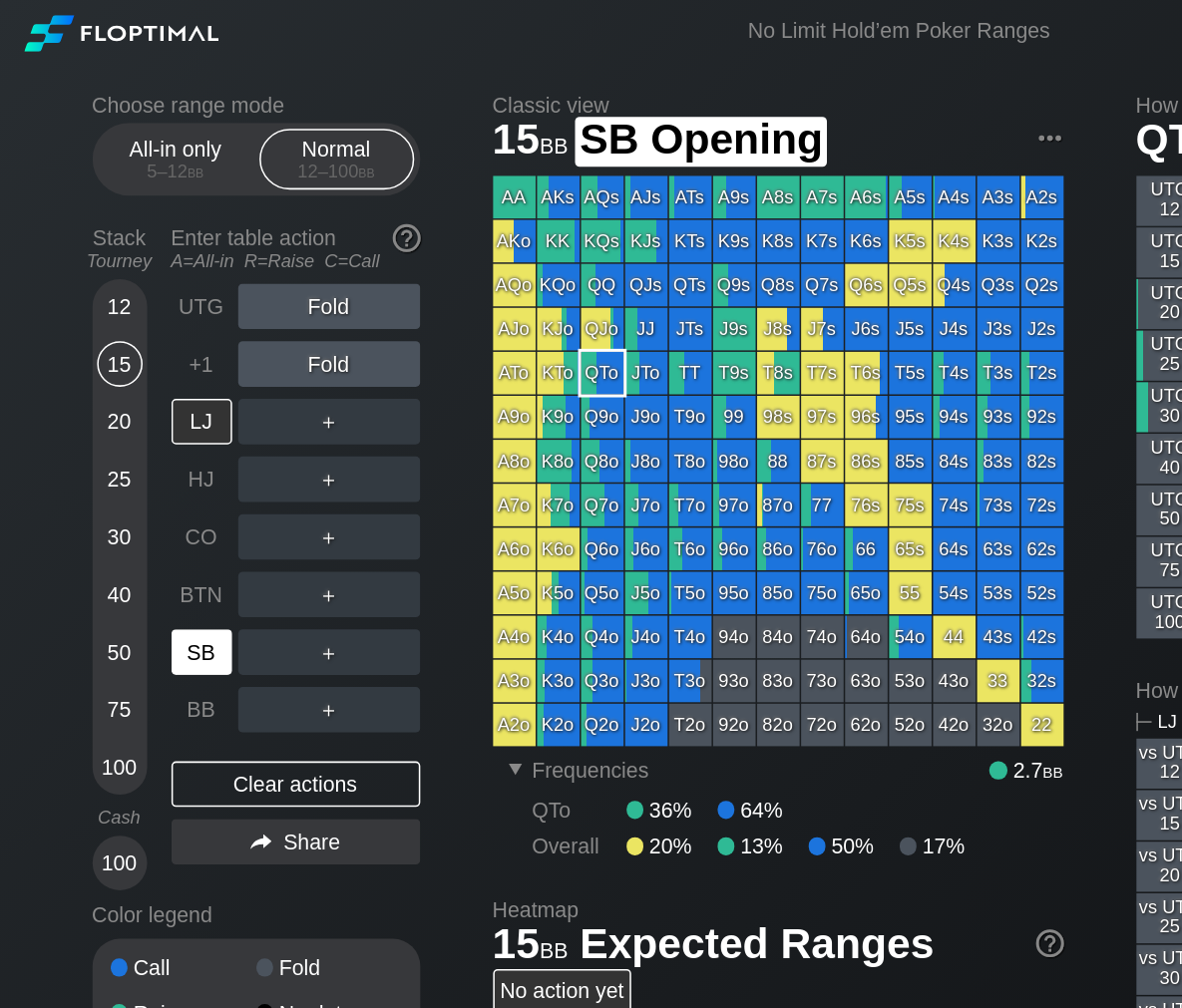 click on "SB" at bounding box center (133, 429) 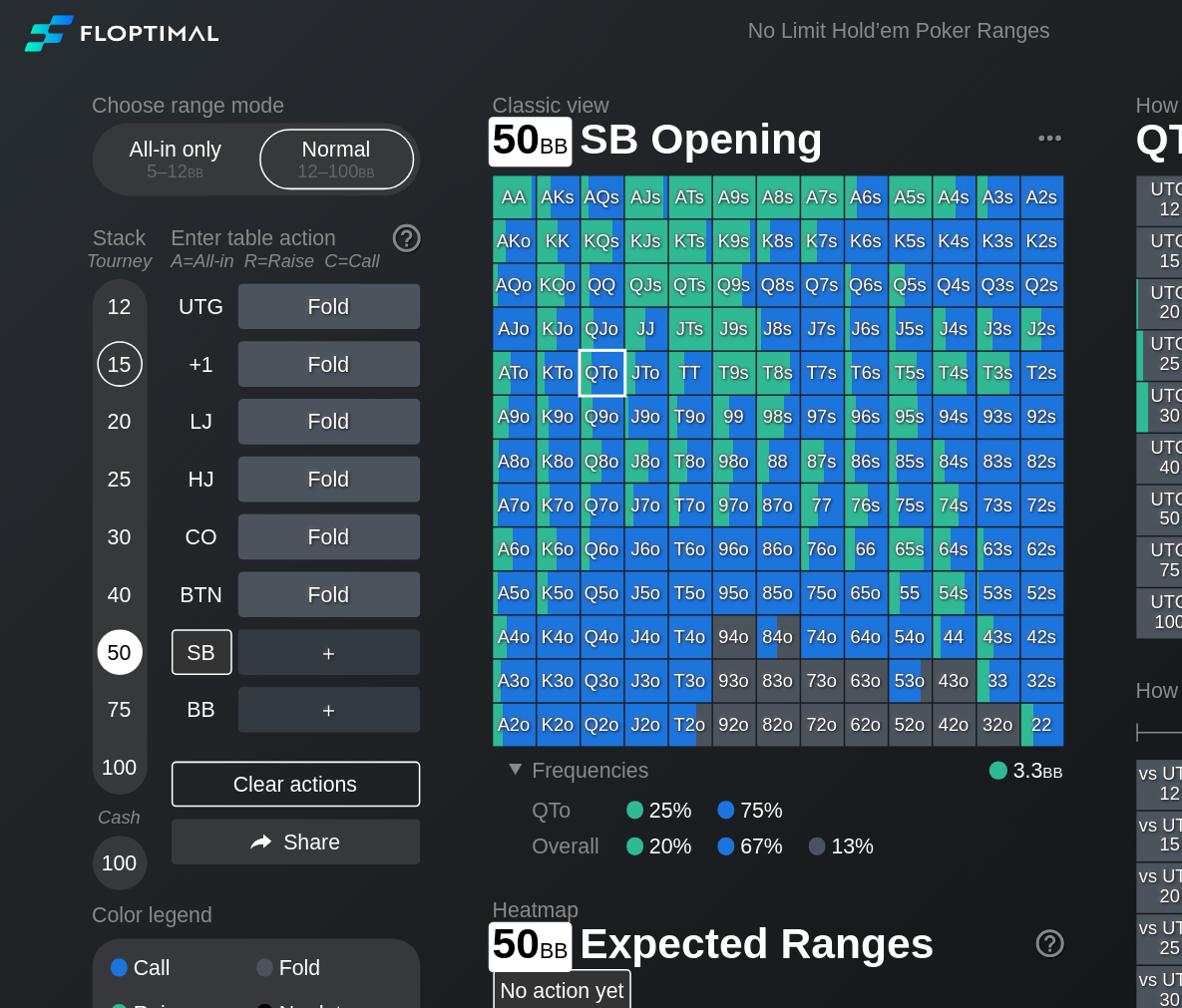 click on "50" at bounding box center (79, 429) 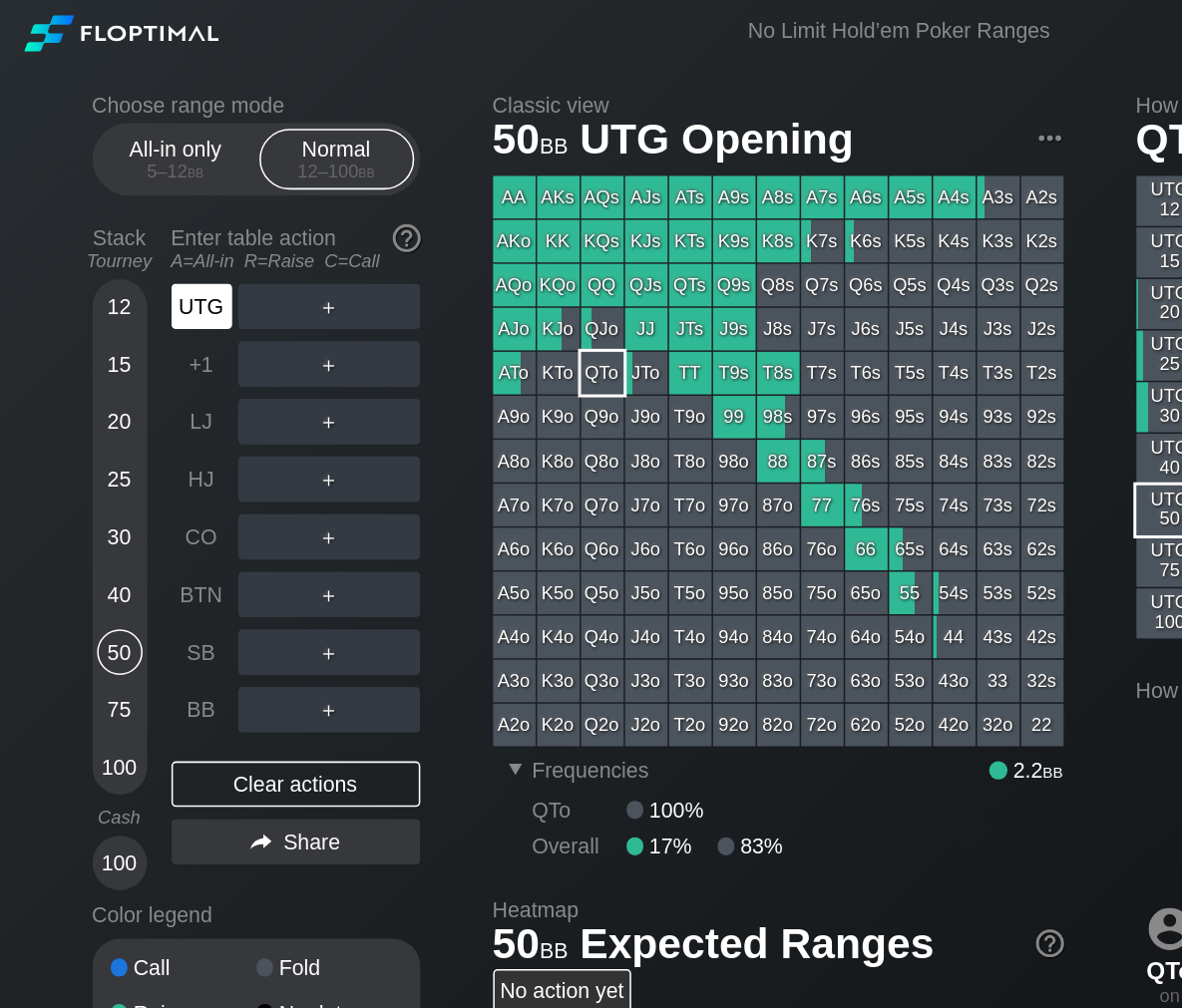 click on "UTG" at bounding box center (133, 201) 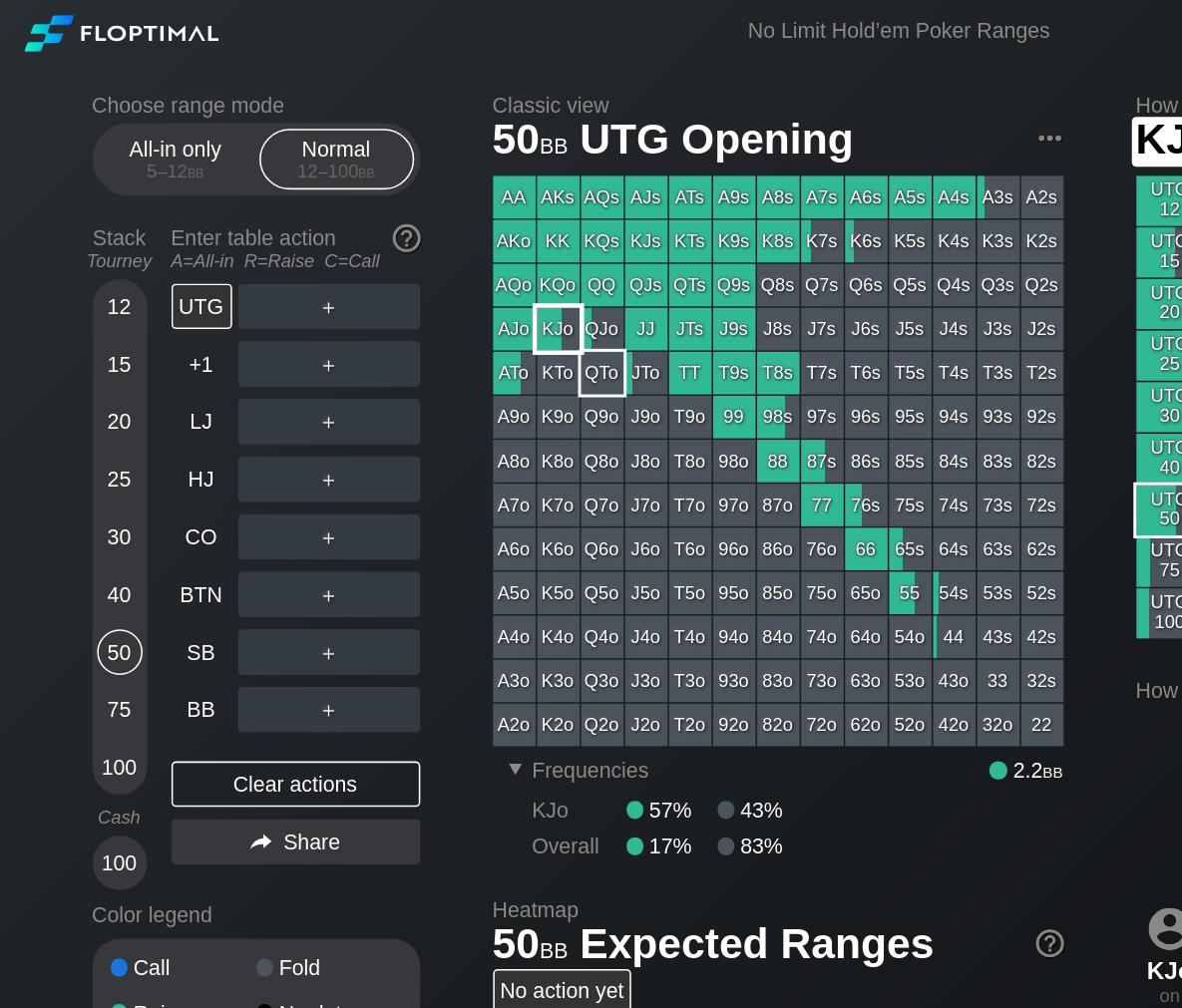 click on "KJo" at bounding box center [367, 216] 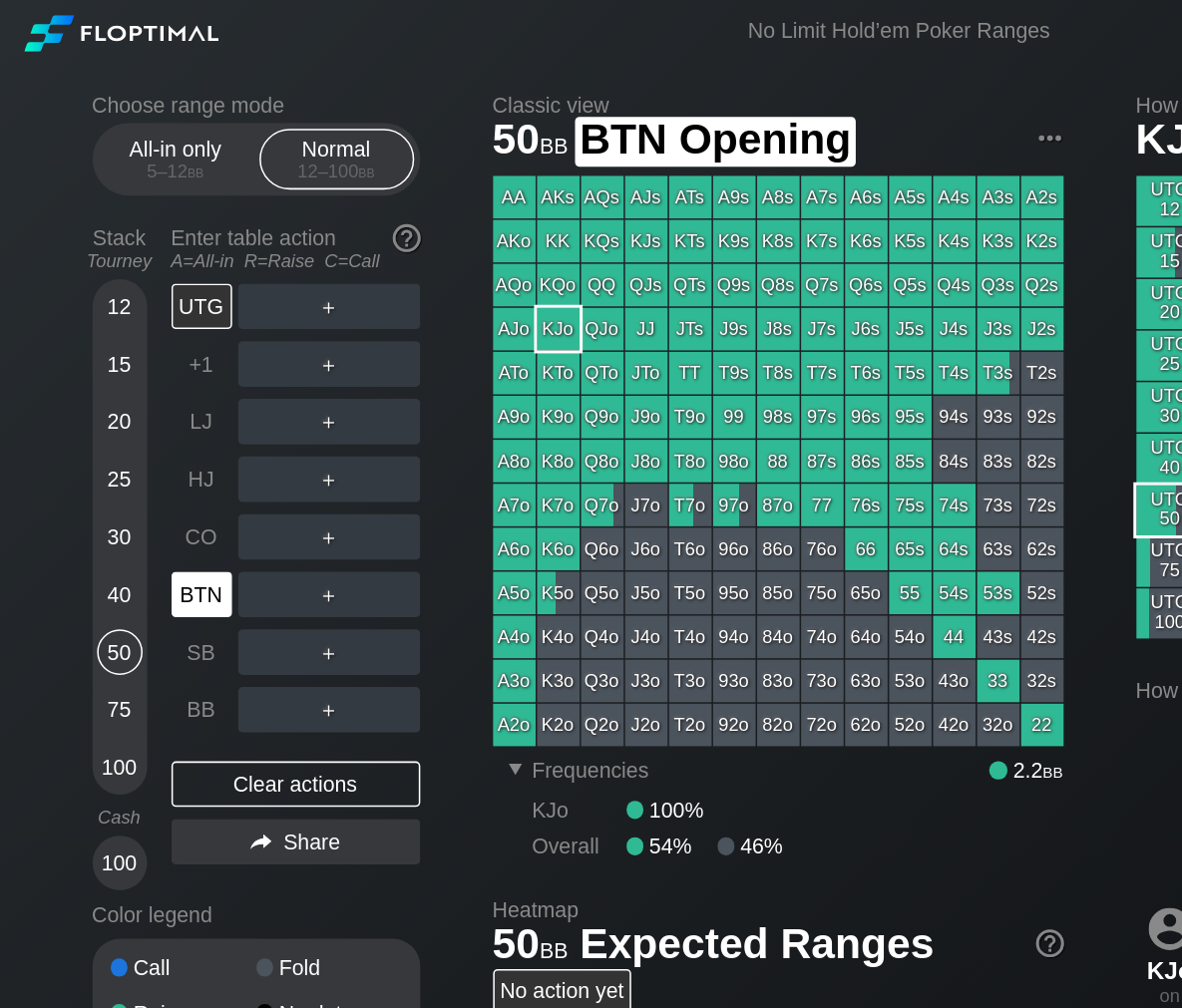 click on "BTN" at bounding box center [133, 391] 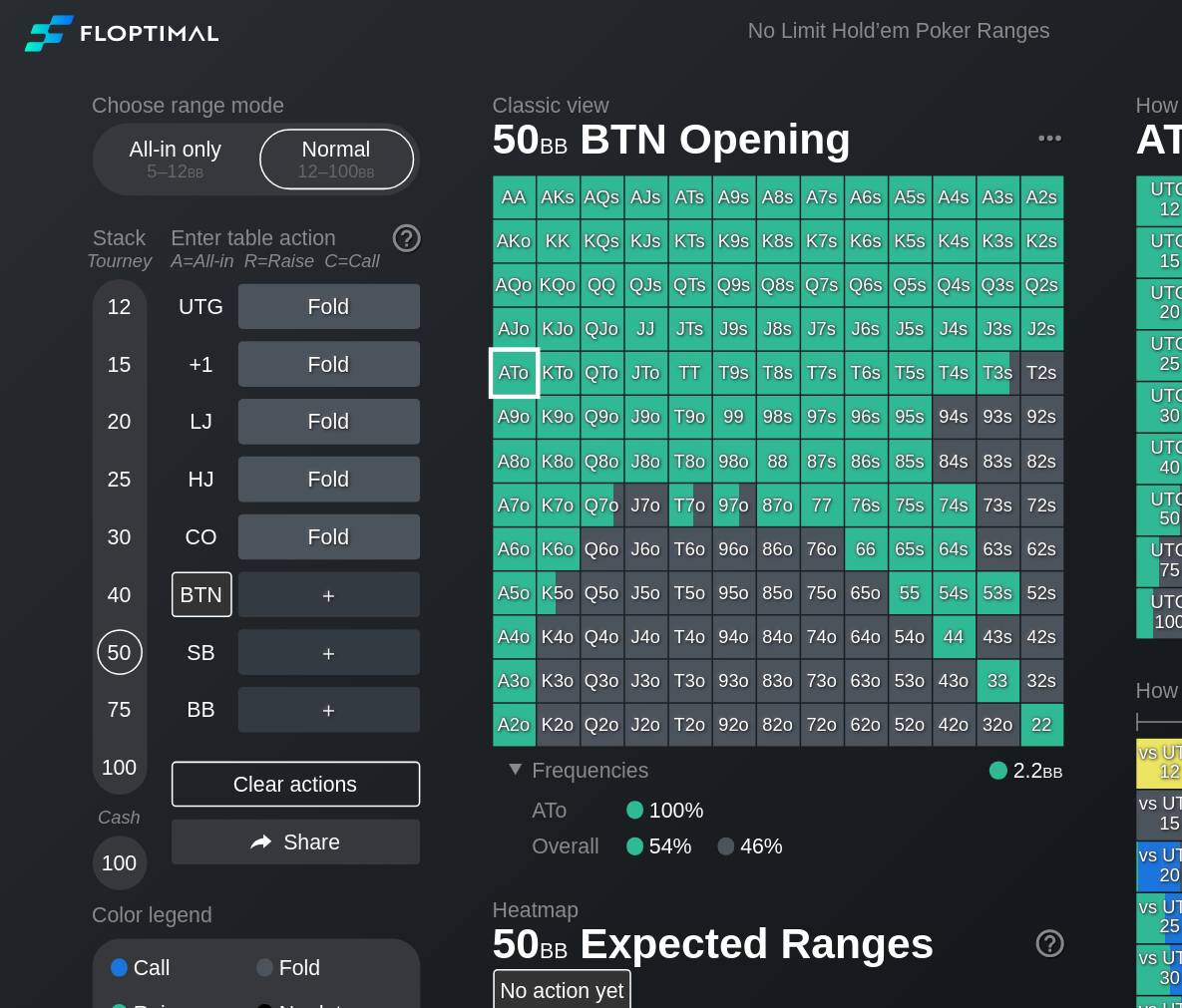 click on "ATo" at bounding box center (338, 245) 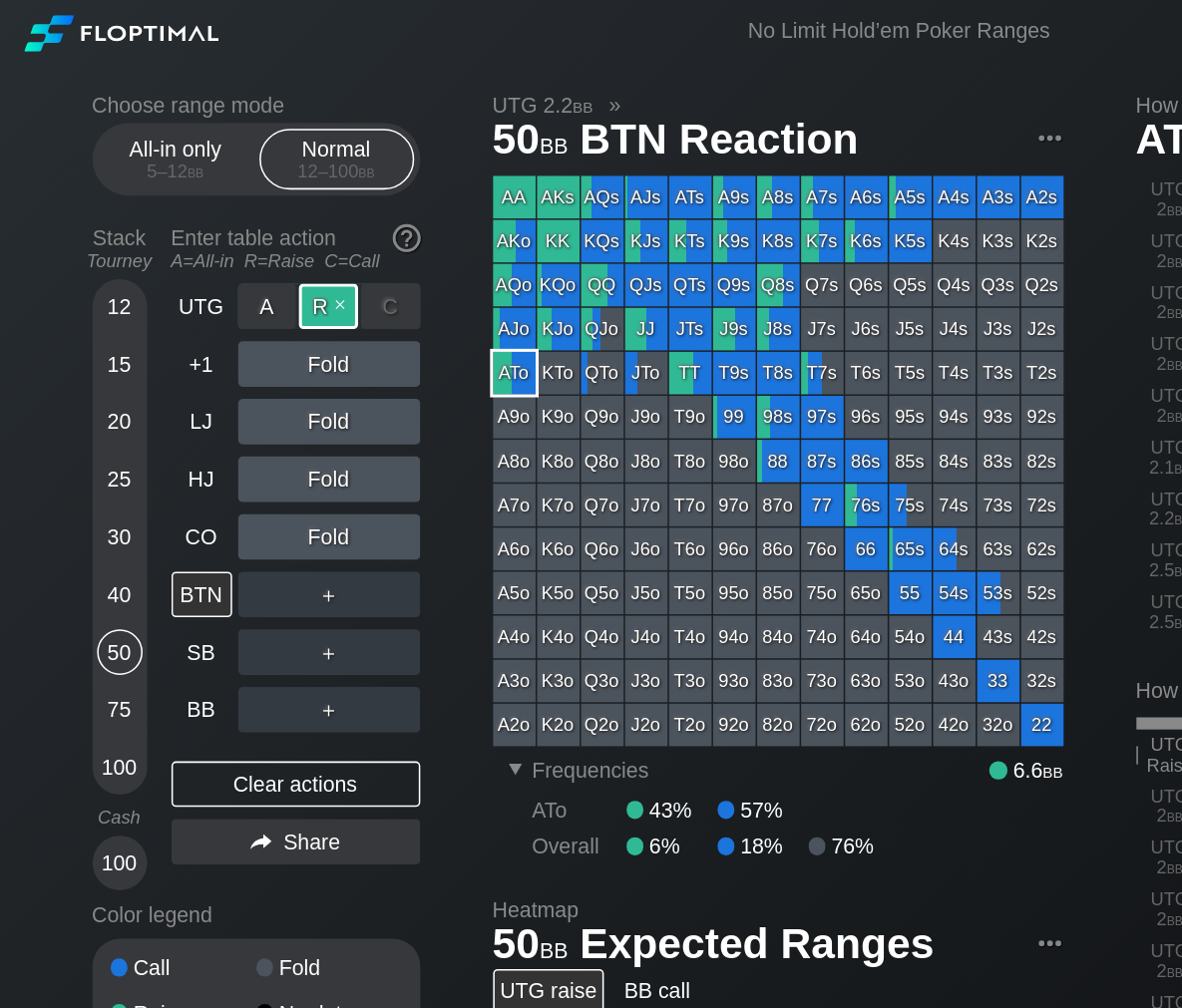 click on "R ✕" at bounding box center [215, 201] 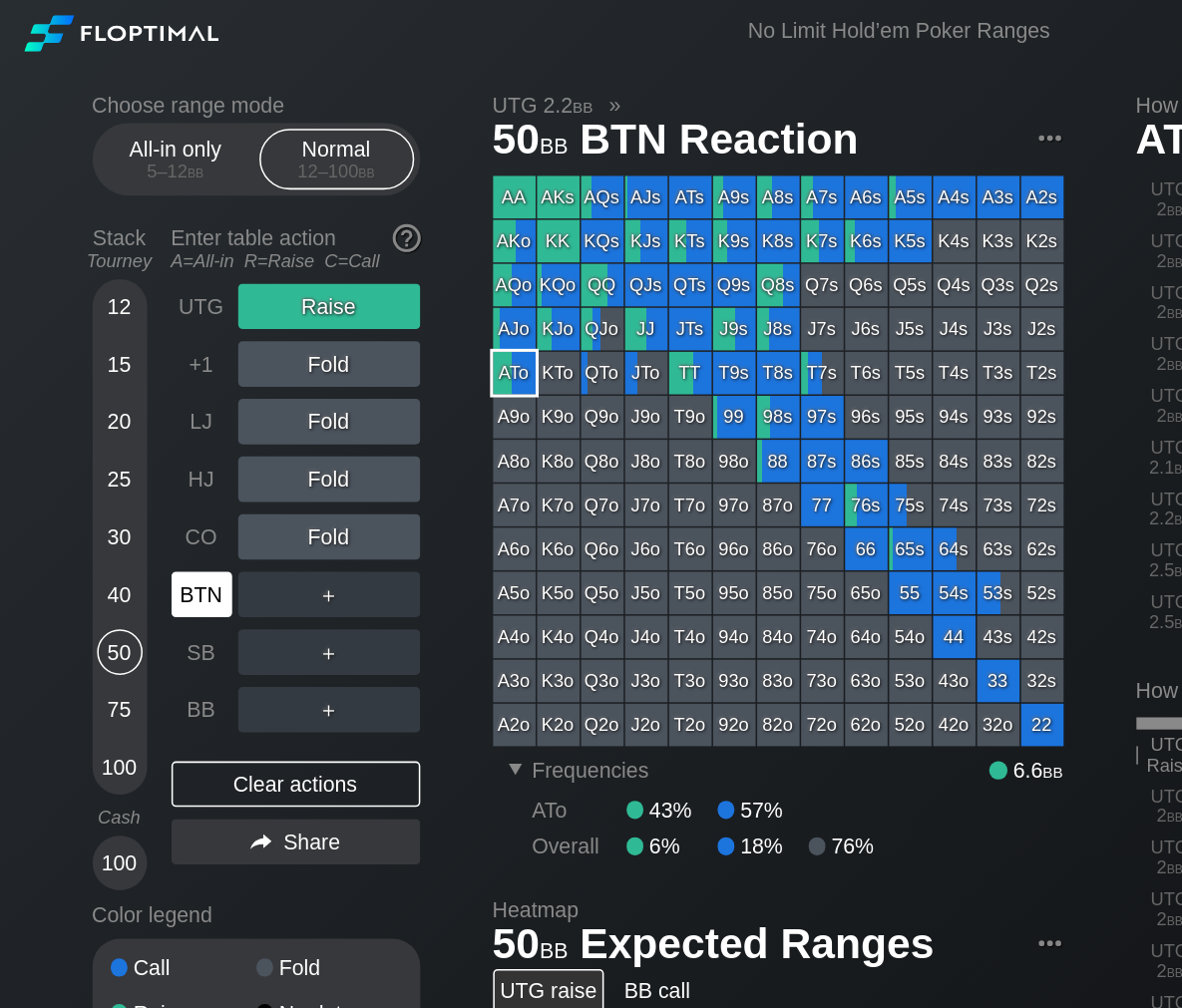 click on "BTN" at bounding box center [133, 391] 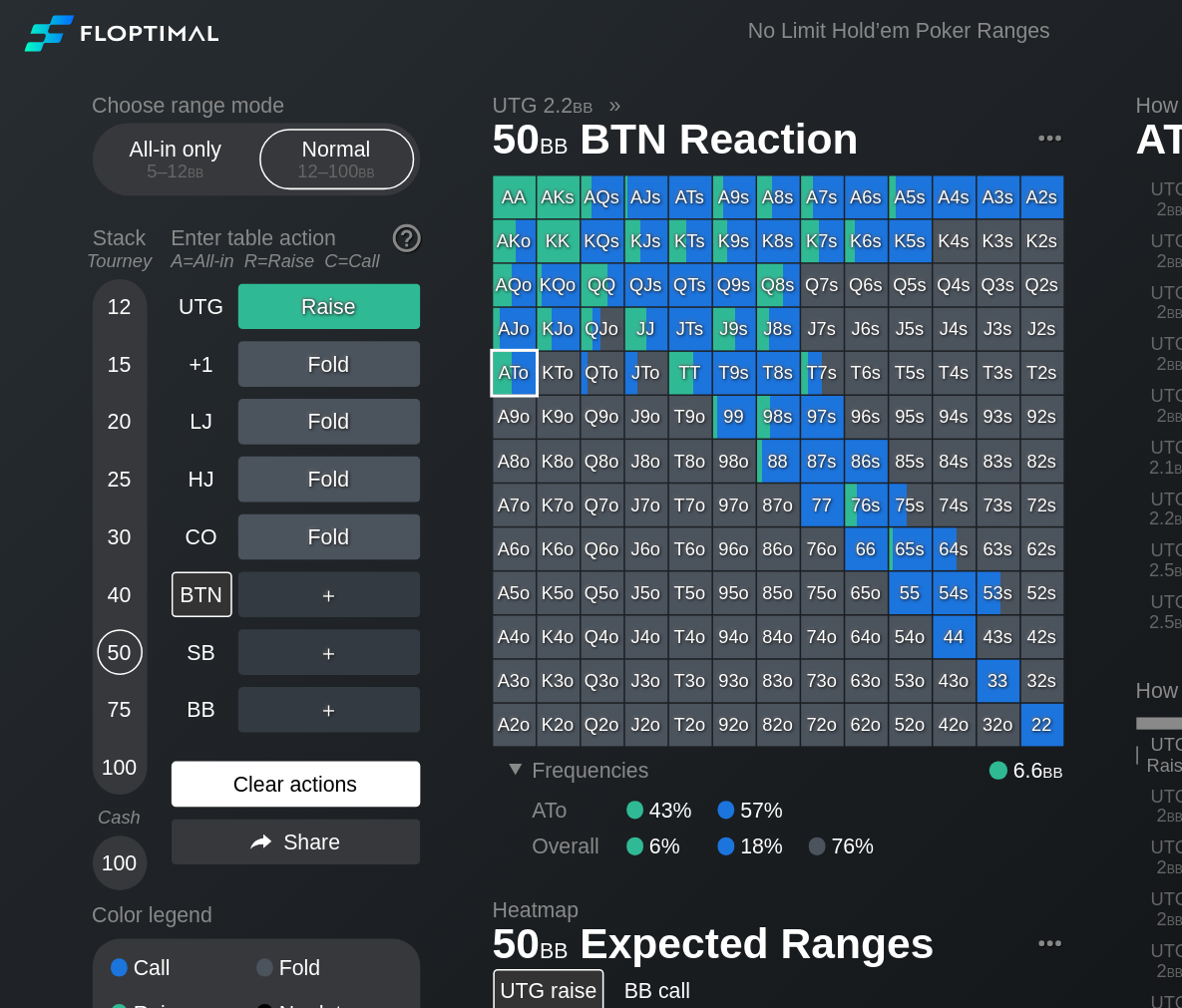 click on "Clear actions" at bounding box center (195, 515) 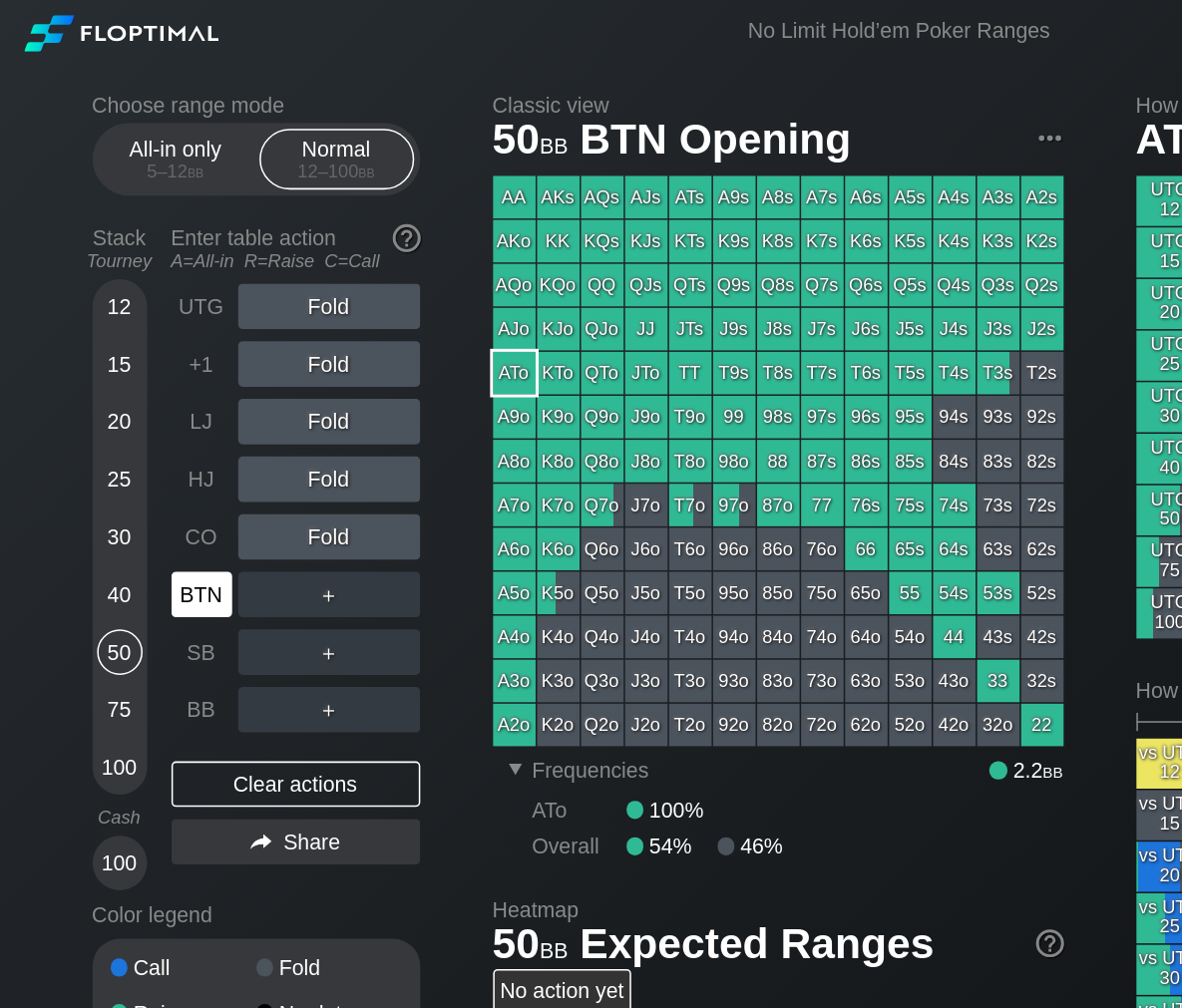 click on "BTN" at bounding box center (133, 391) 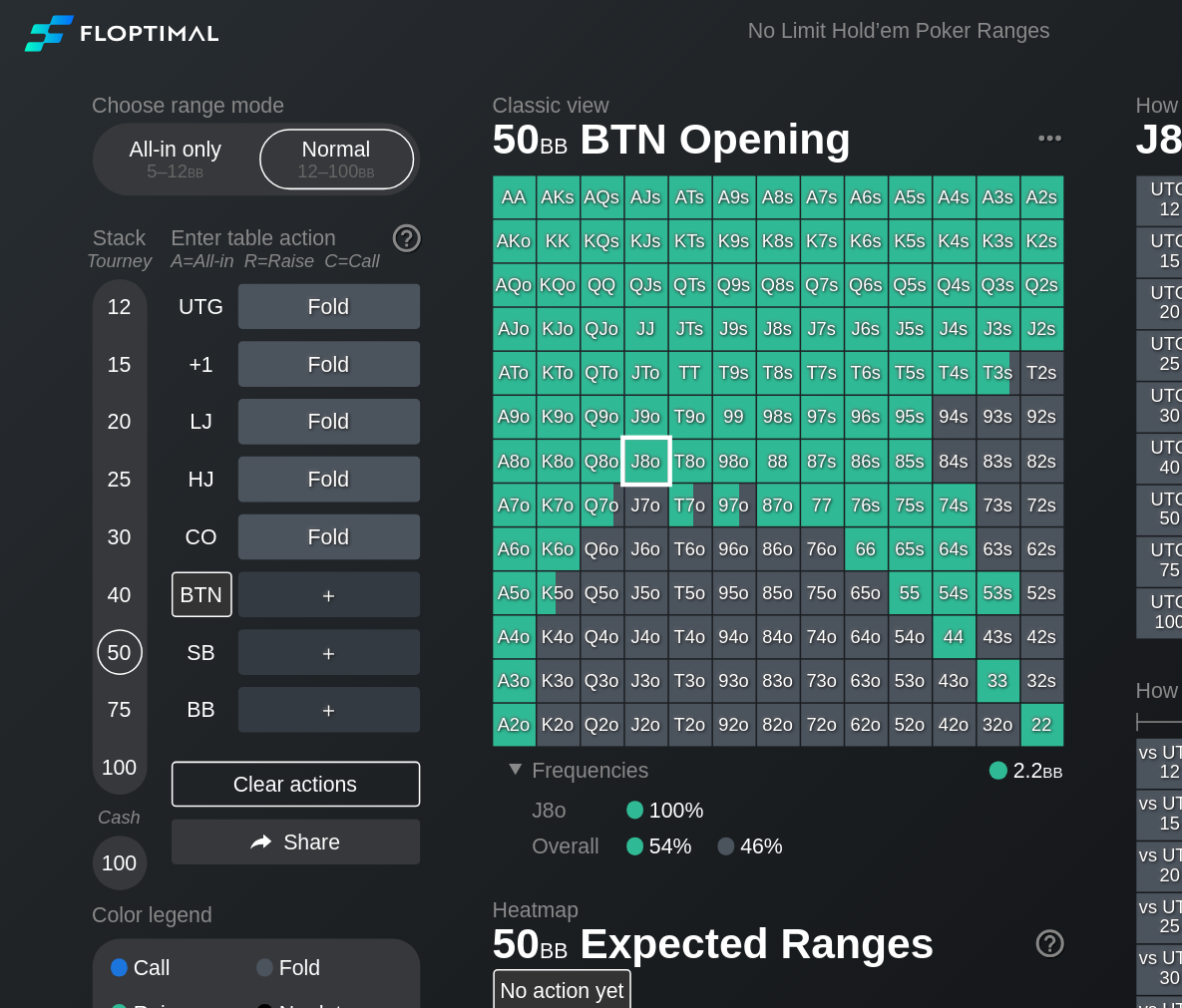 click on "J8o" at bounding box center (425, 303) 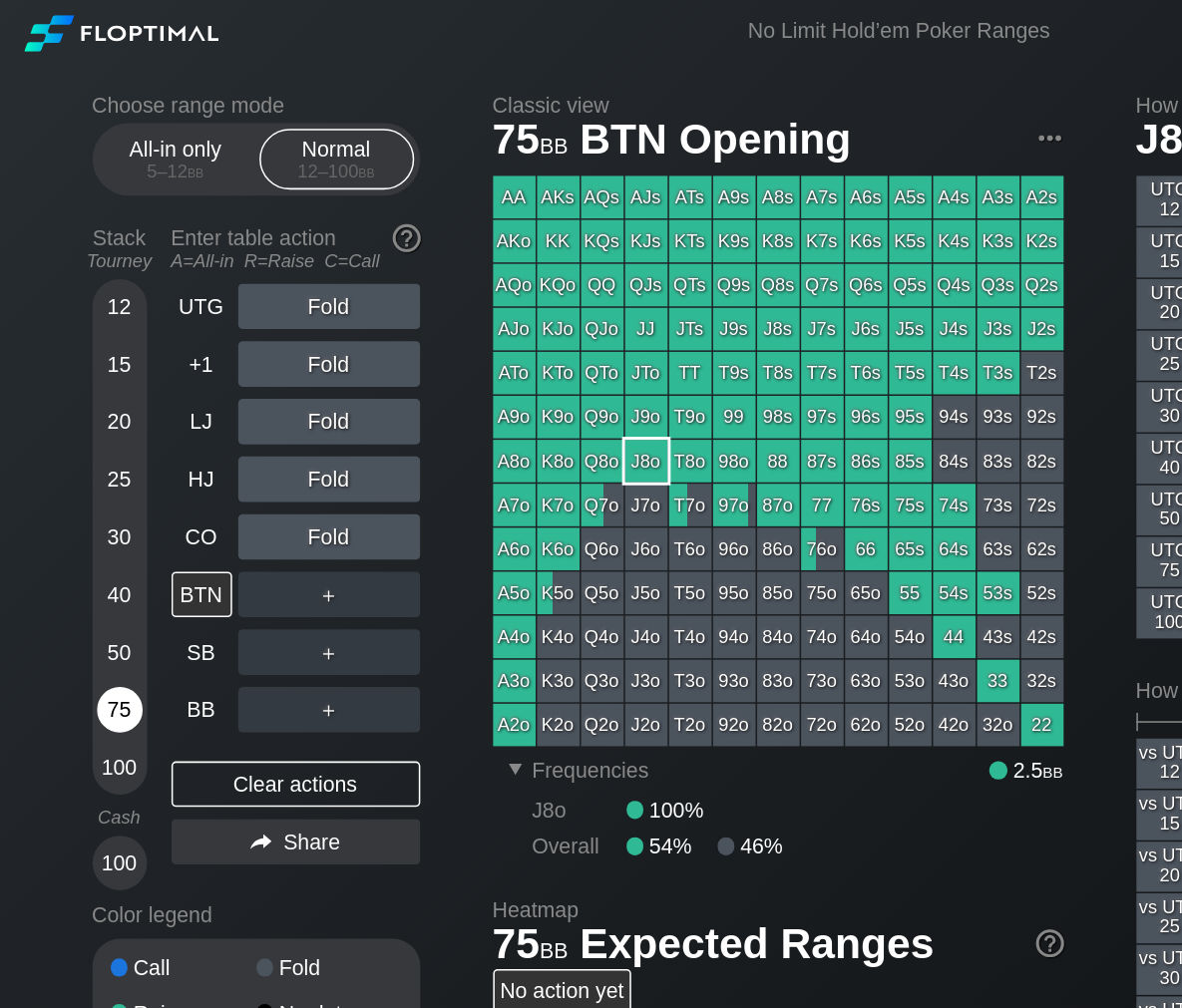 click on "75" at bounding box center (79, 467) 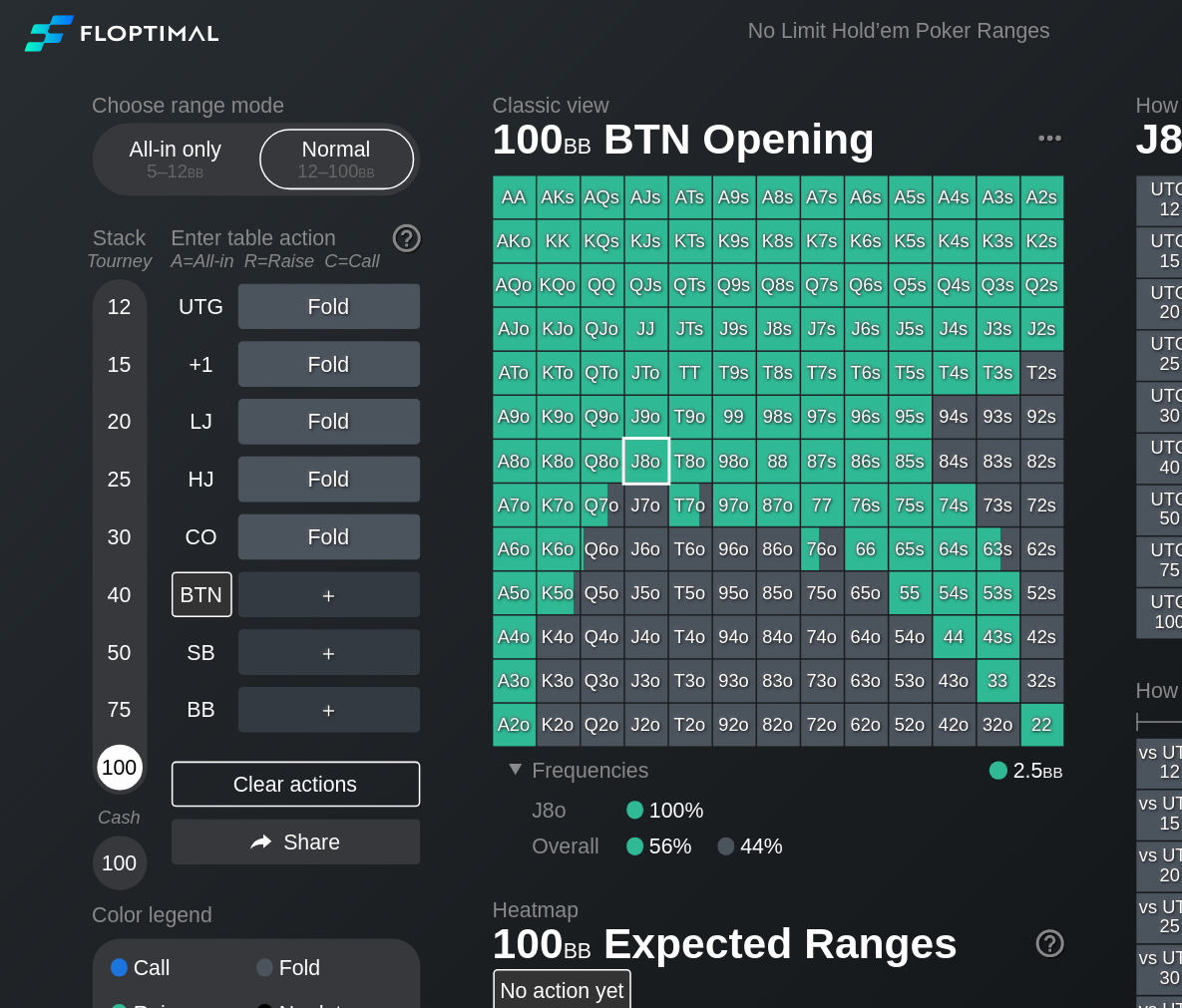 click on "100" at bounding box center [79, 504] 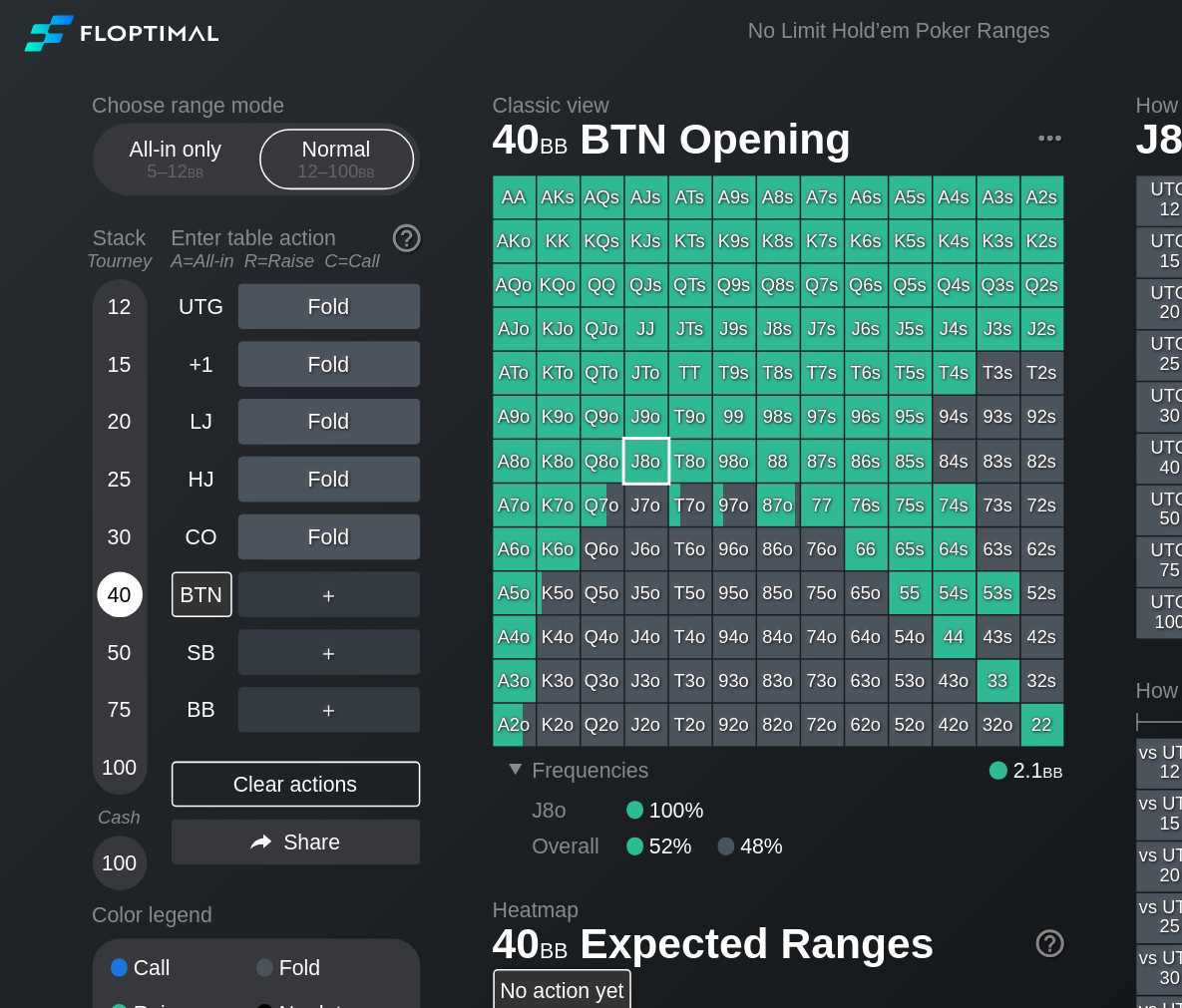 click on "40" at bounding box center (79, 391) 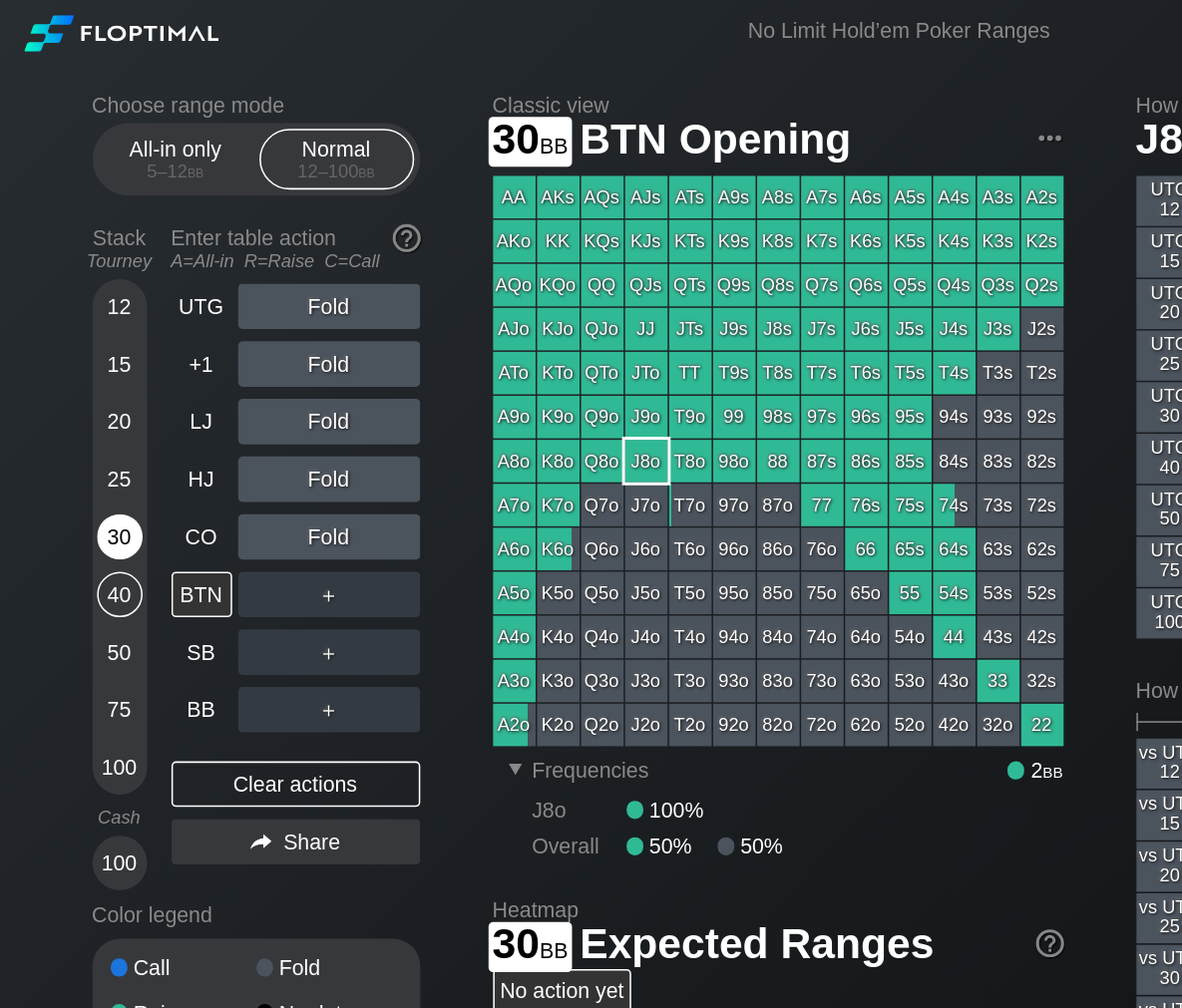 click on "30" at bounding box center [79, 353] 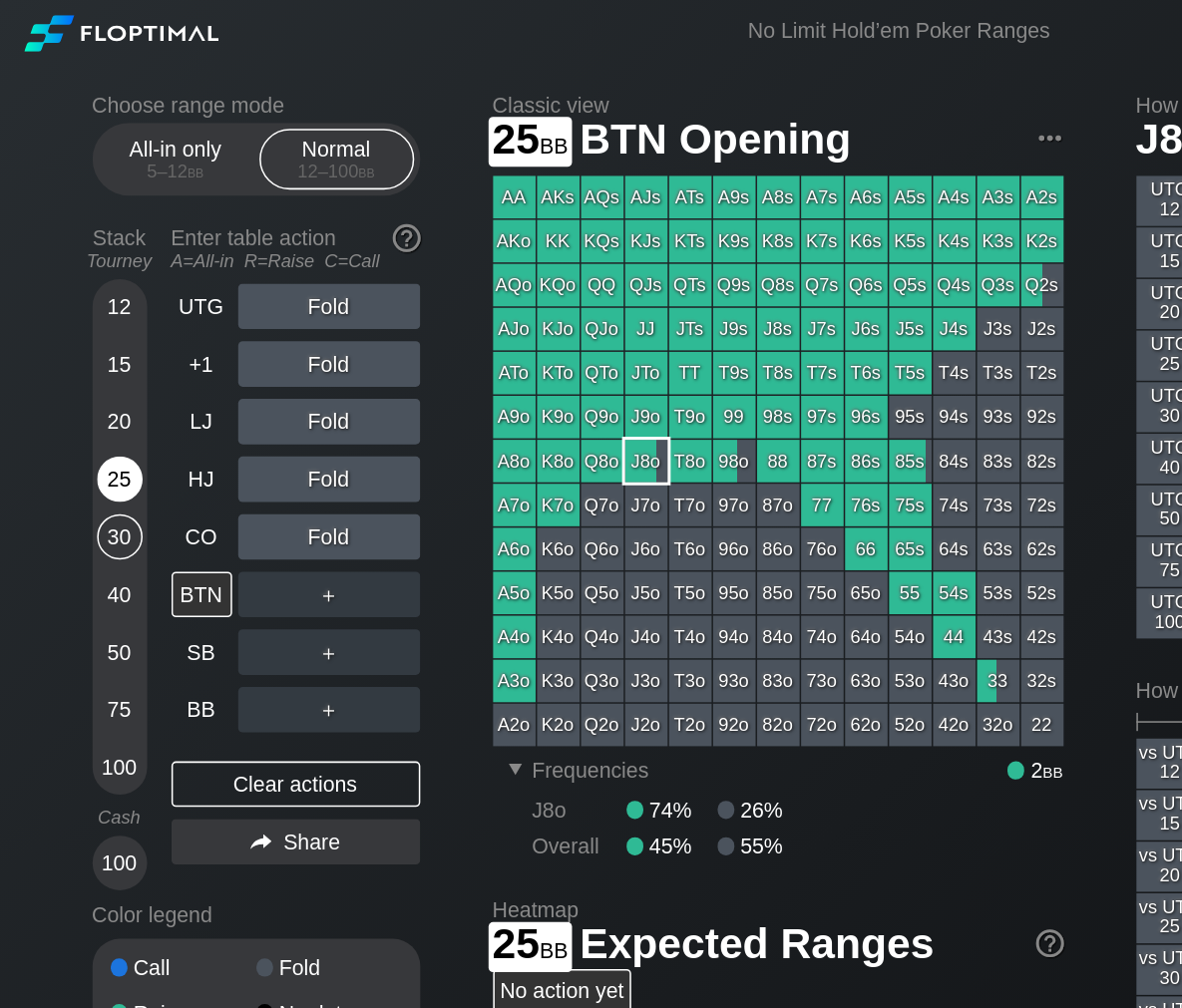 click on "25" at bounding box center (79, 315) 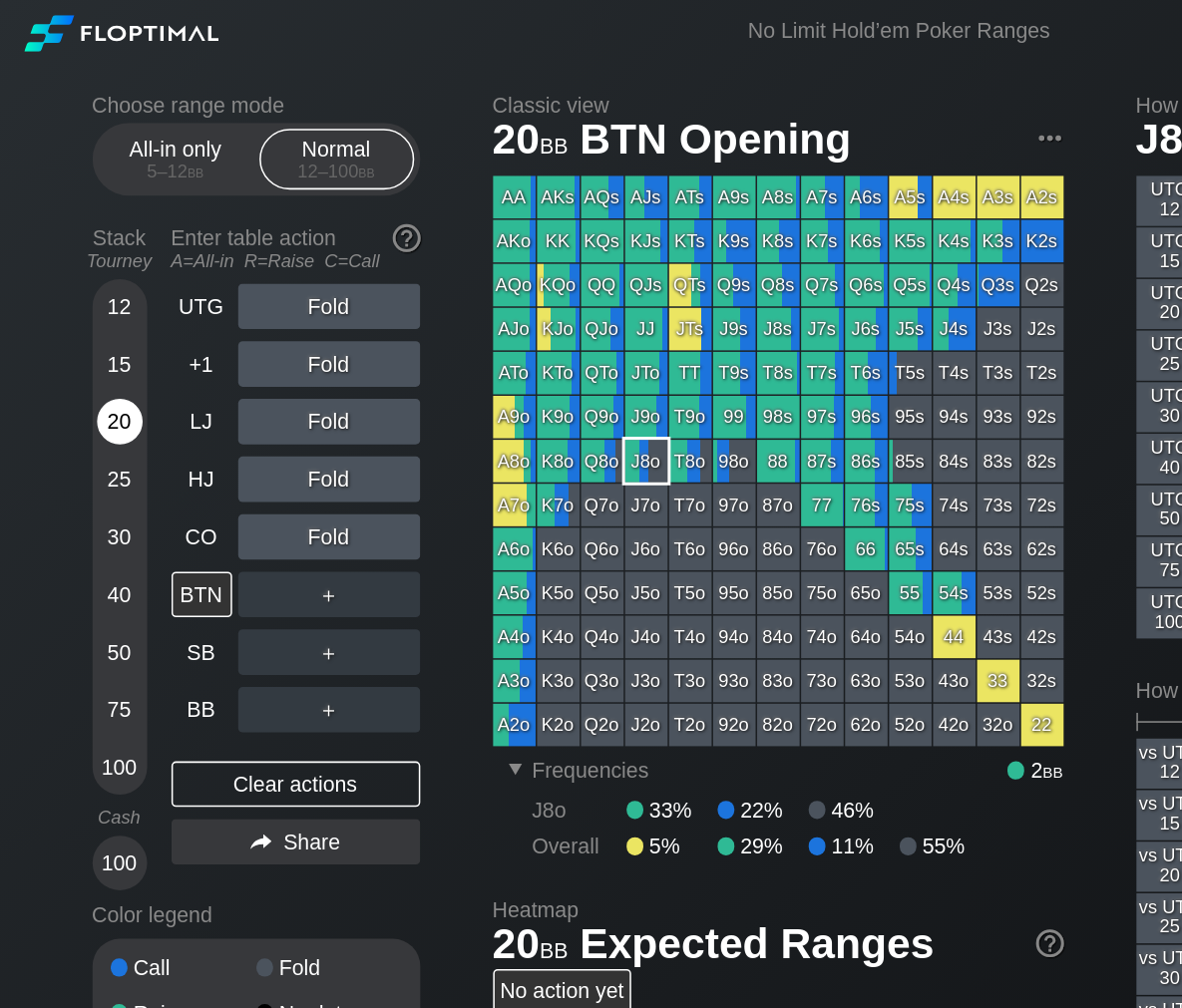 click on "20" at bounding box center [79, 277] 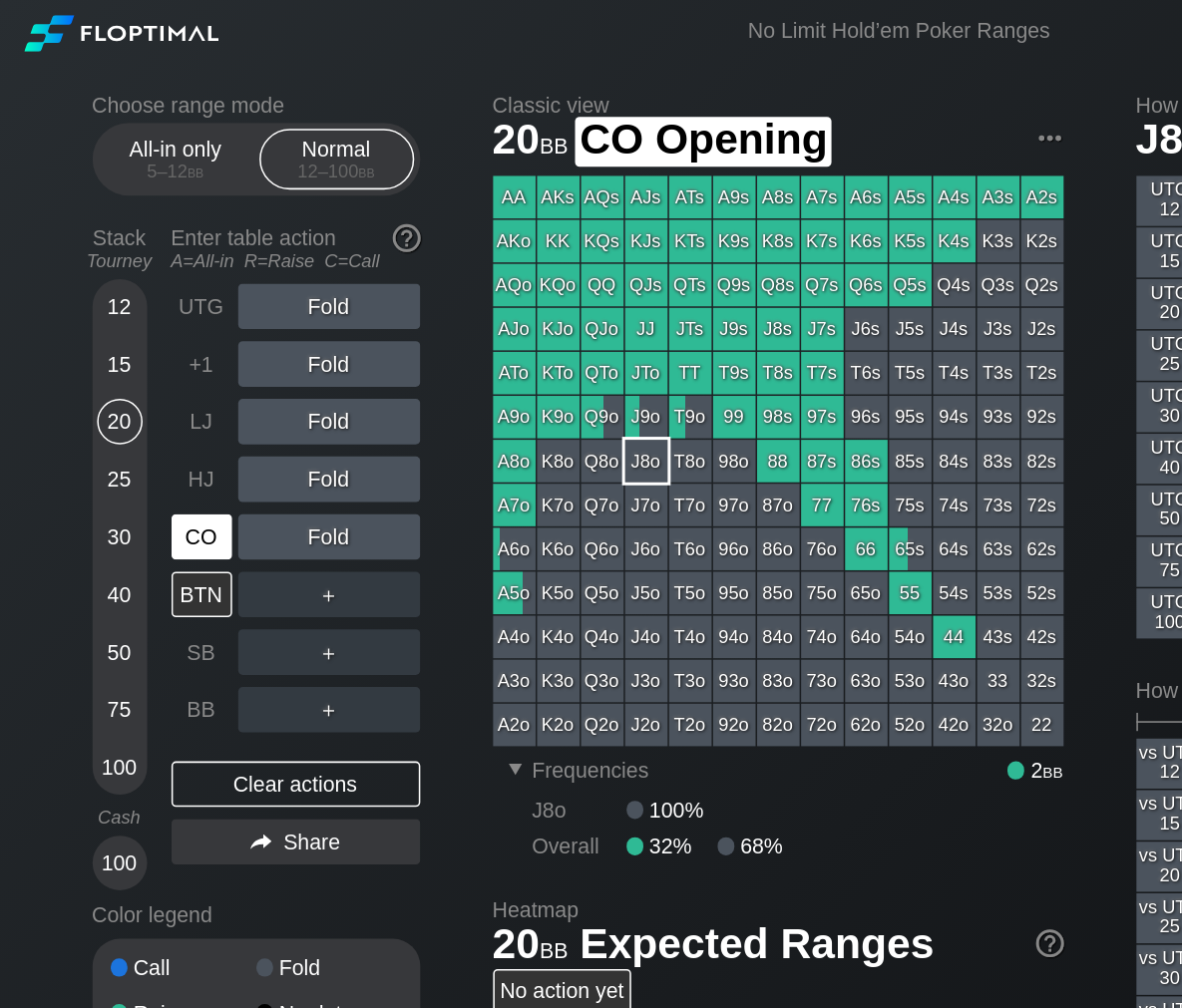 click on "CO" at bounding box center (133, 353) 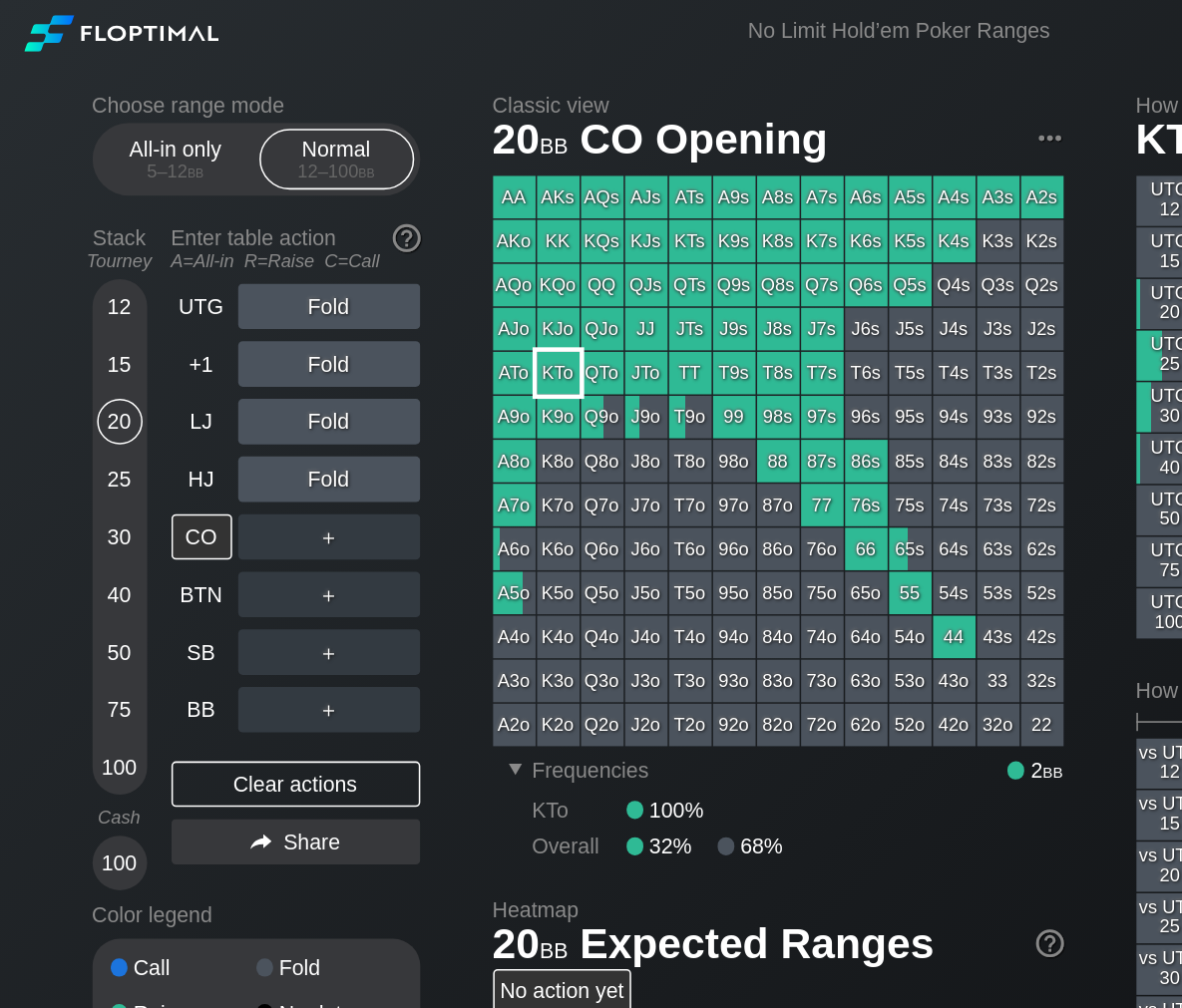 click on "KTo" at bounding box center (367, 245) 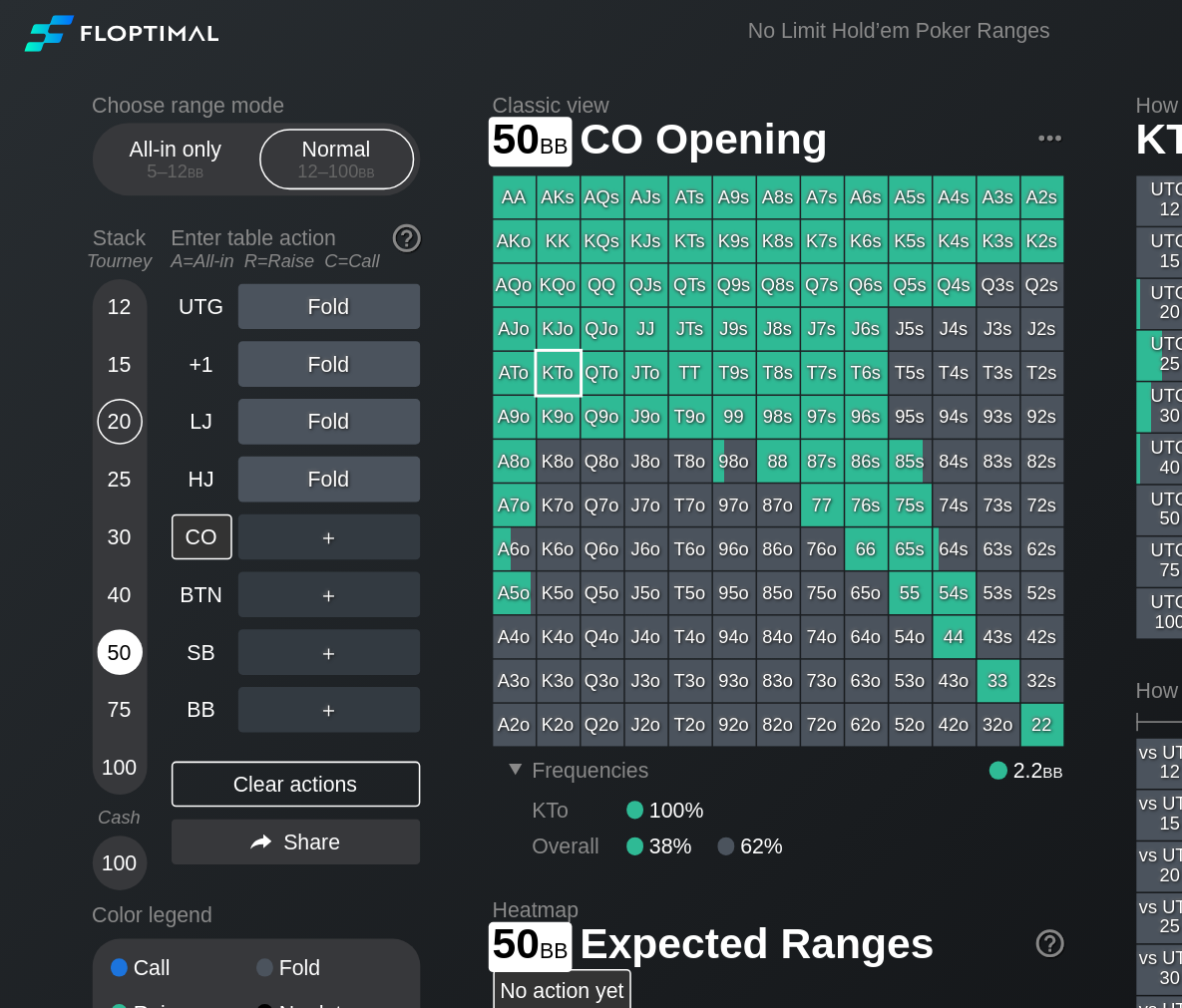 click on "50" at bounding box center [79, 429] 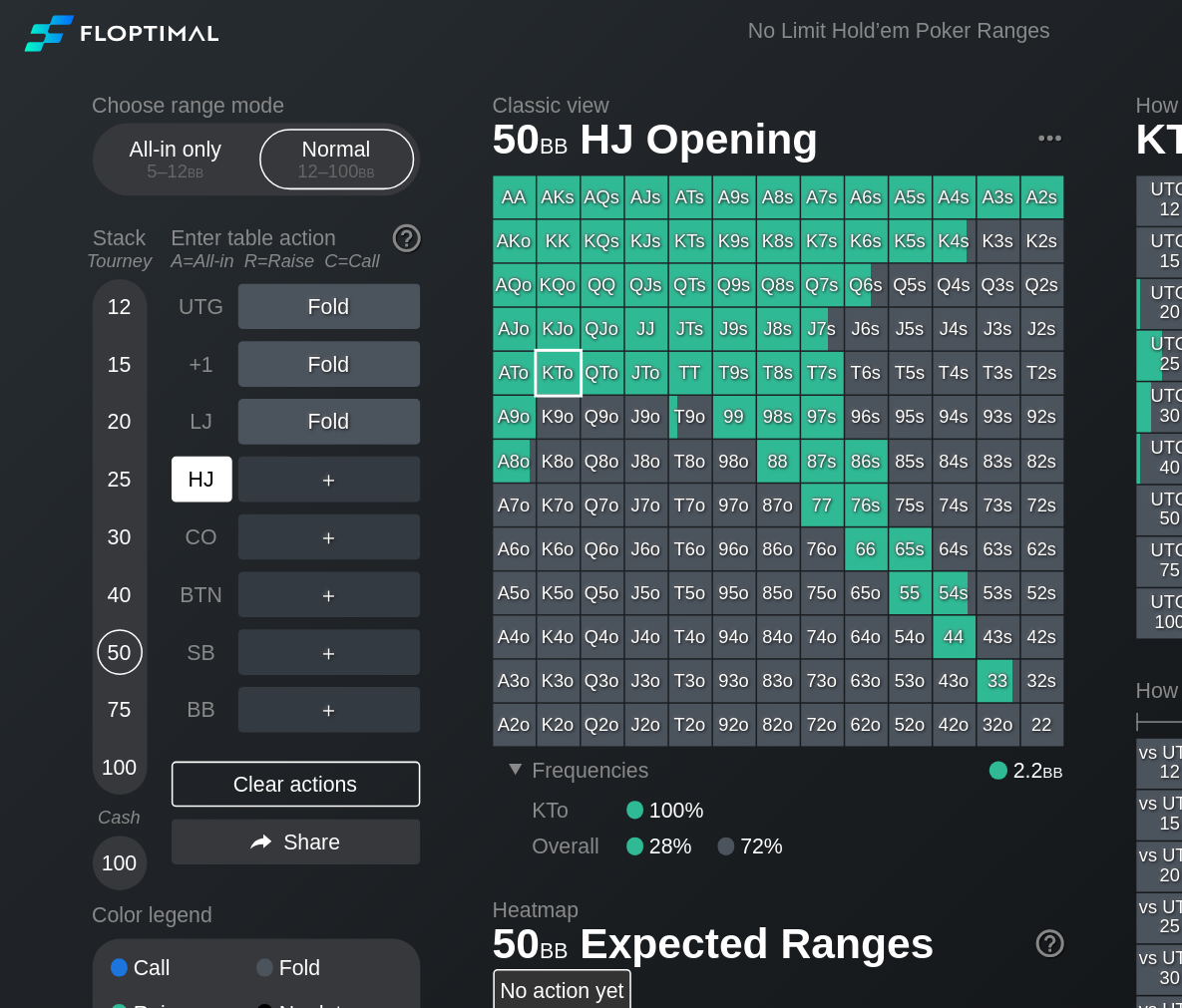 click on "HJ" at bounding box center (133, 315) 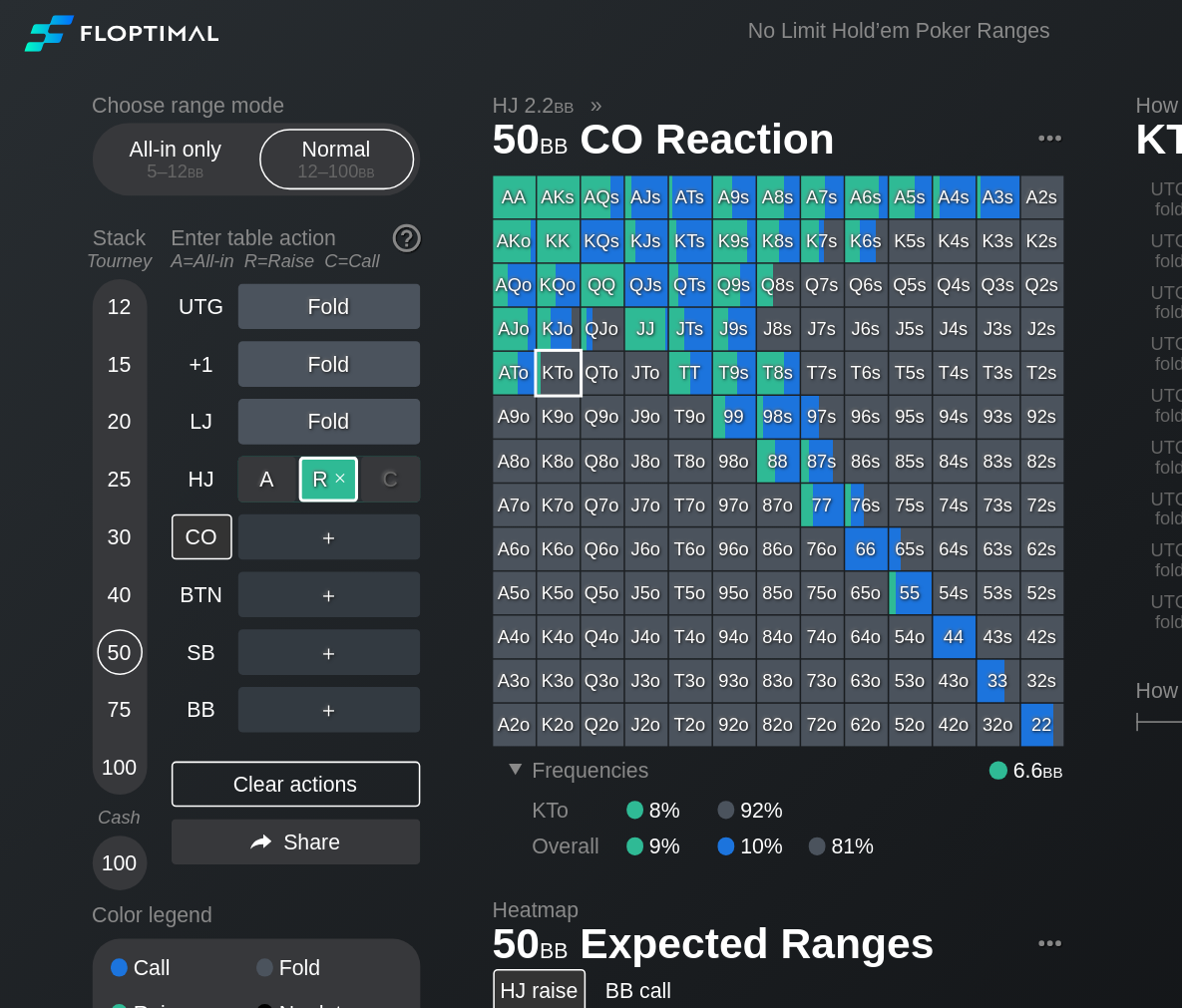 click on "R ✕" at bounding box center [215, 315] 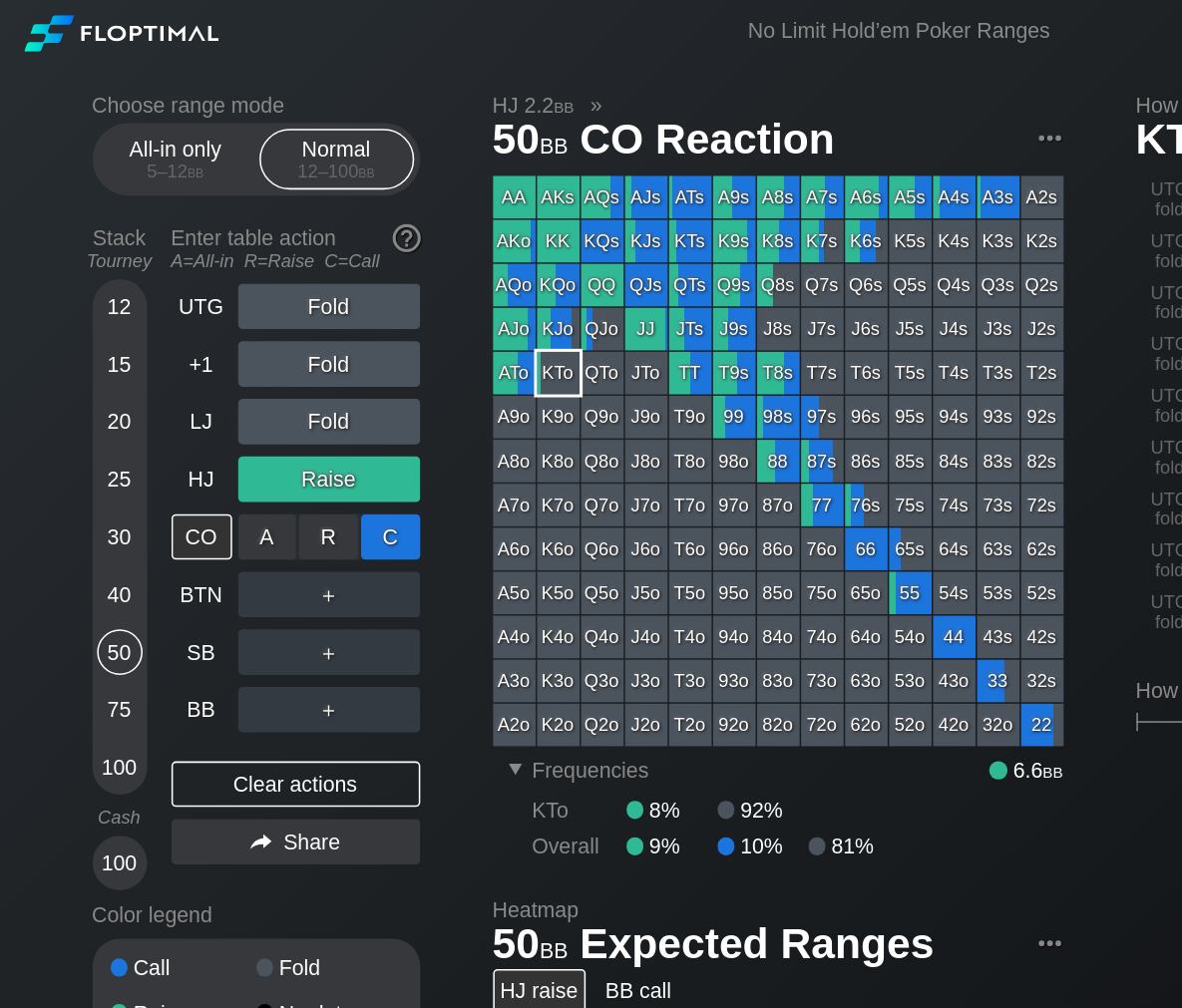 click on "C ✕" at bounding box center (256, 353) 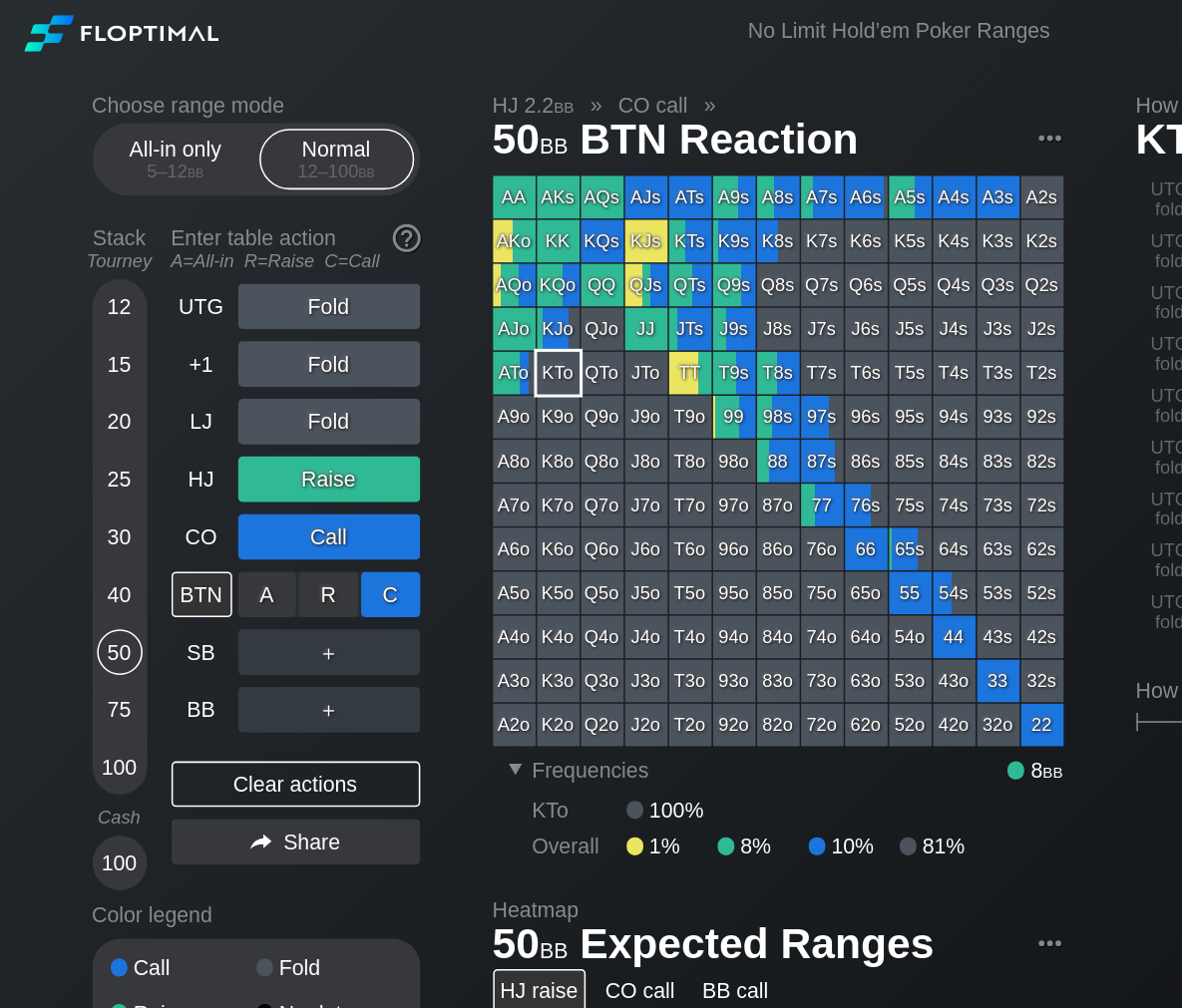 click on "C ✕" at bounding box center [256, 391] 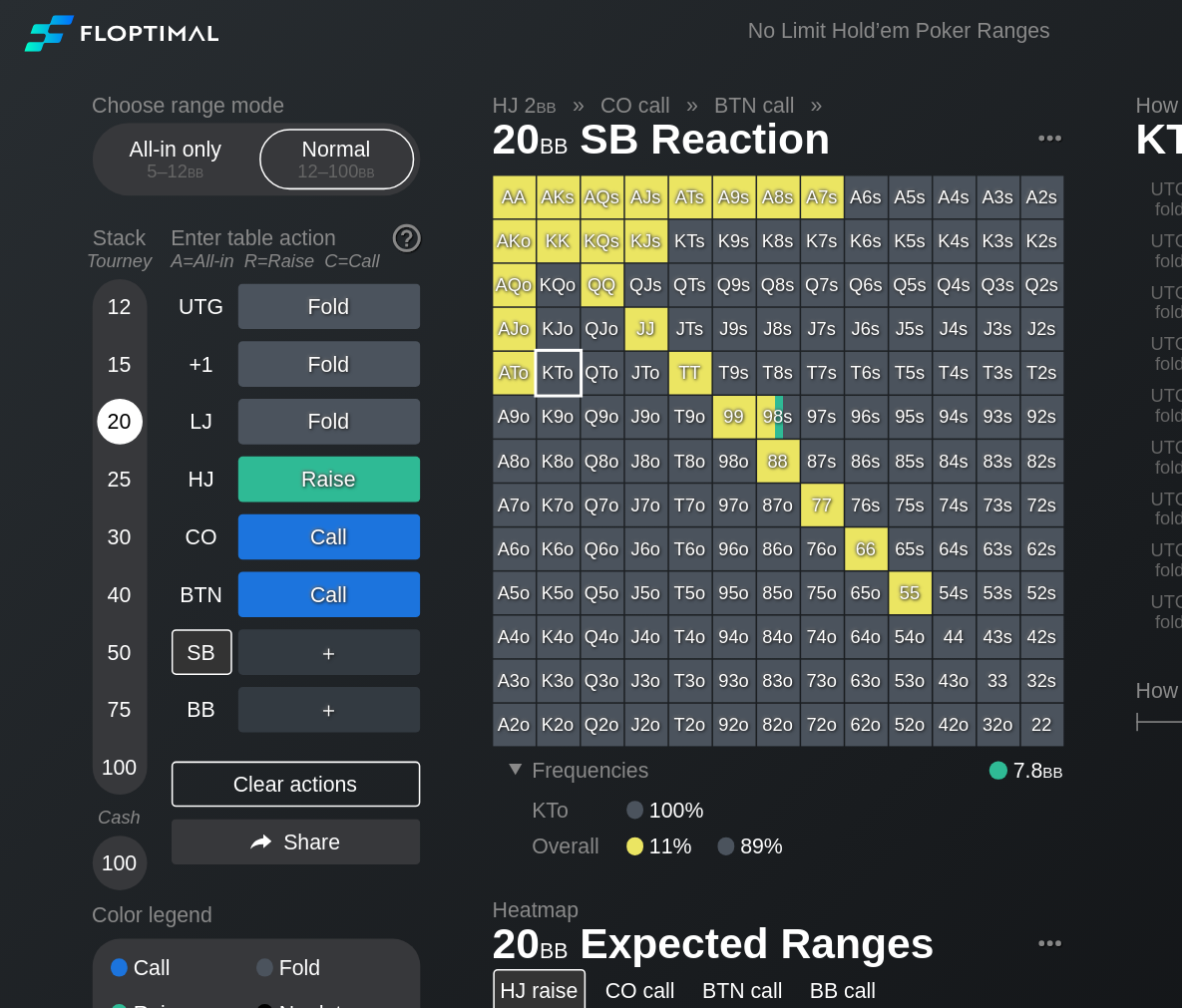 click on "20" at bounding box center [79, 277] 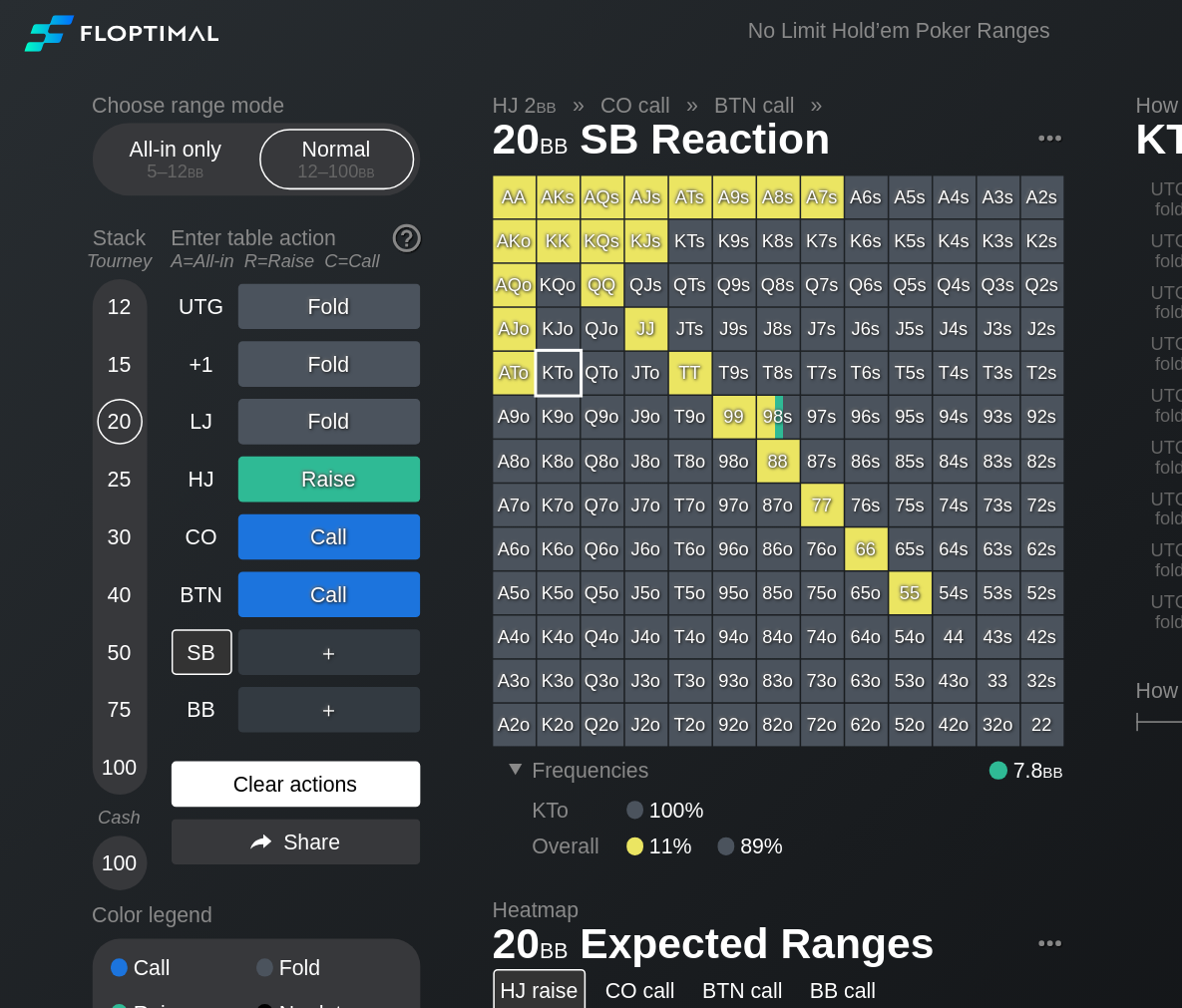 click on "Clear actions" at bounding box center (195, 515) 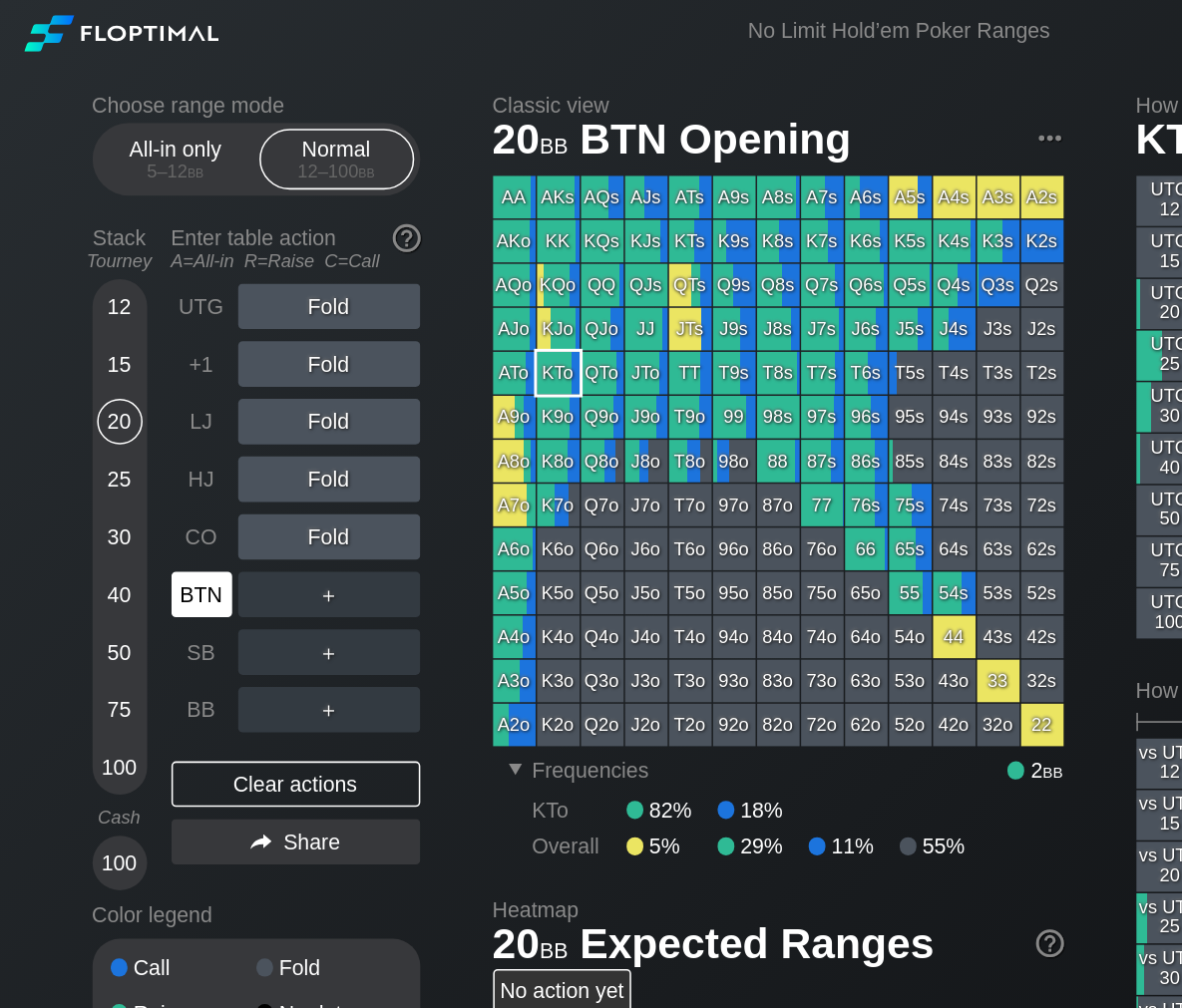 click on "BTN" at bounding box center (133, 391) 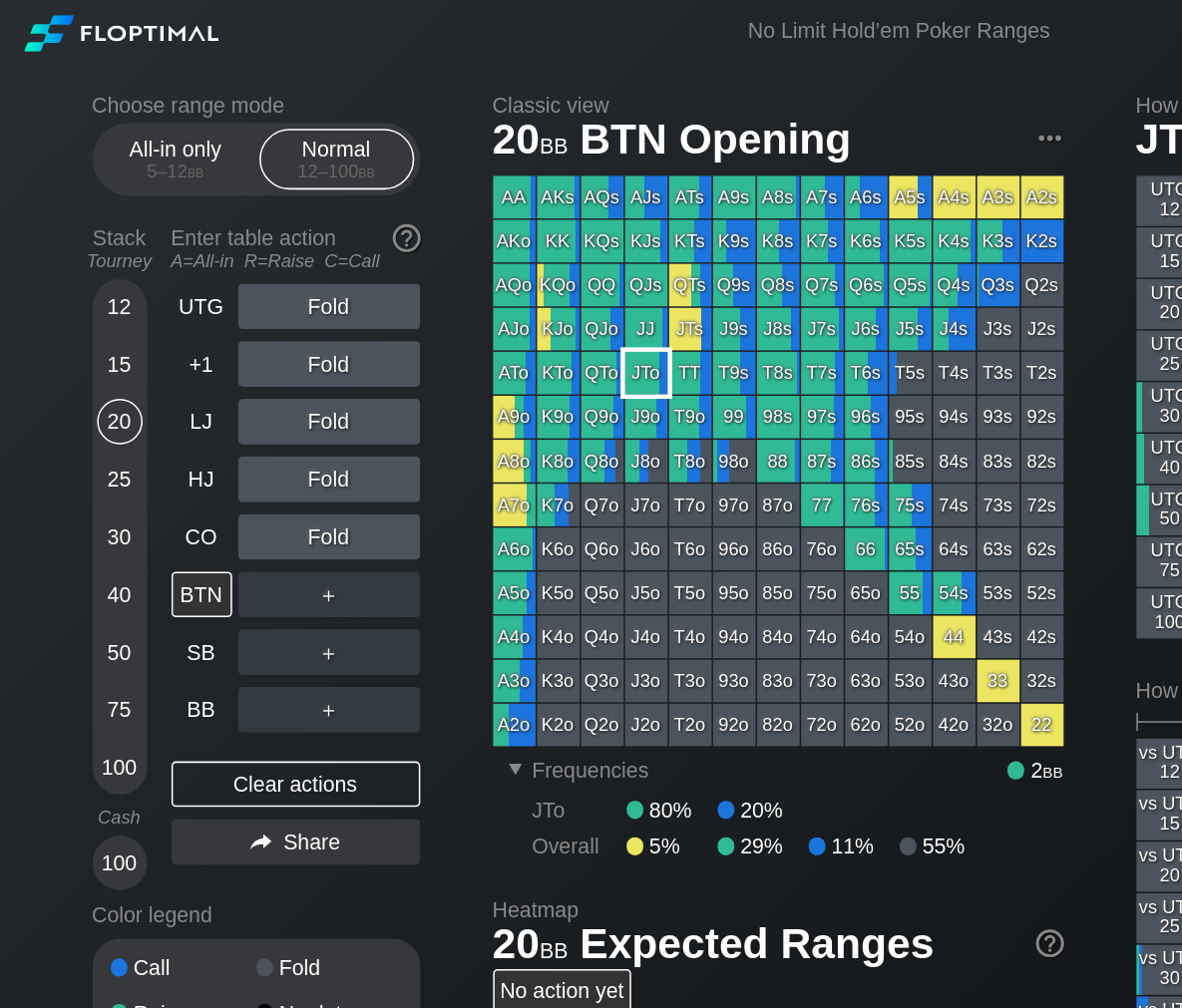 click on "JTo" at bounding box center [425, 245] 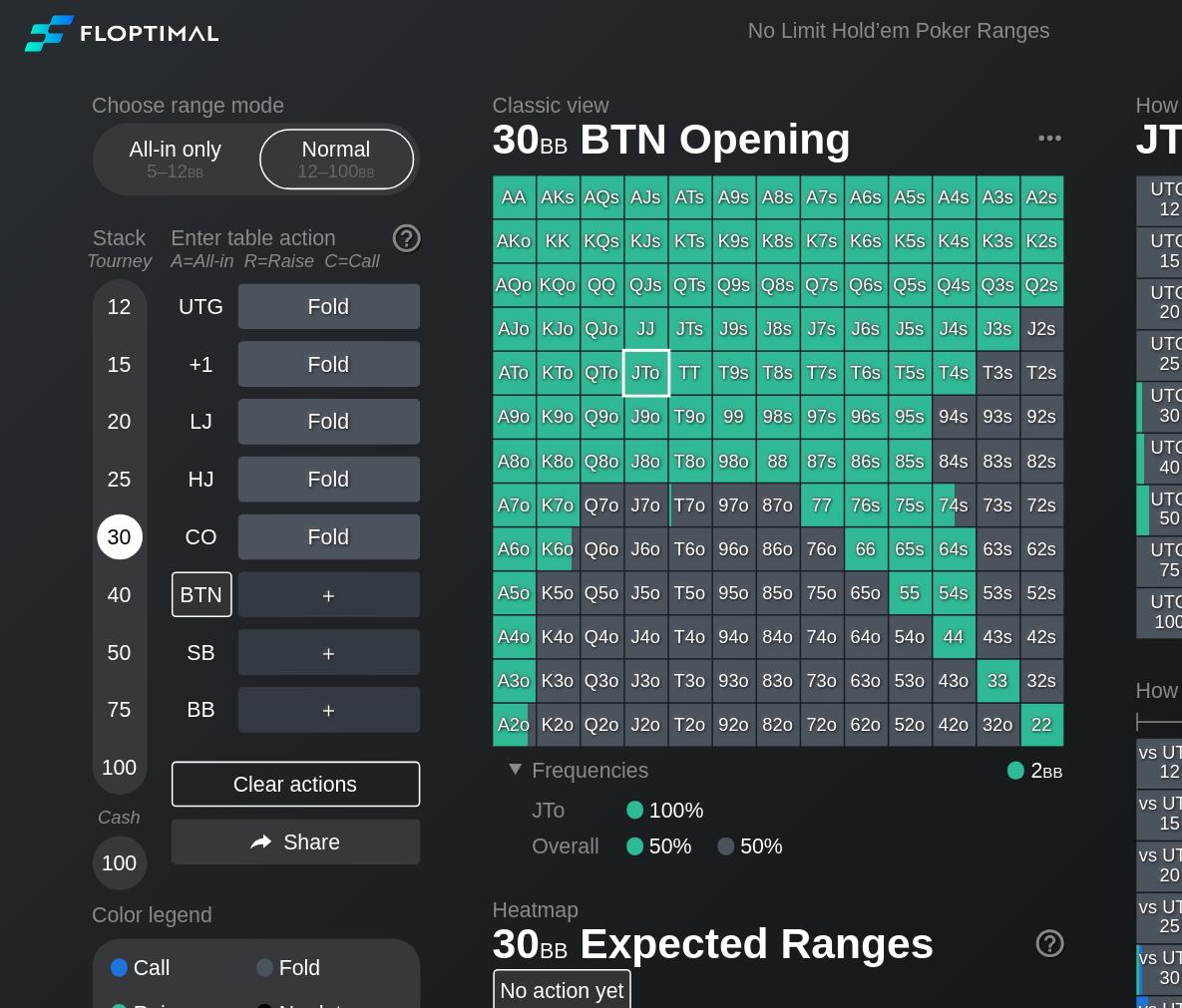 click on "30" at bounding box center [79, 353] 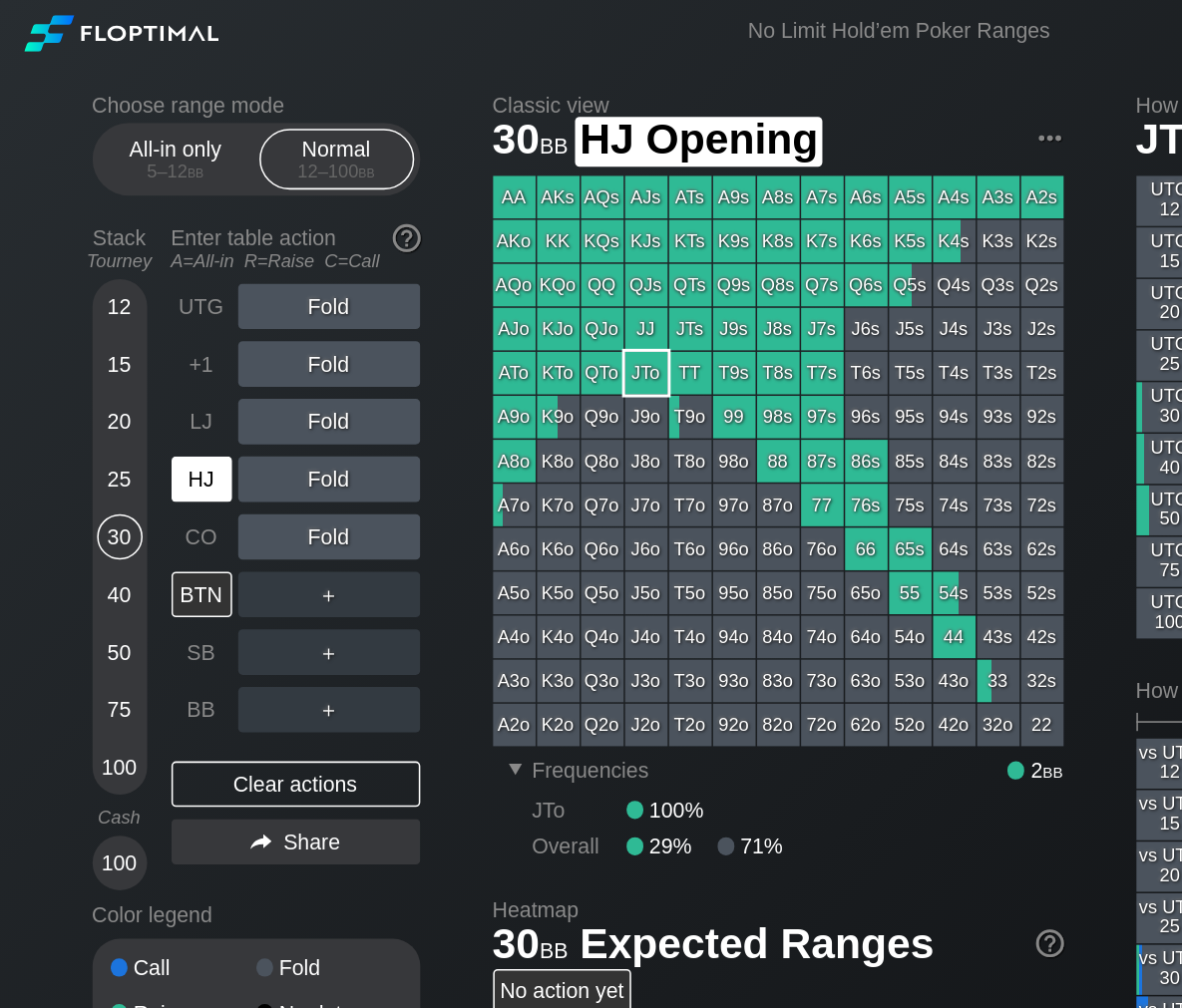 click on "HJ" at bounding box center (133, 315) 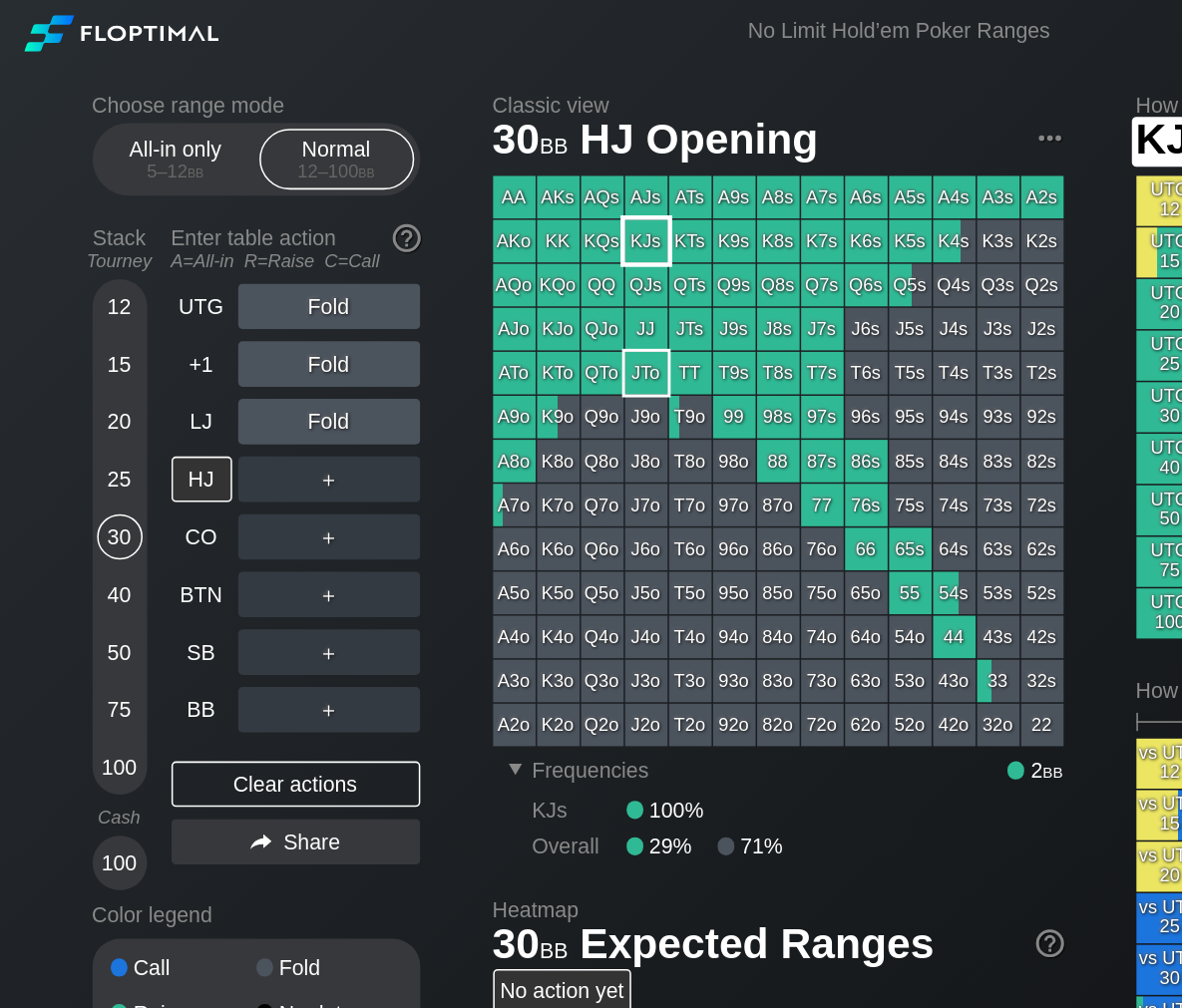click on "KJs" at bounding box center (425, 159) 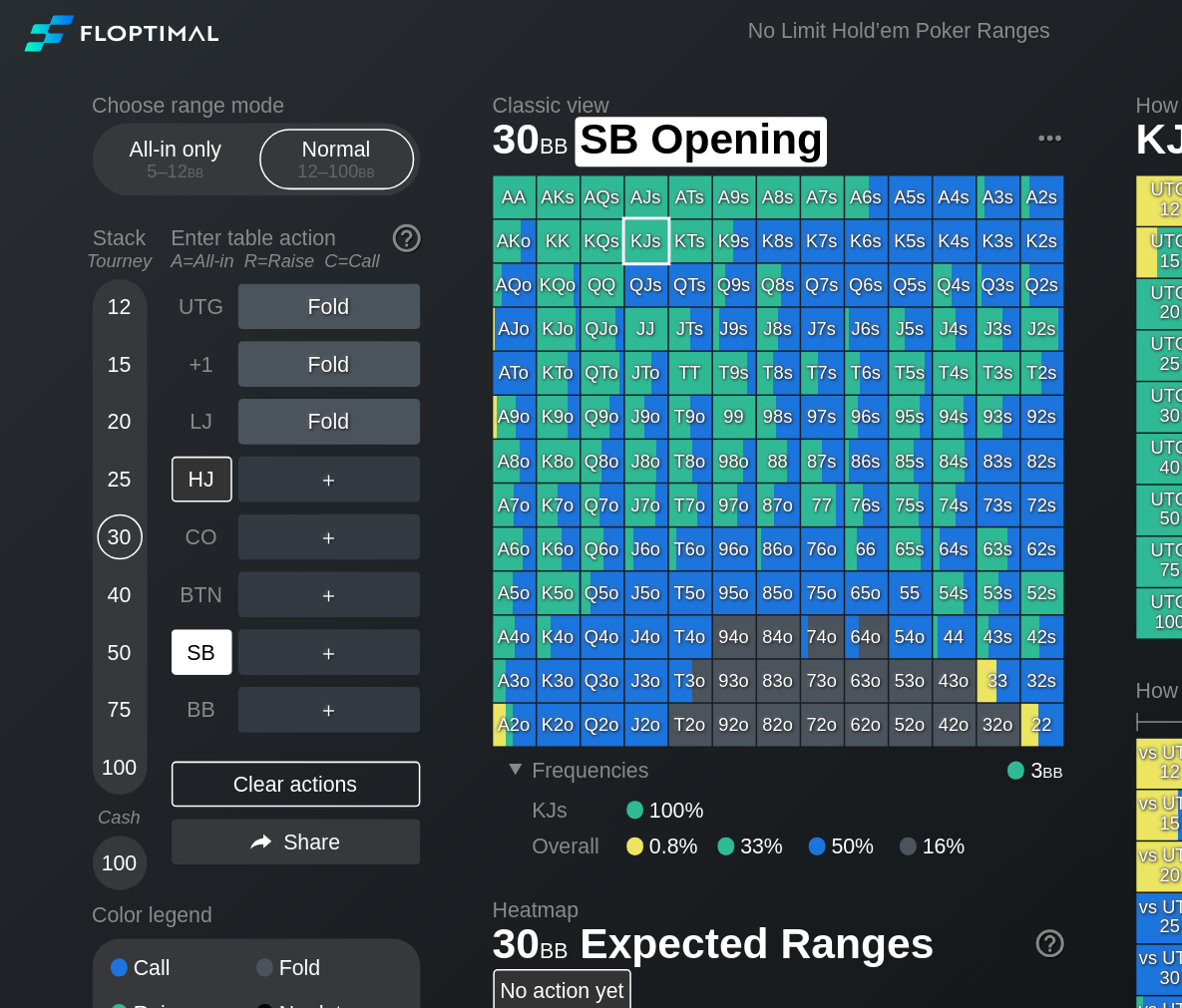 click on "SB" at bounding box center [133, 429] 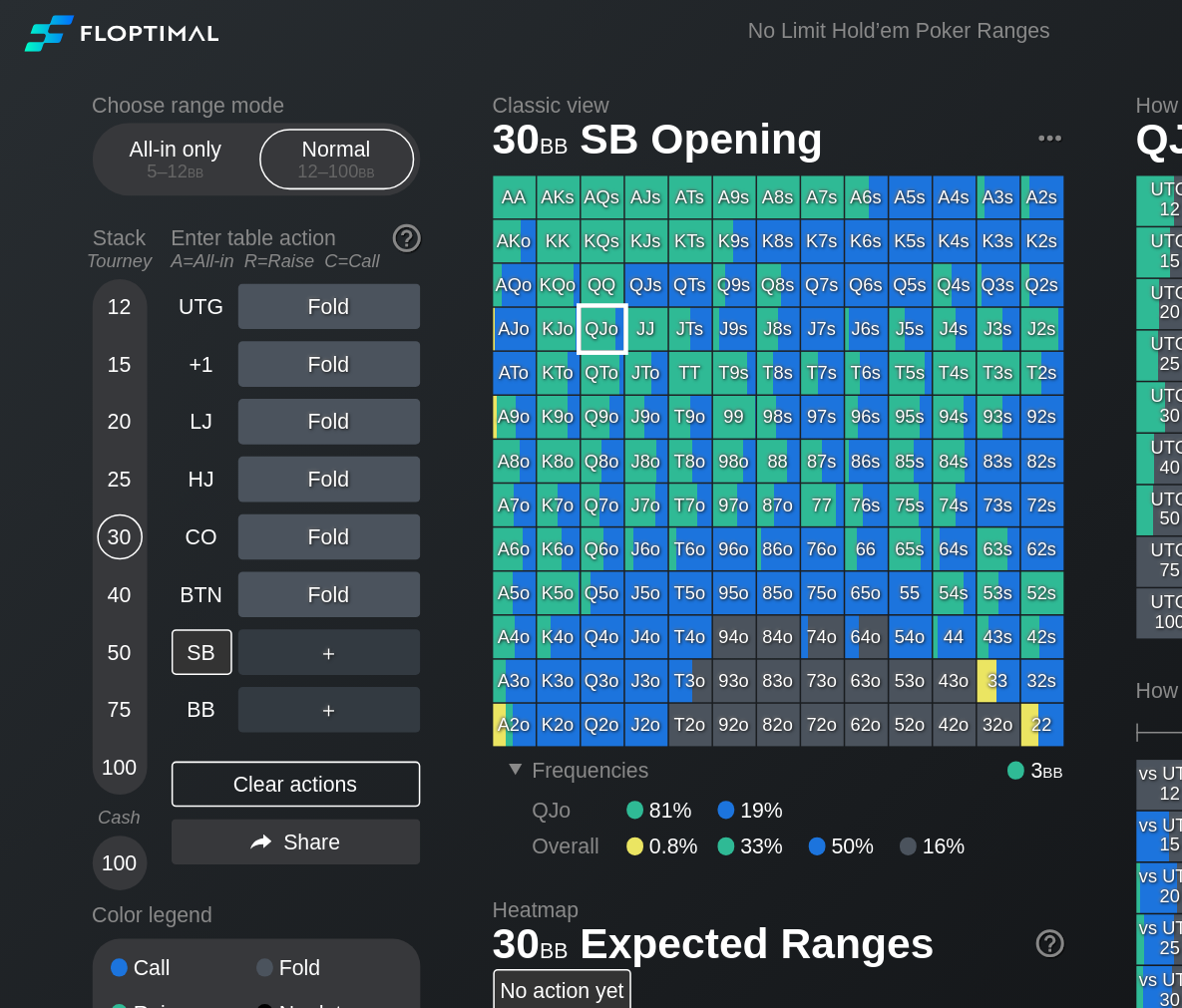 click on "QJo" at bounding box center (396, 216) 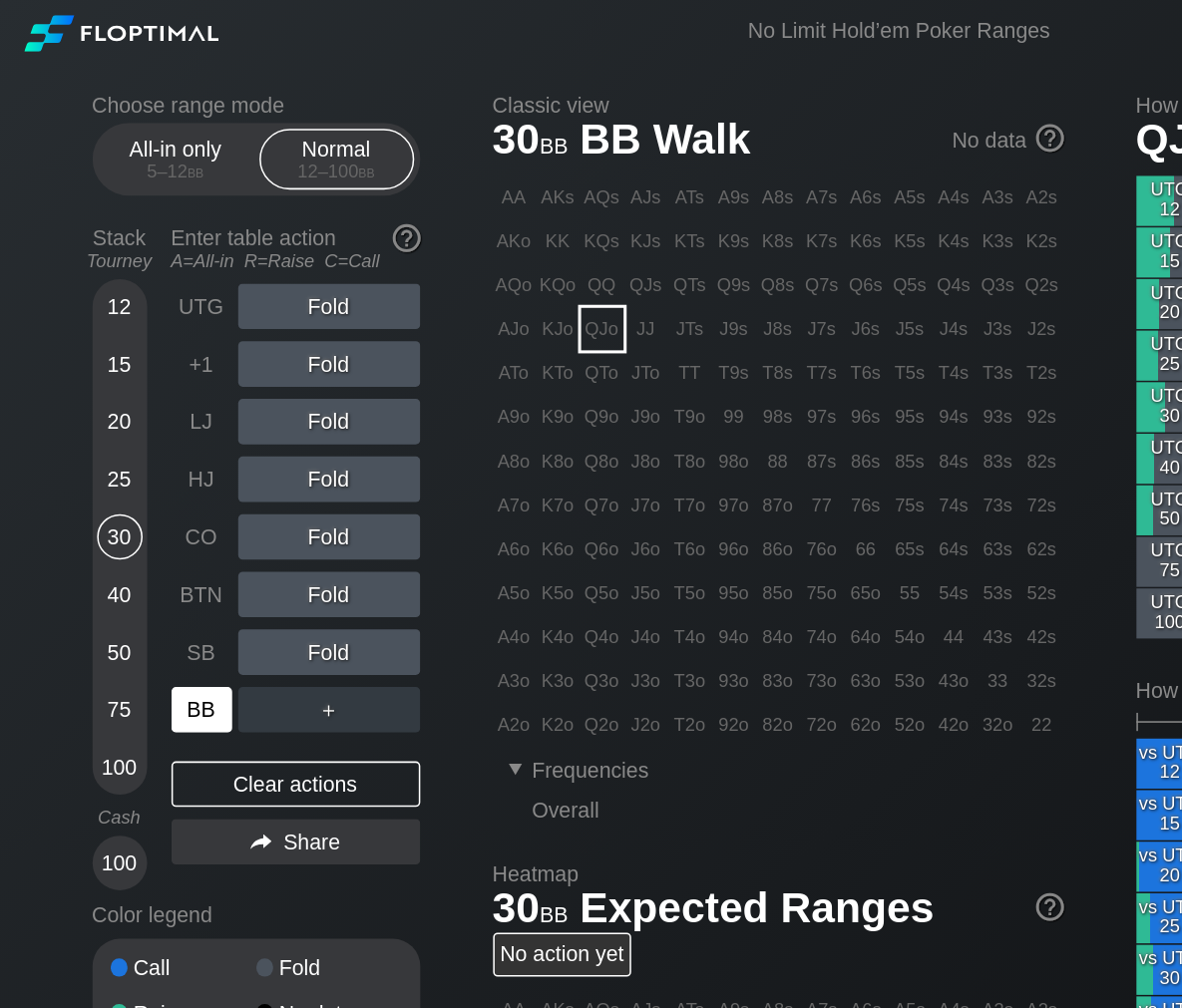 click on "BB" at bounding box center [133, 467] 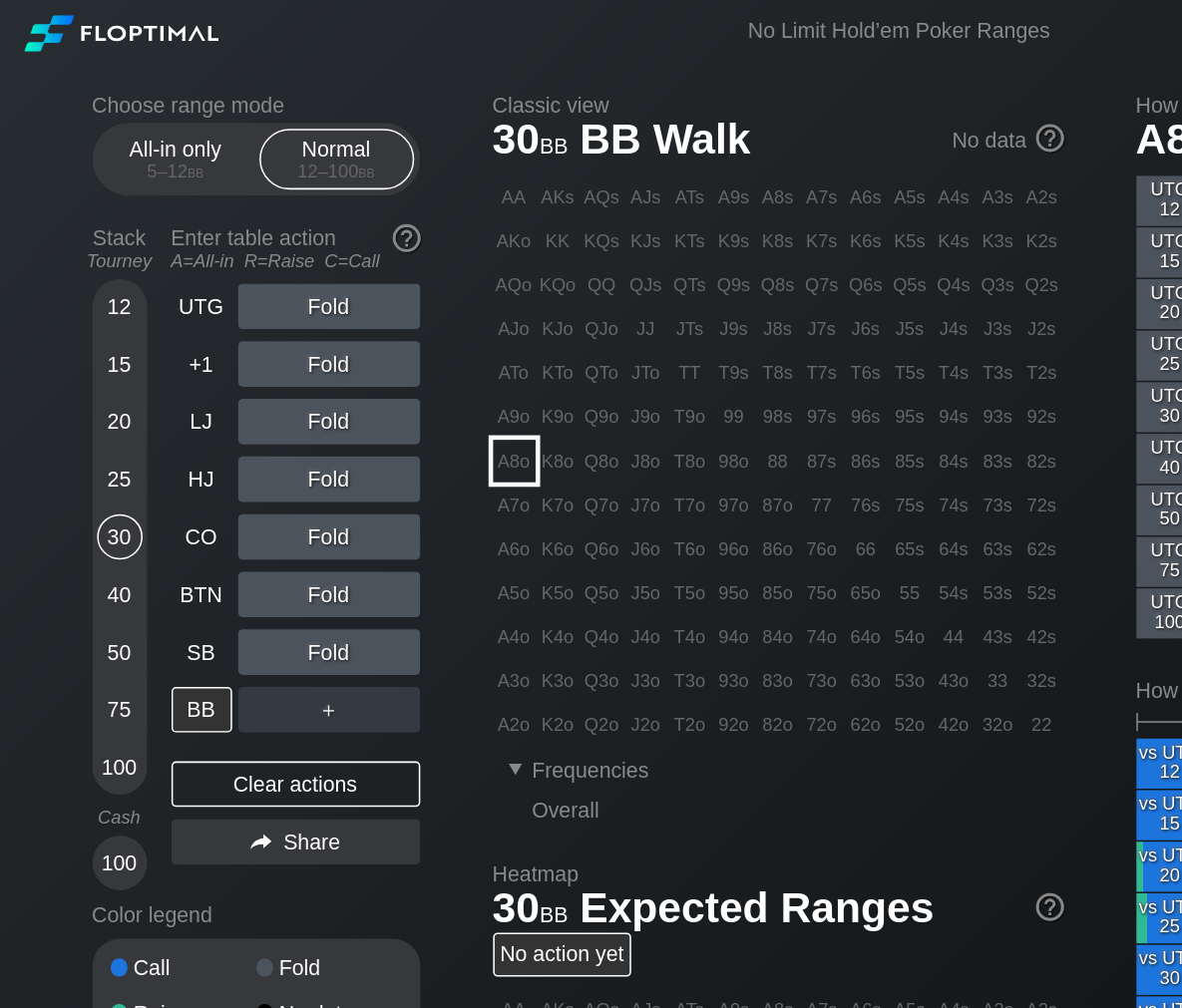 click on "A8o" at bounding box center [338, 303] 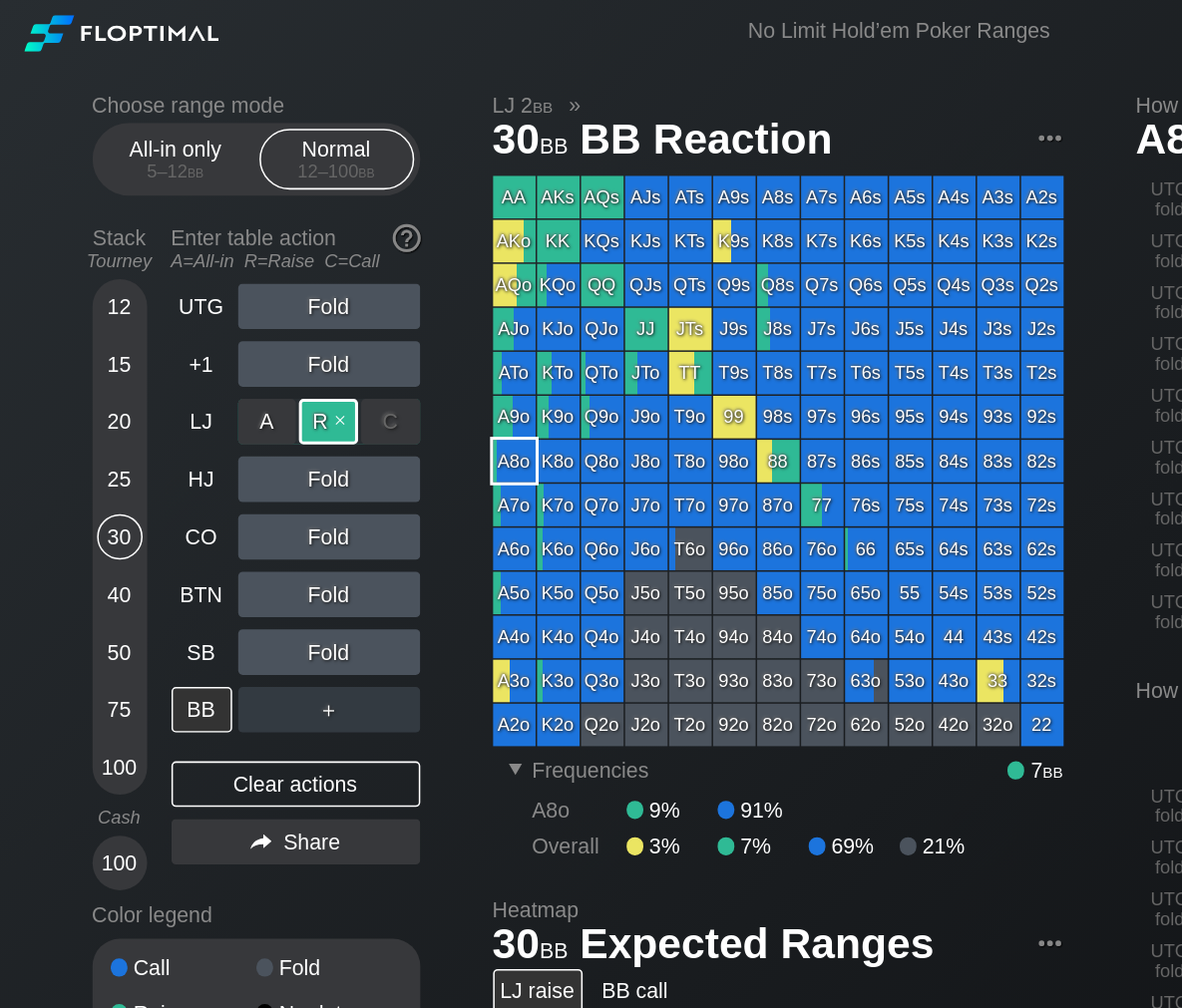 click on "R ✕" at bounding box center (215, 277) 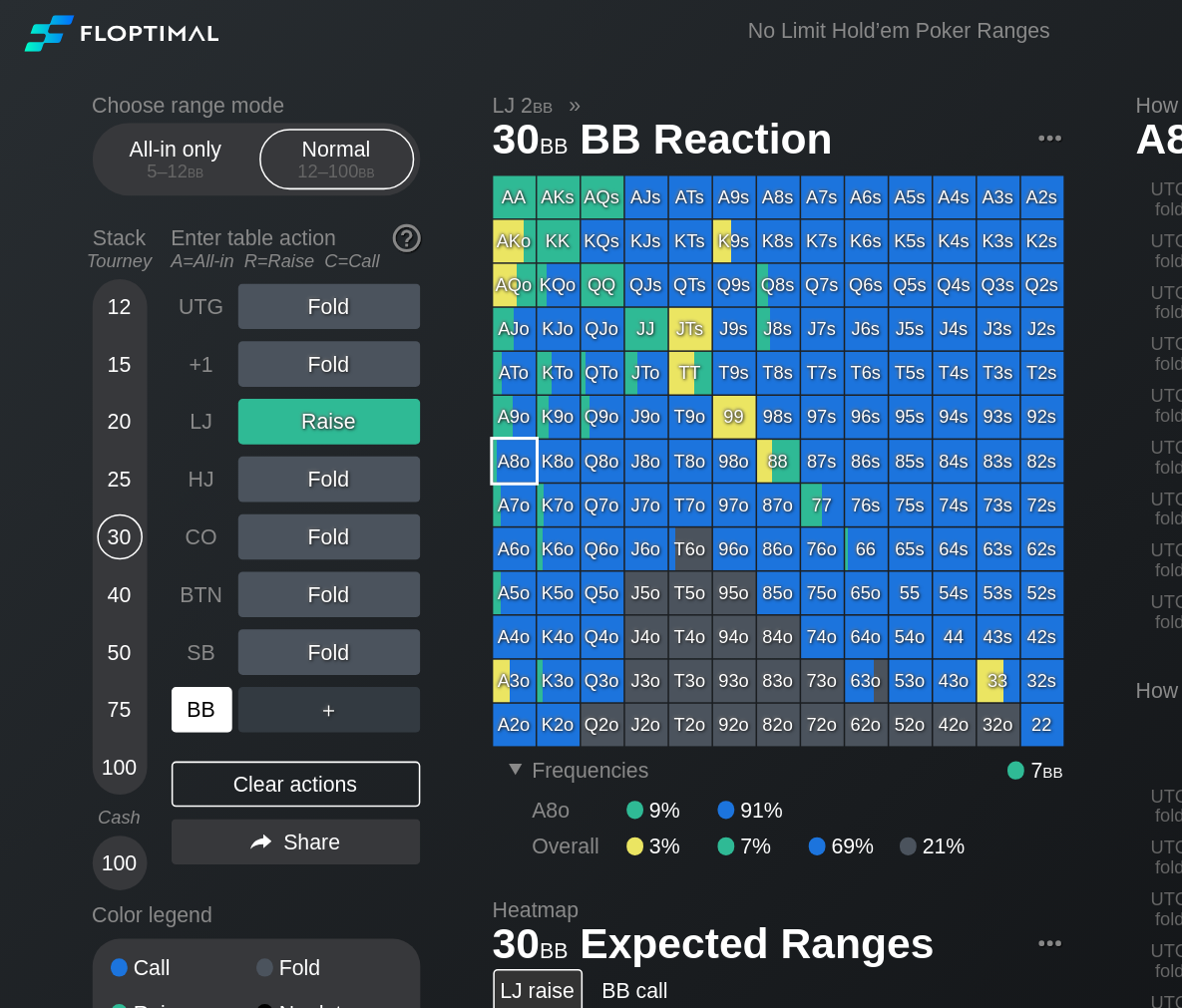 click on "BB" at bounding box center [133, 467] 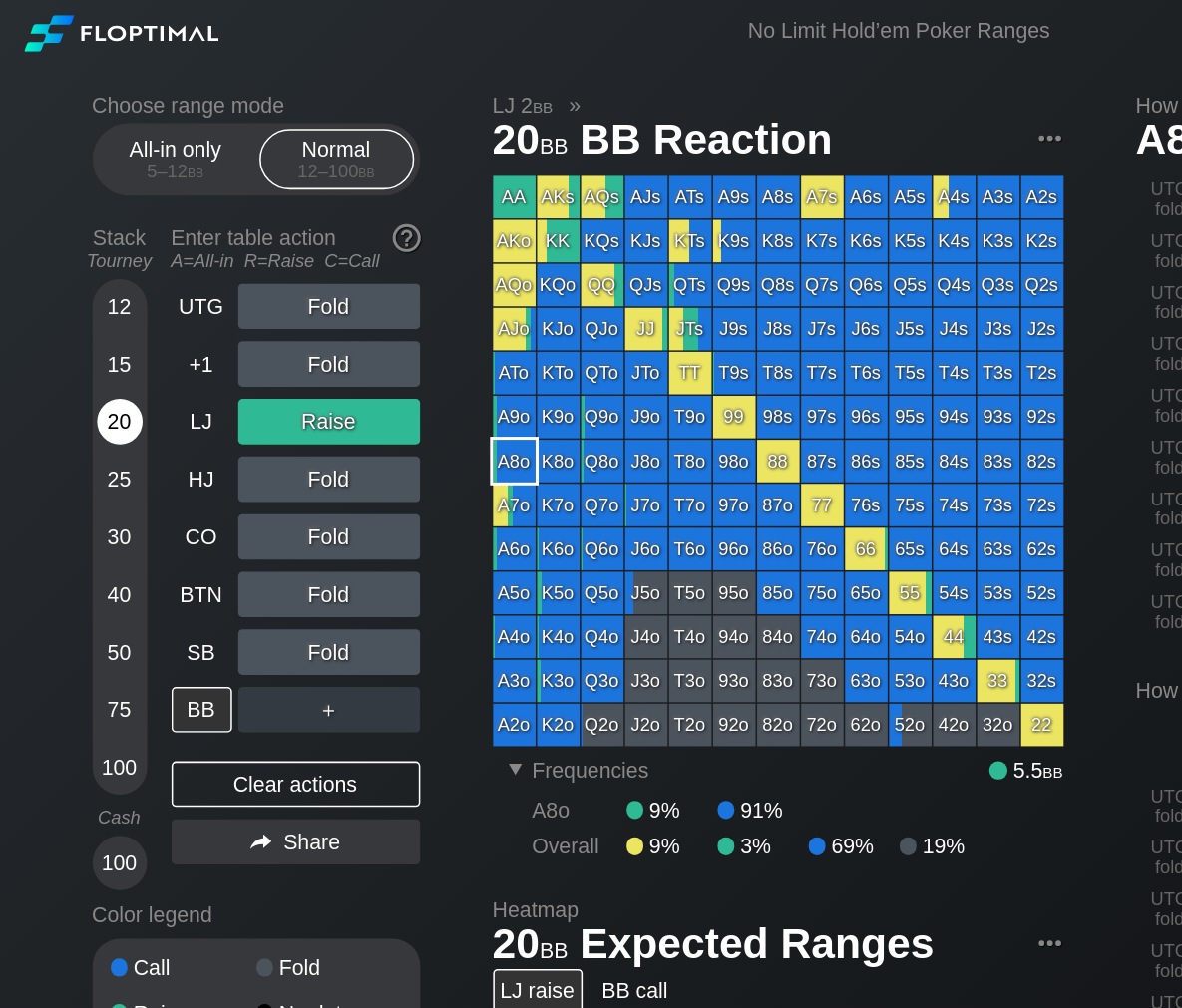 click on "20" at bounding box center [79, 277] 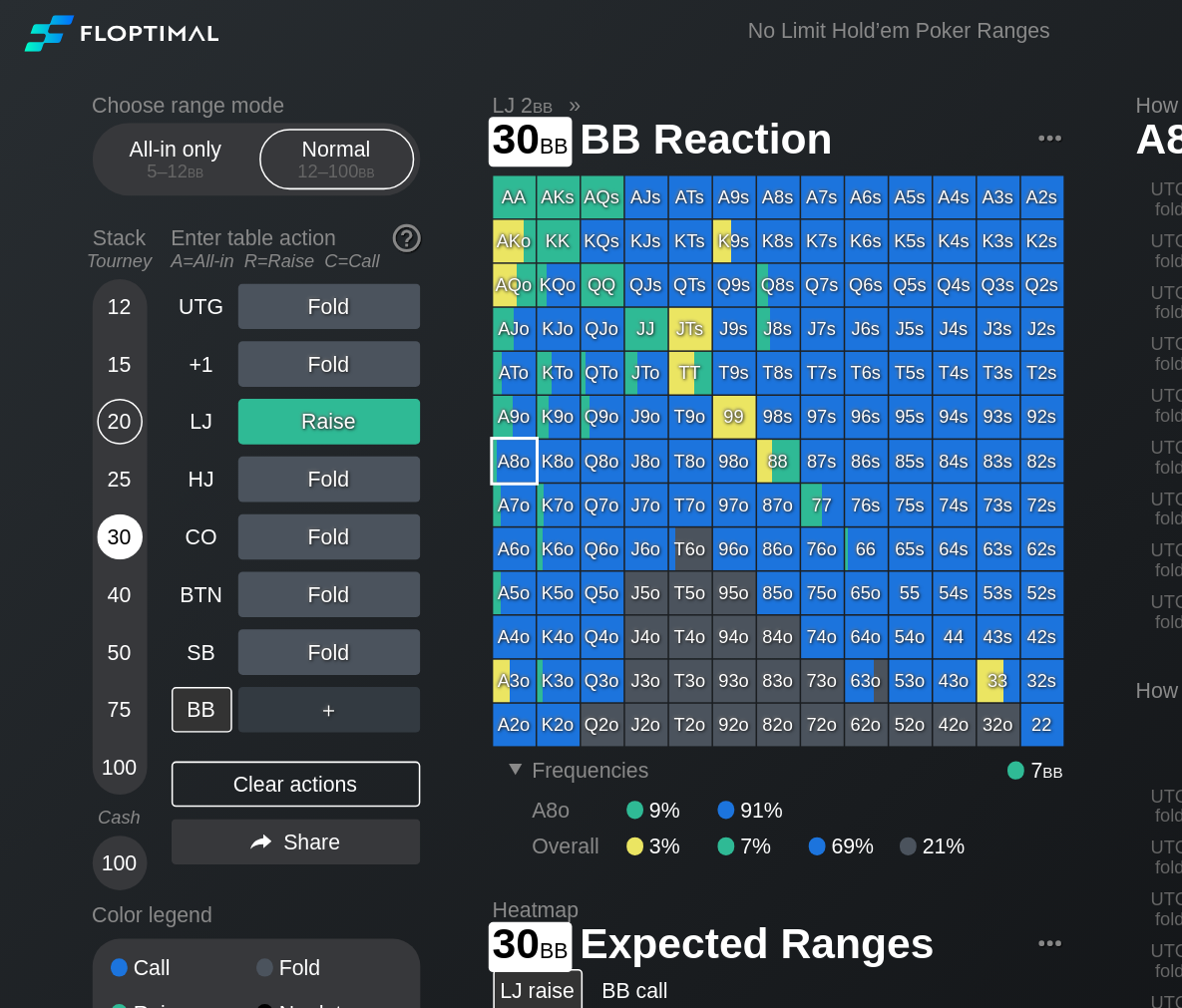 click on "30" at bounding box center (79, 353) 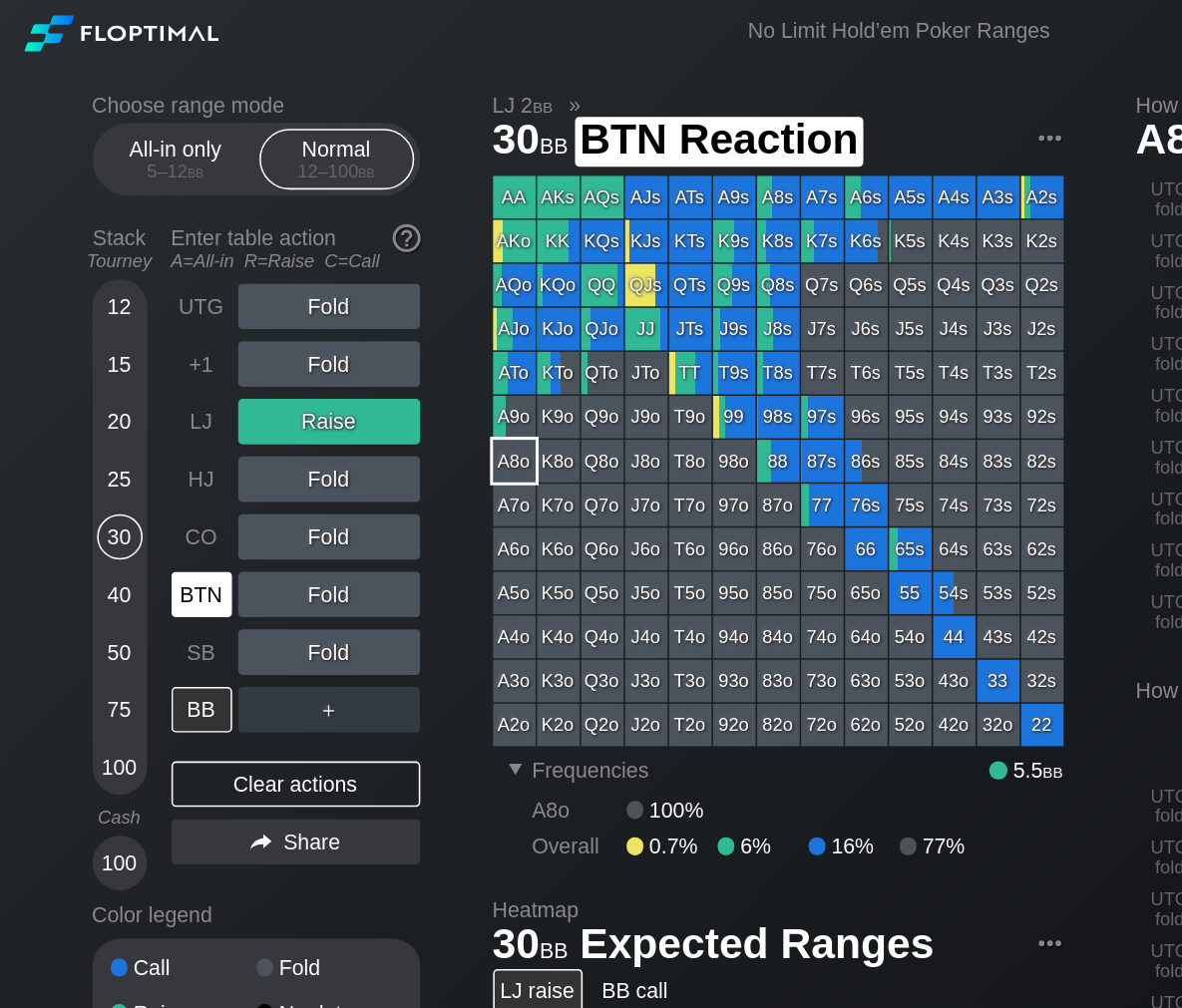click on "BTN" at bounding box center (133, 391) 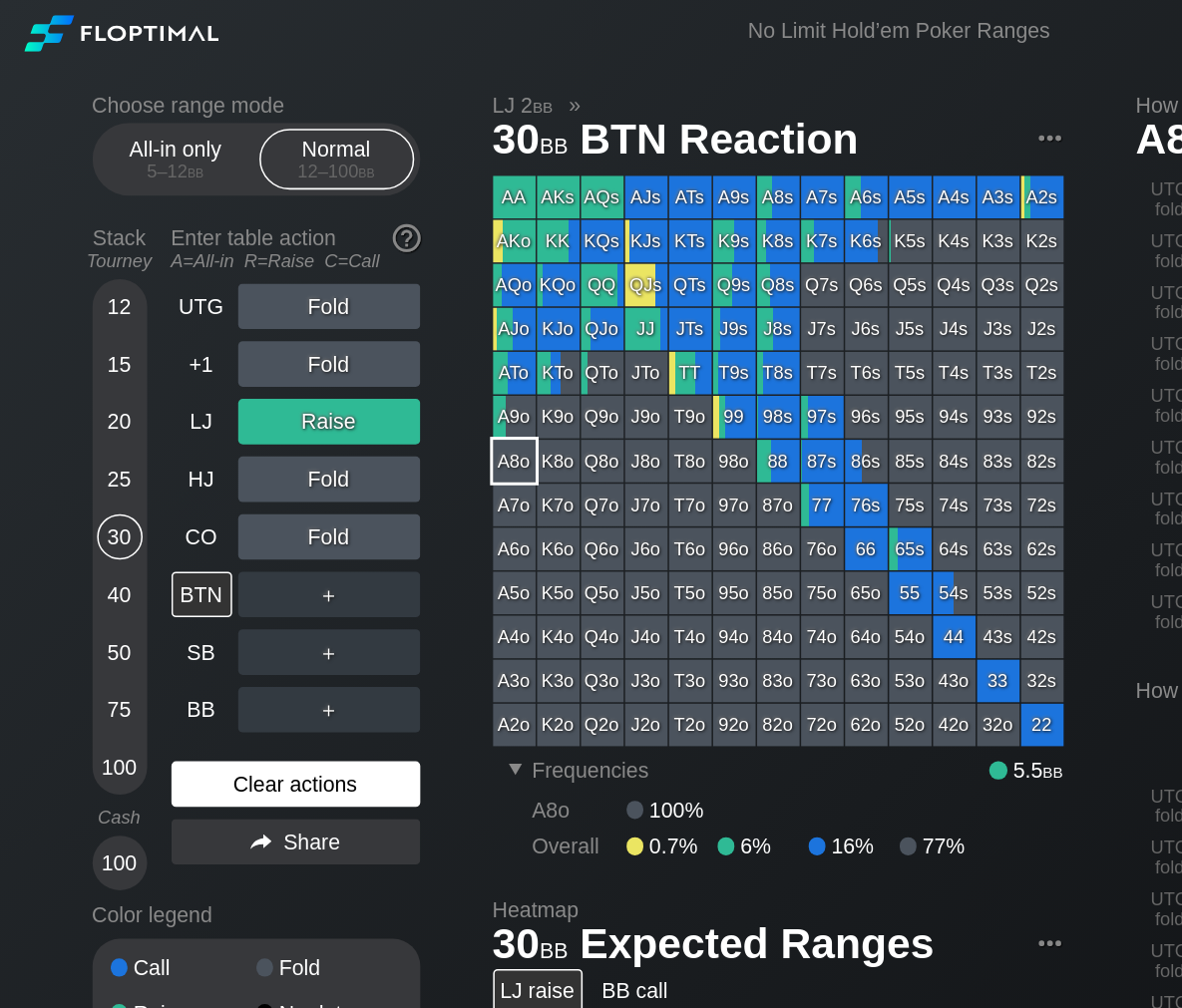 click on "Clear actions" at bounding box center (195, 515) 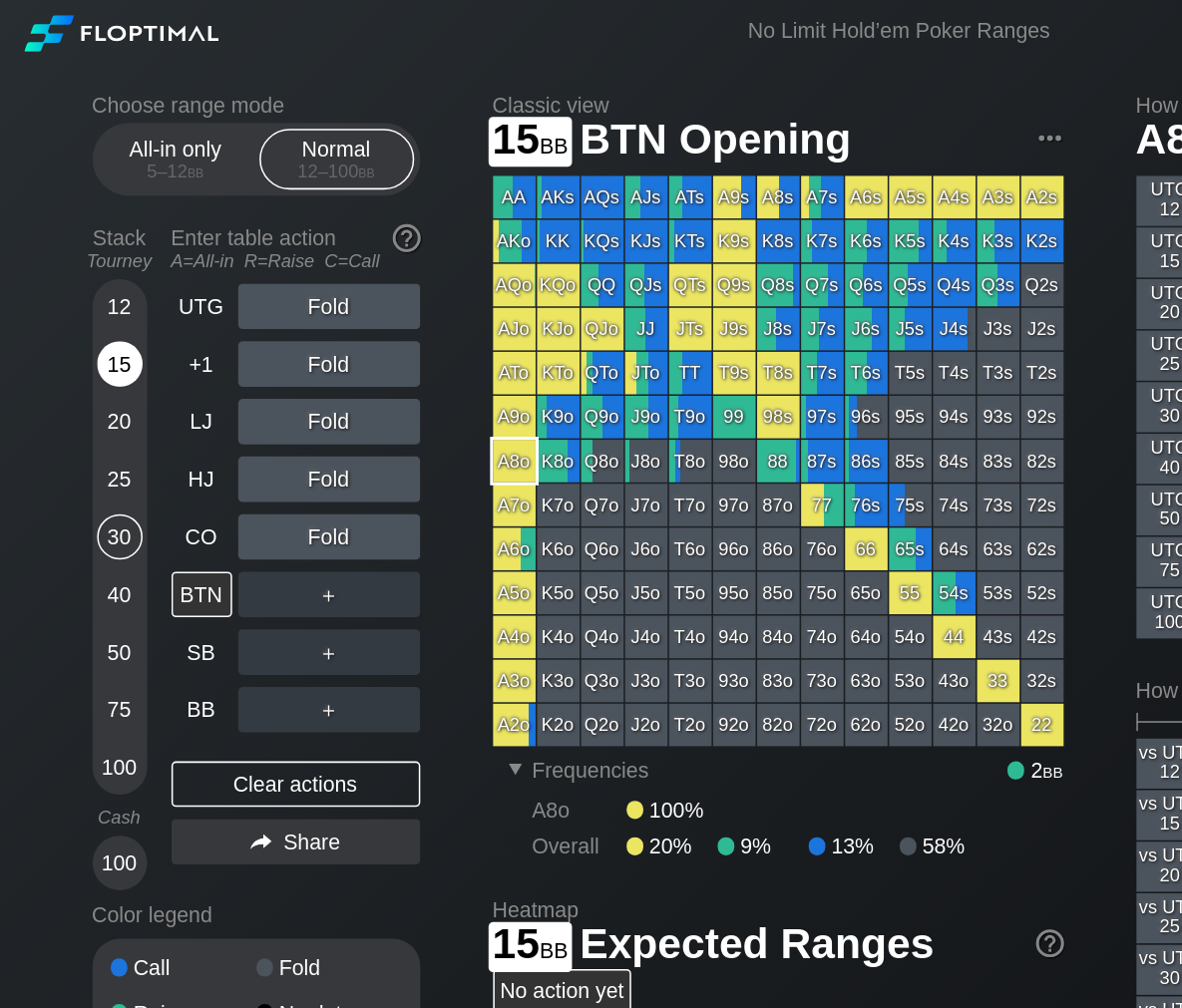click on "15" at bounding box center (79, 239) 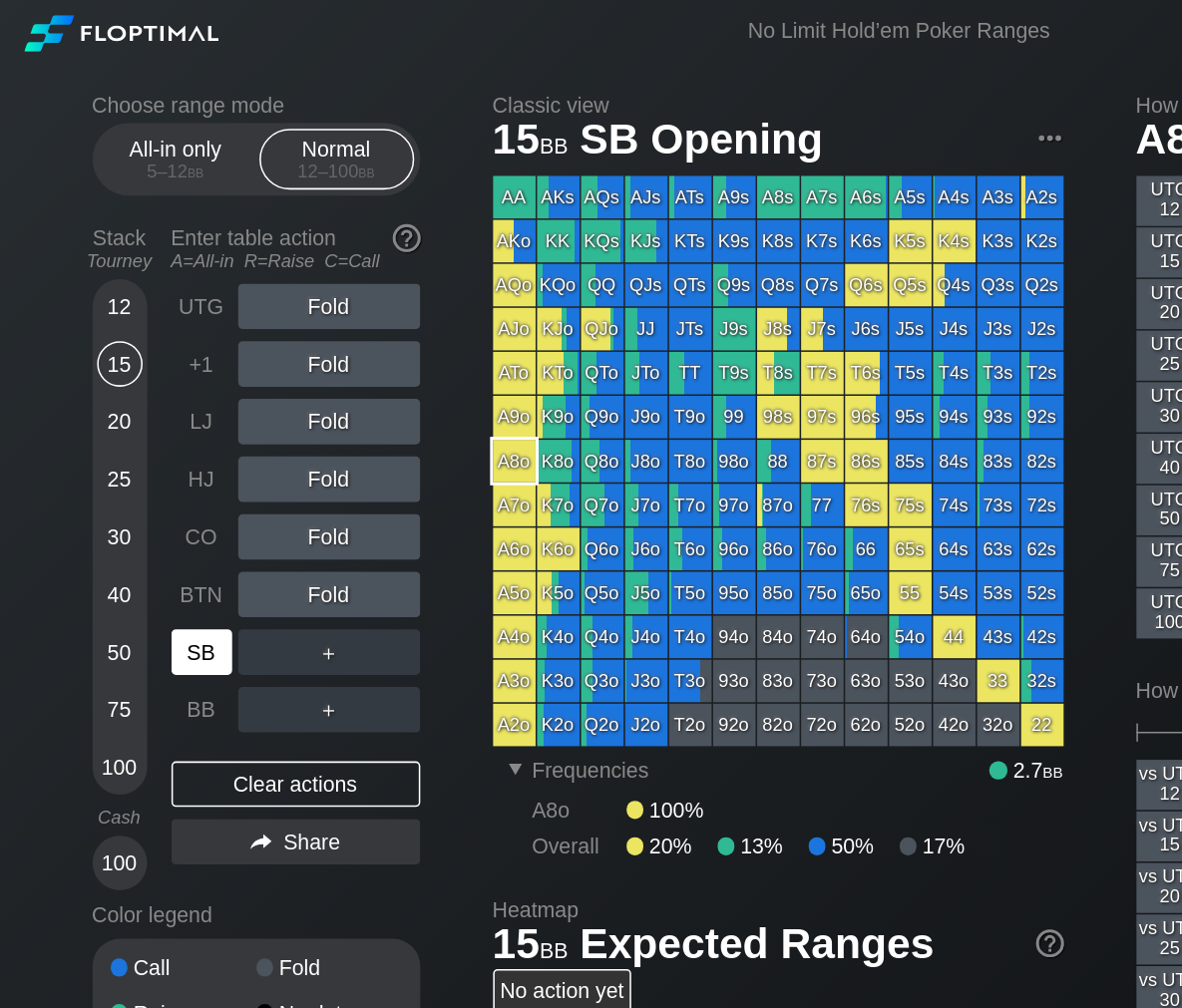 click on "SB" at bounding box center [133, 429] 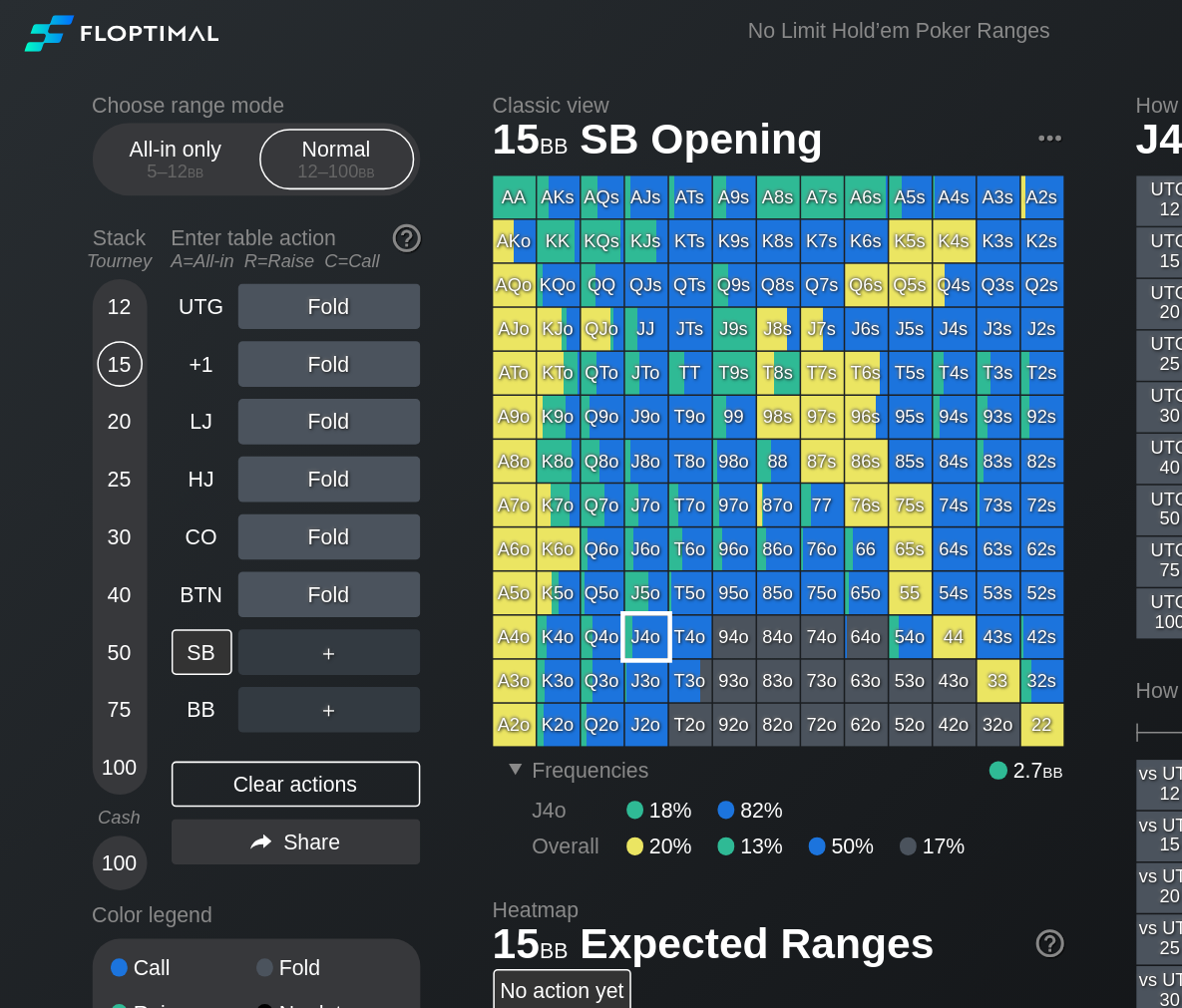 click on "J4o" at bounding box center [425, 419] 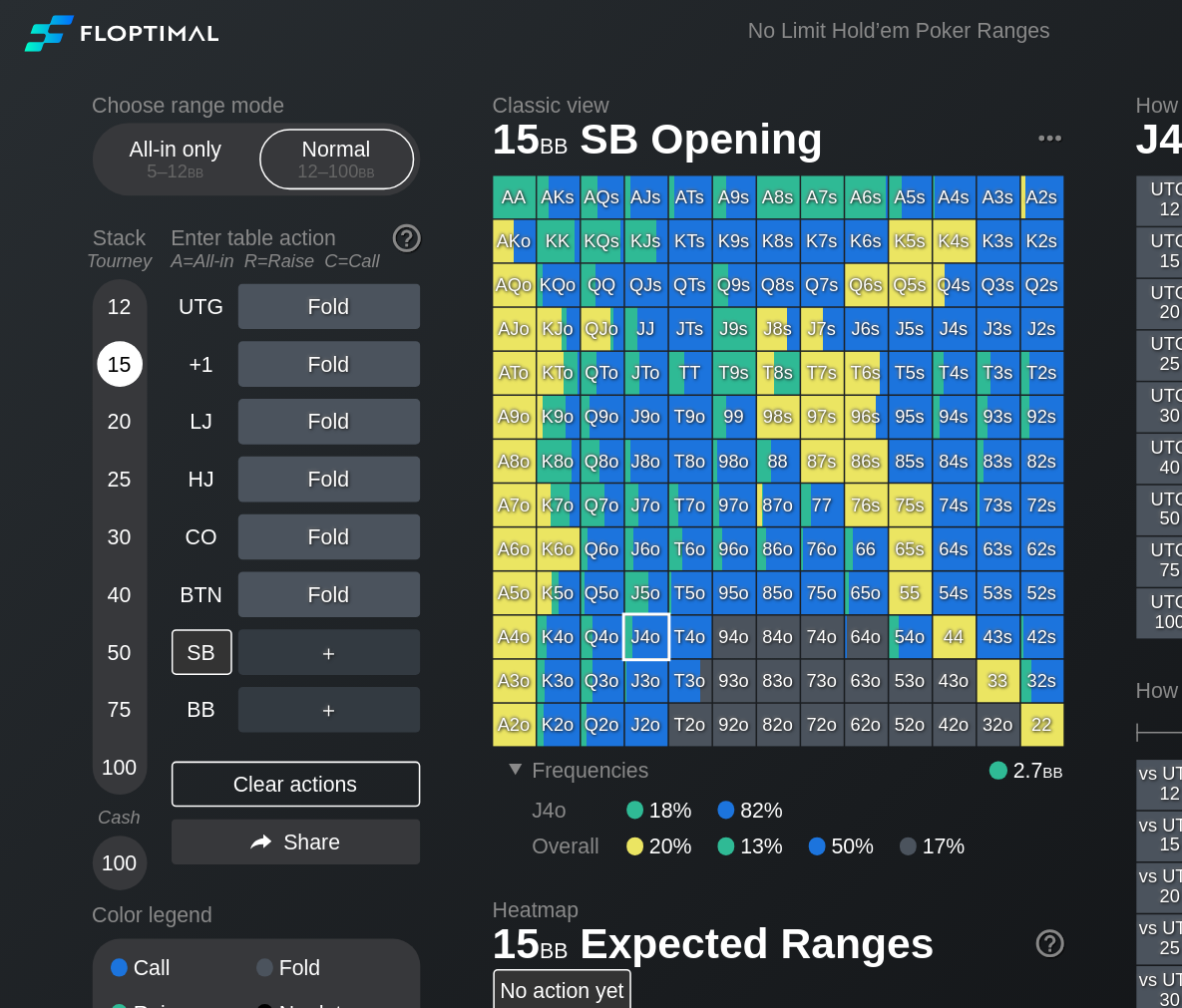 click on "15" at bounding box center (79, 239) 